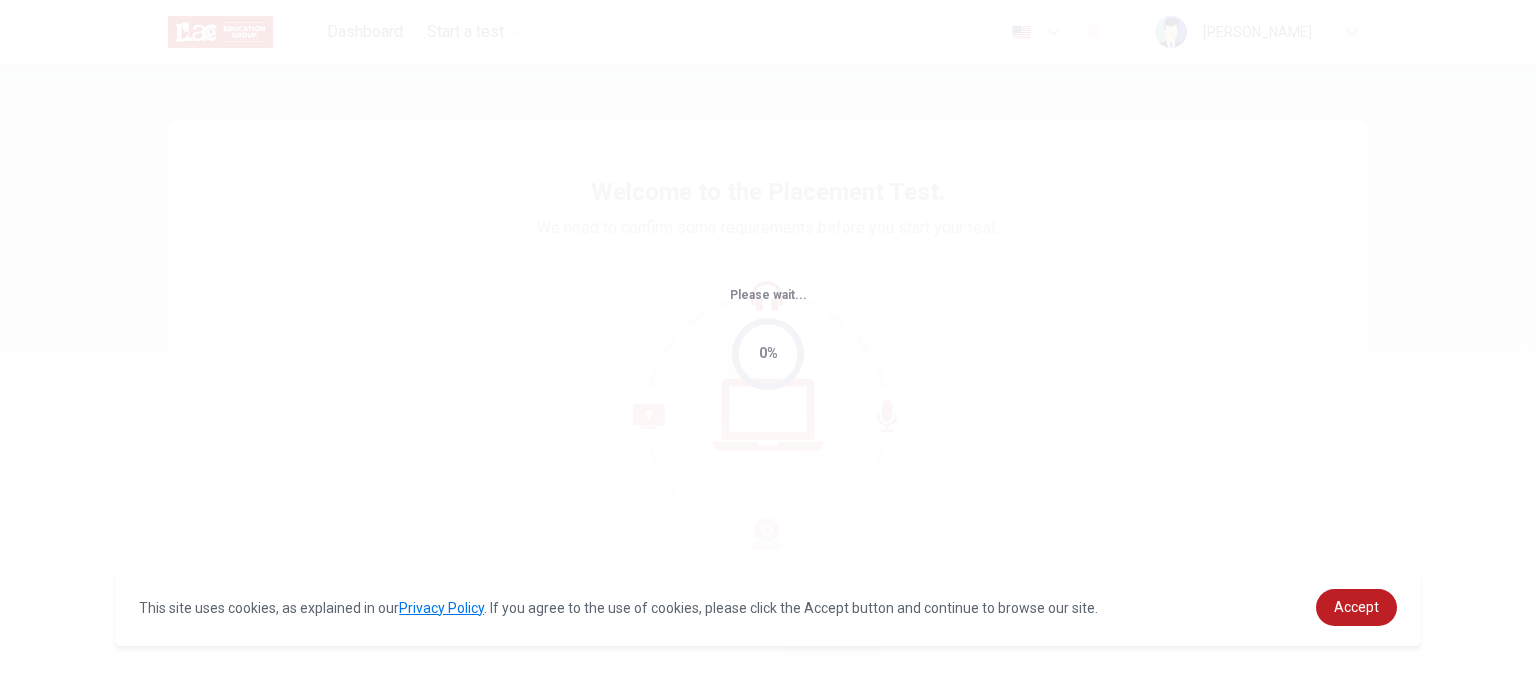scroll, scrollTop: 0, scrollLeft: 0, axis: both 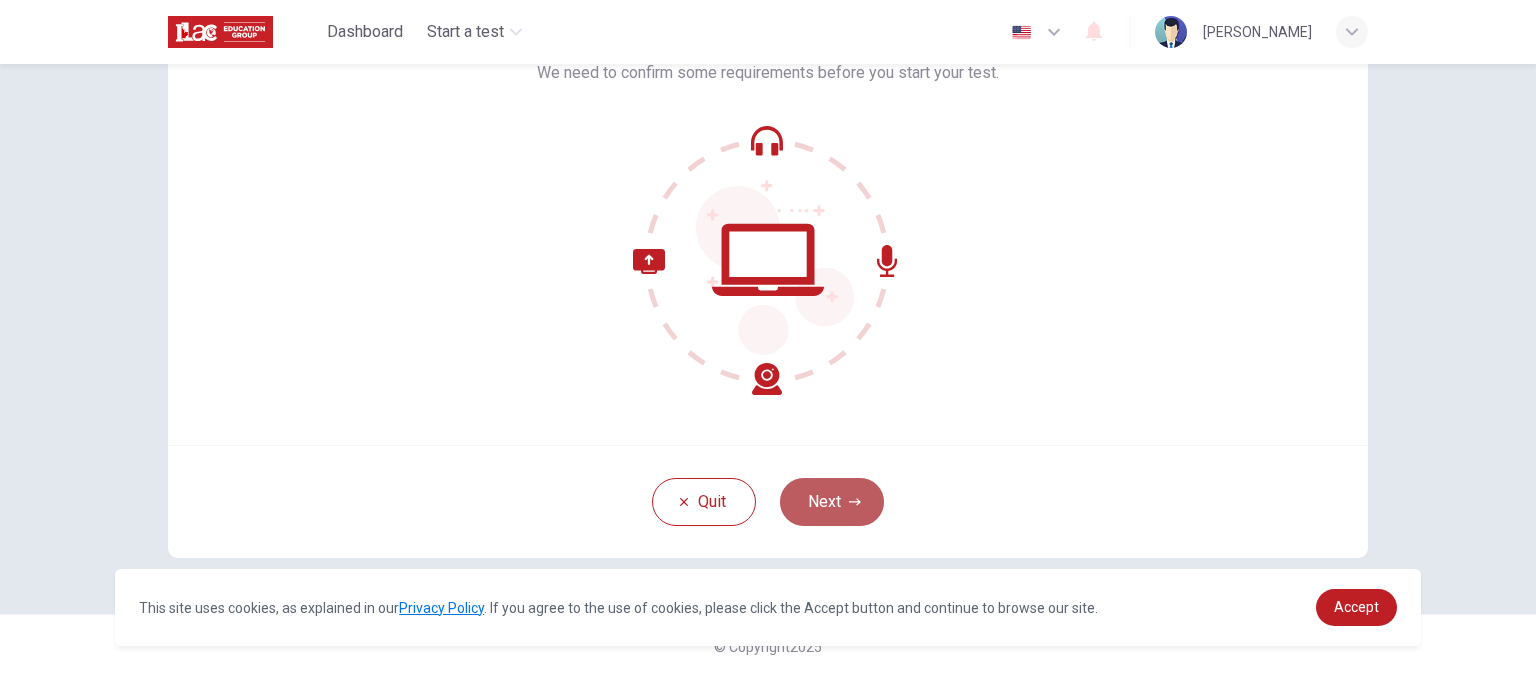 click on "Next" at bounding box center [832, 502] 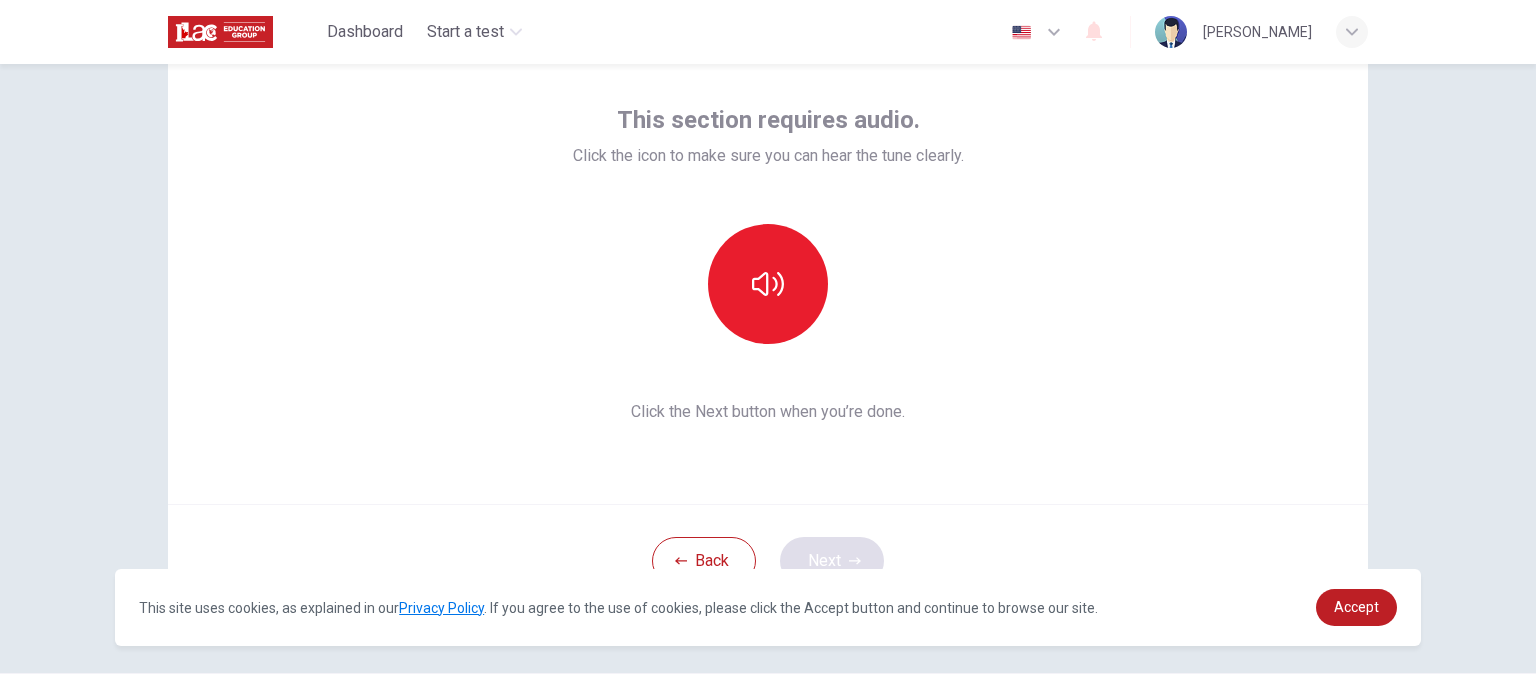 scroll, scrollTop: 96, scrollLeft: 0, axis: vertical 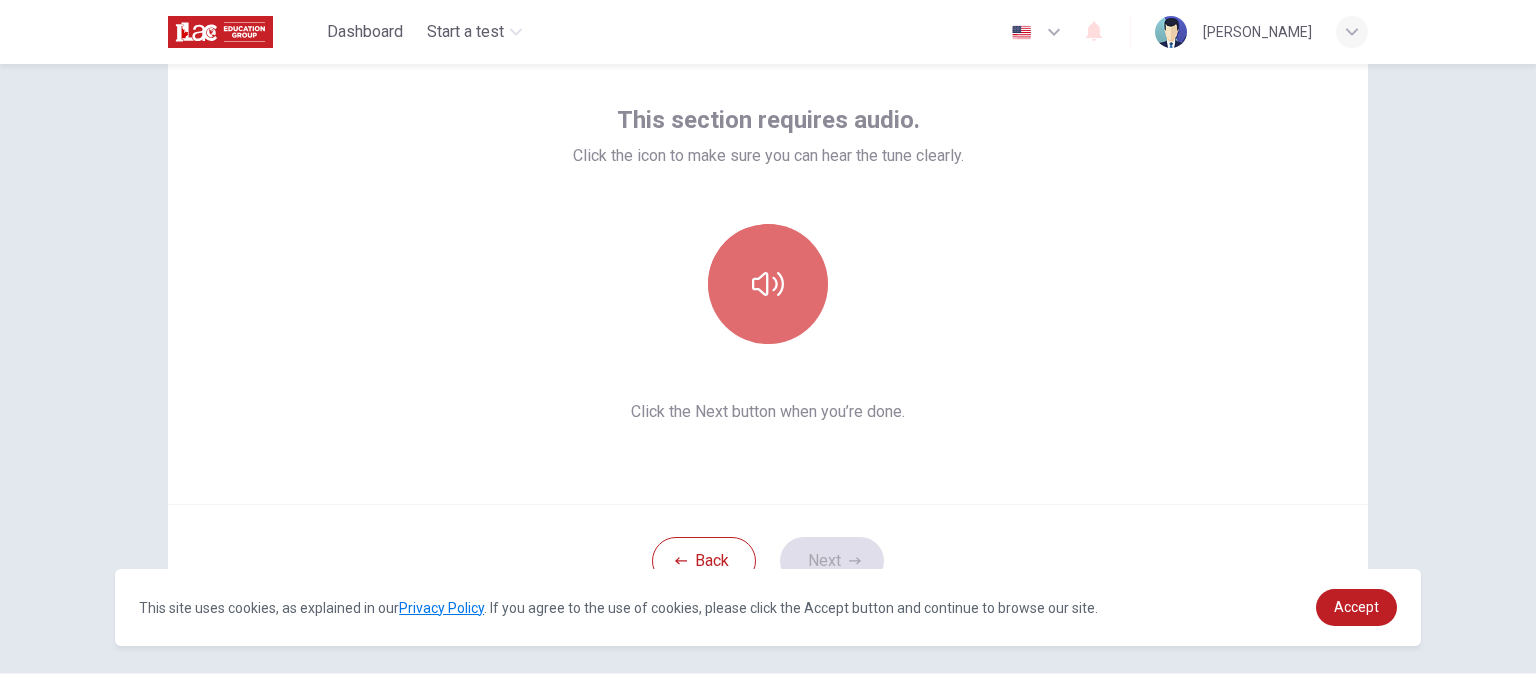 click at bounding box center [768, 284] 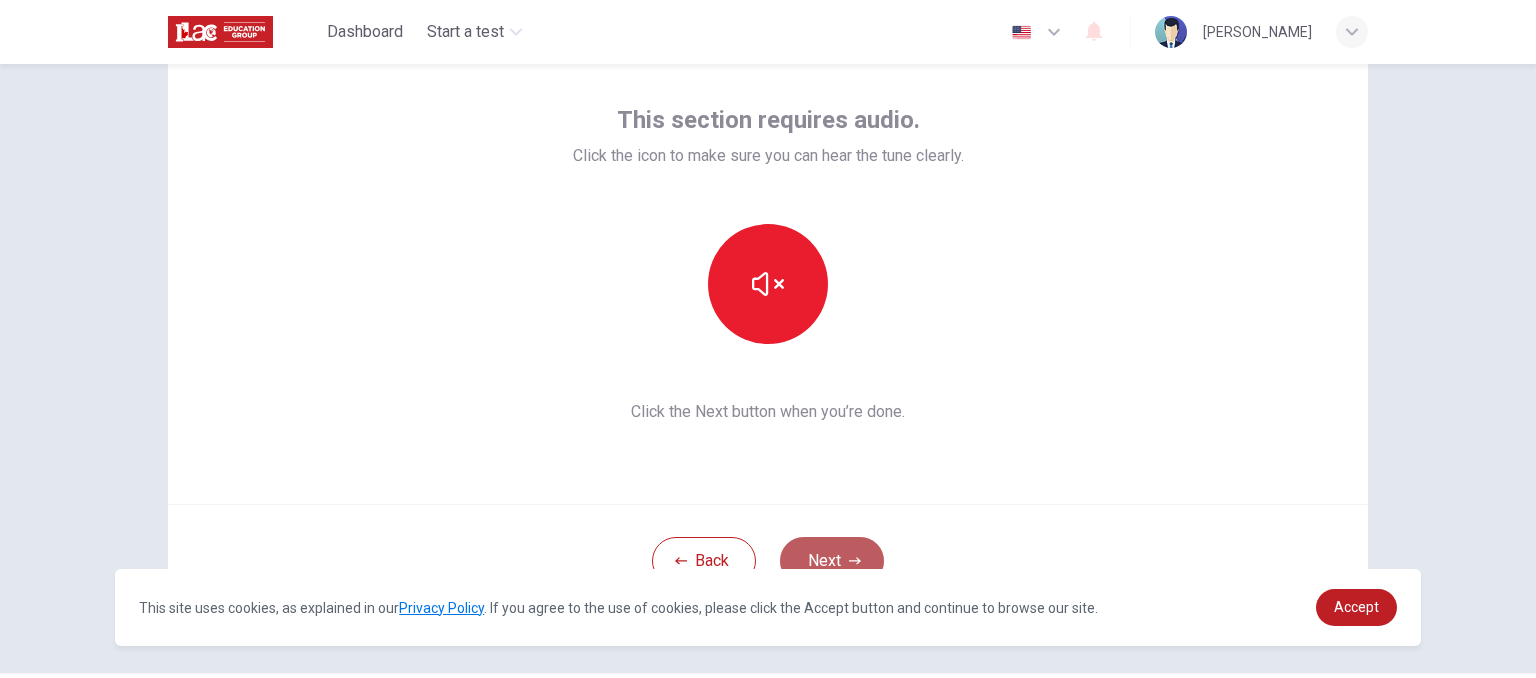 click on "Next" at bounding box center [832, 561] 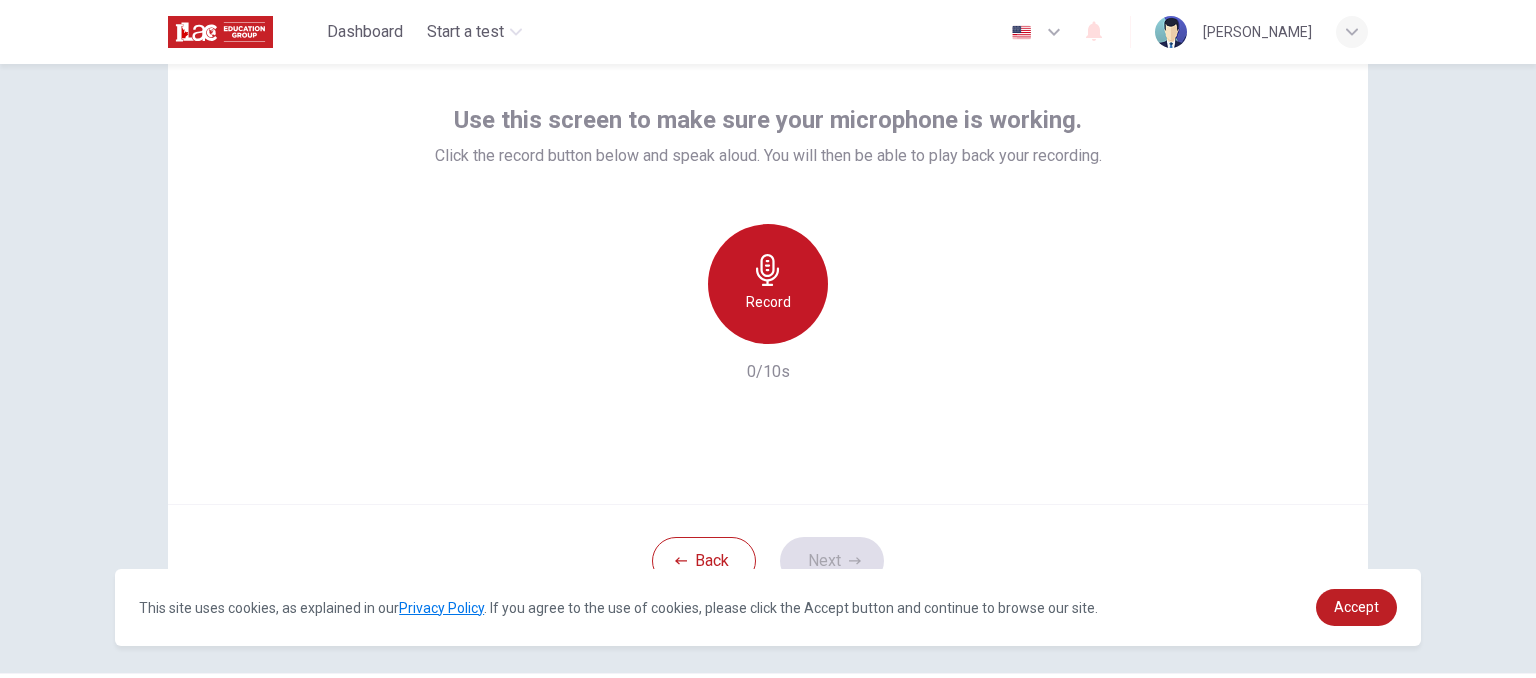 click 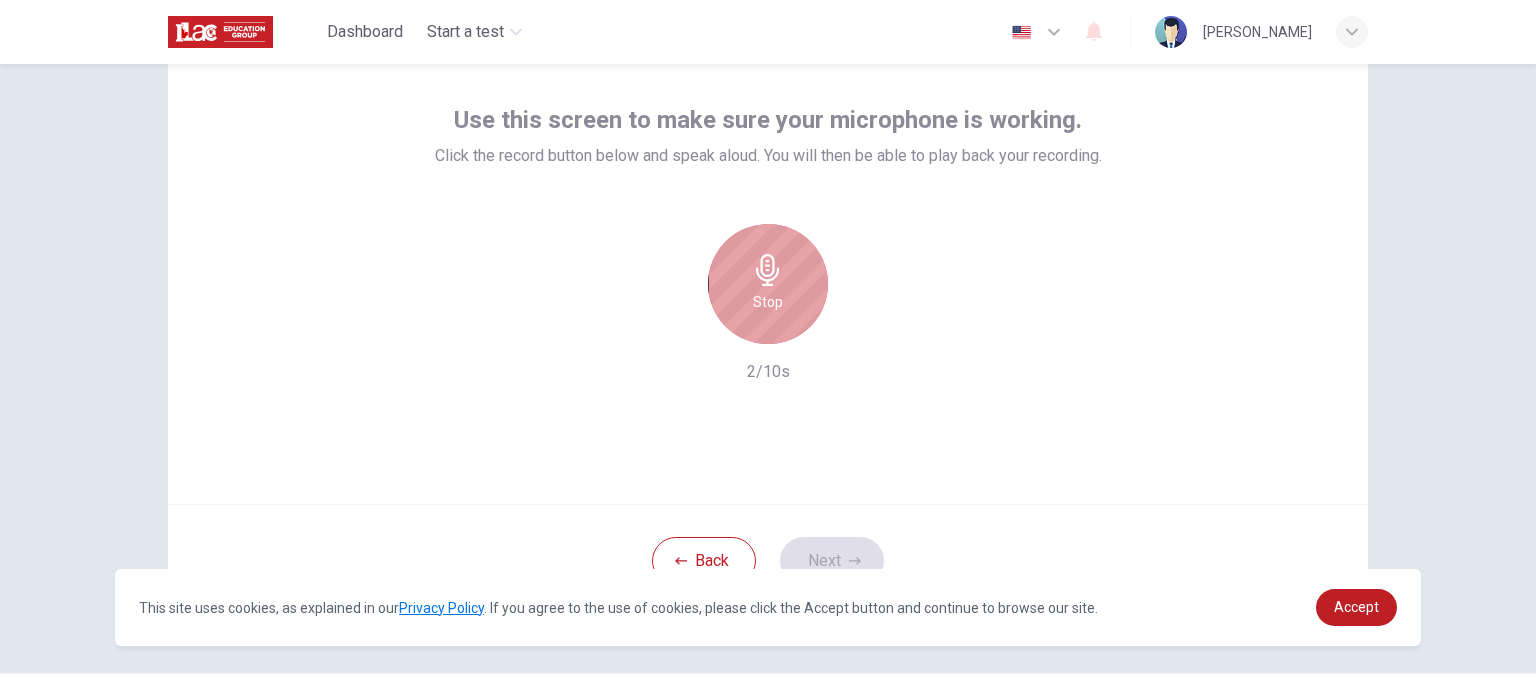 click 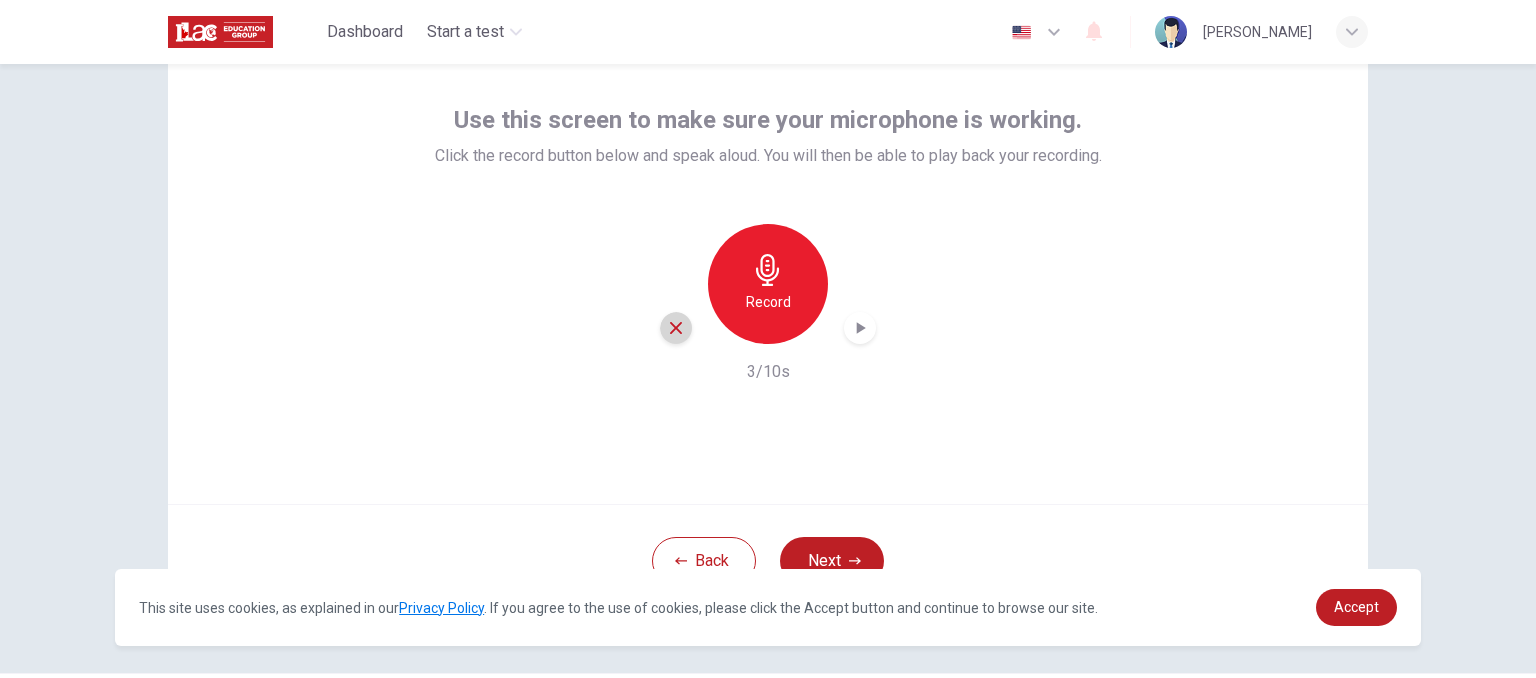 click 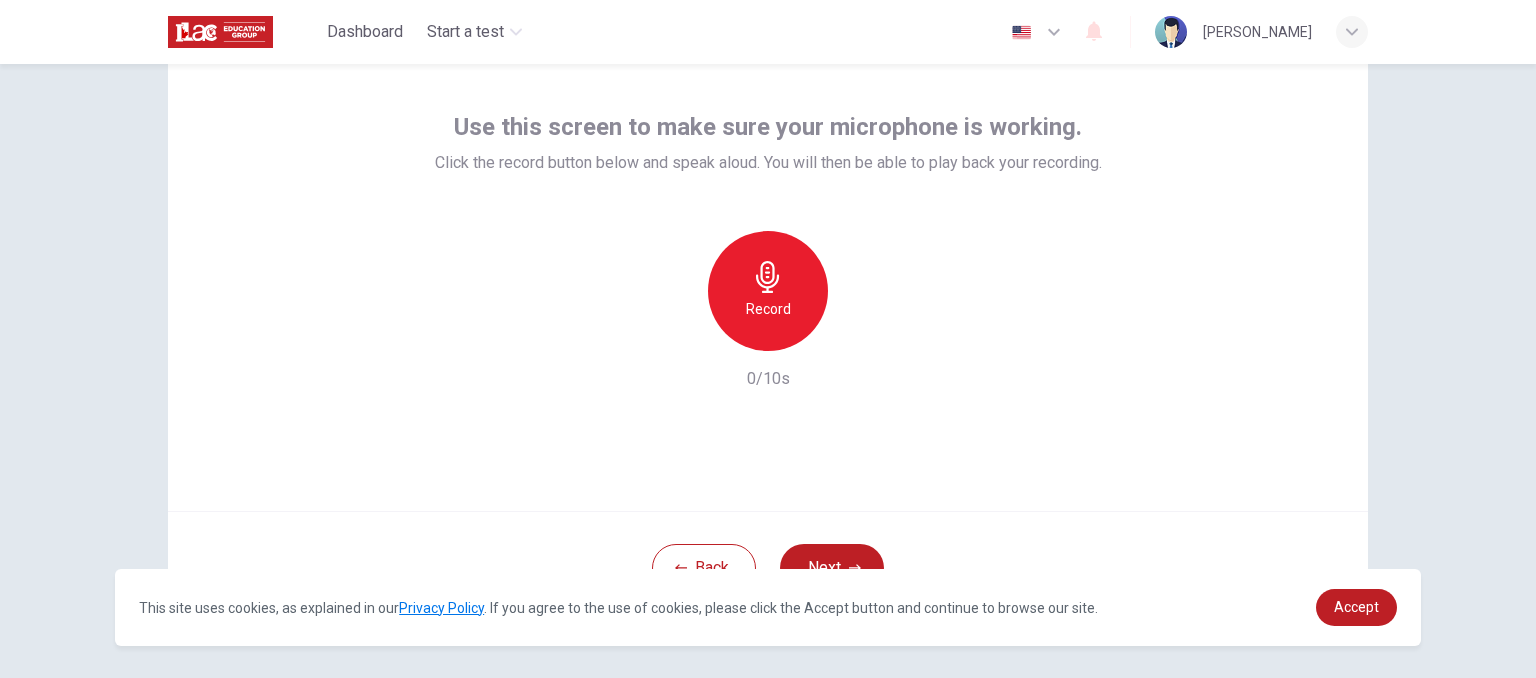 scroll, scrollTop: 88, scrollLeft: 0, axis: vertical 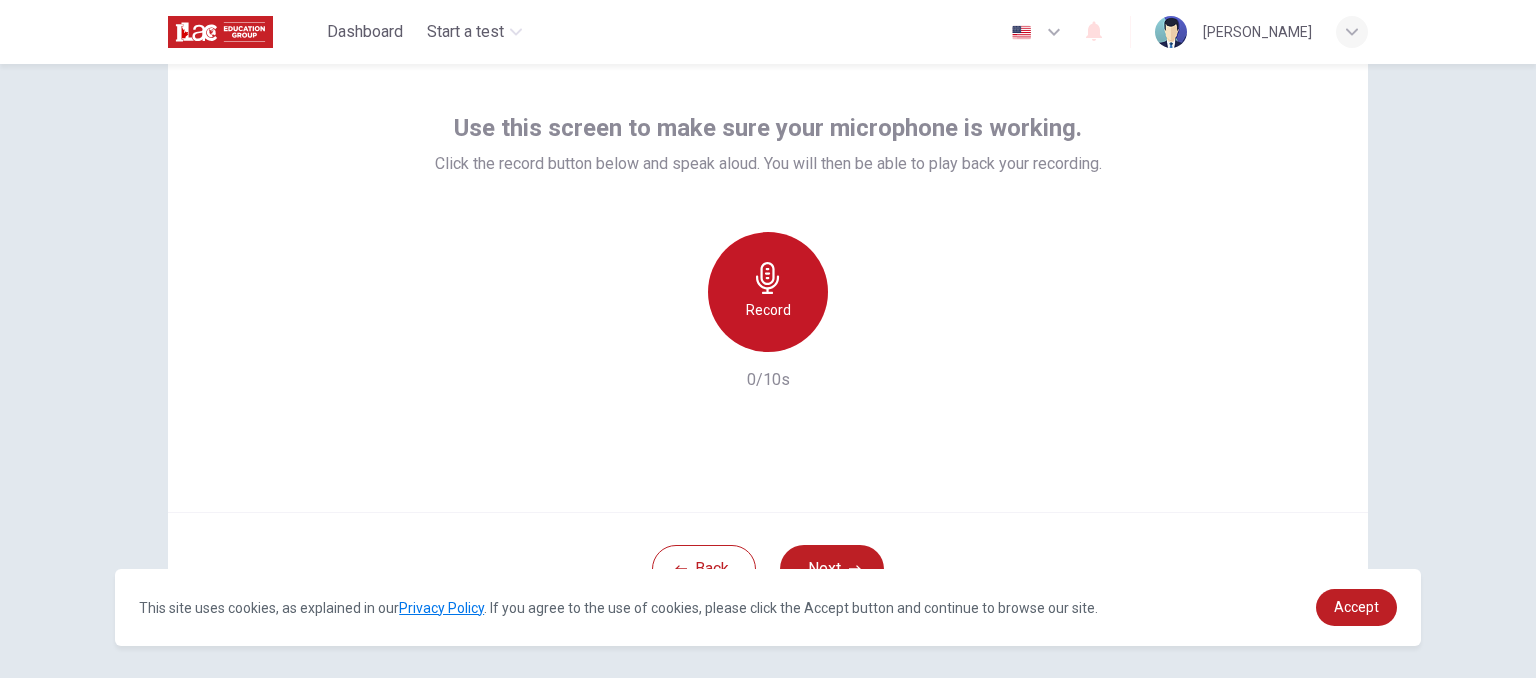 click on "Record" at bounding box center [768, 292] 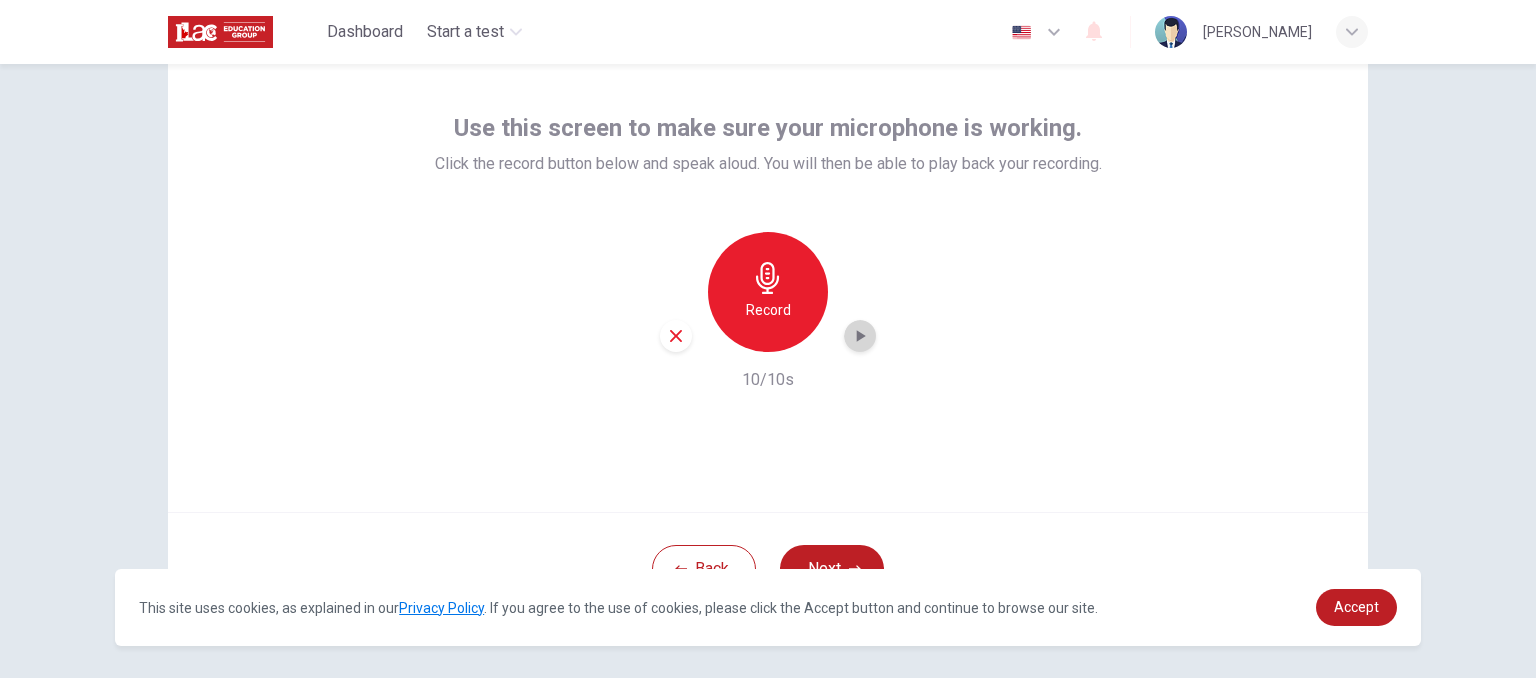click 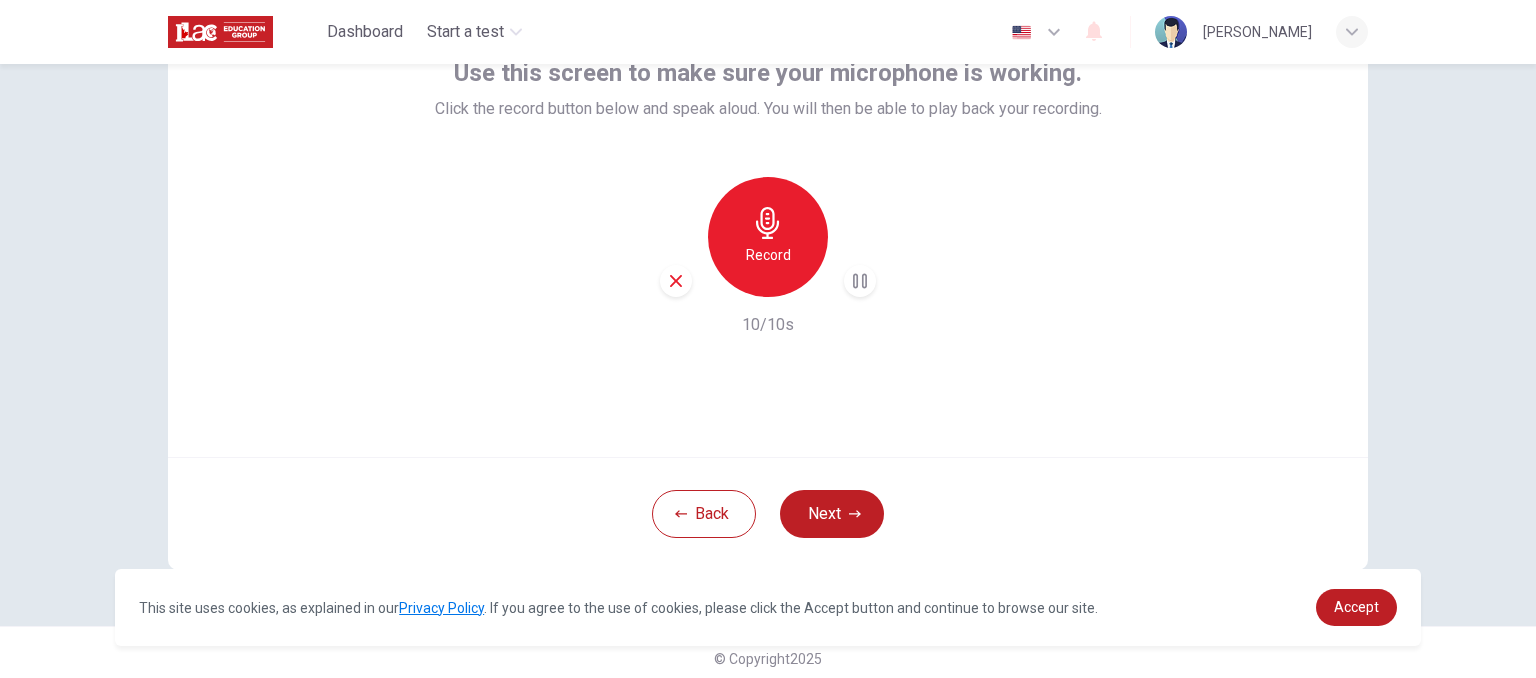scroll, scrollTop: 155, scrollLeft: 0, axis: vertical 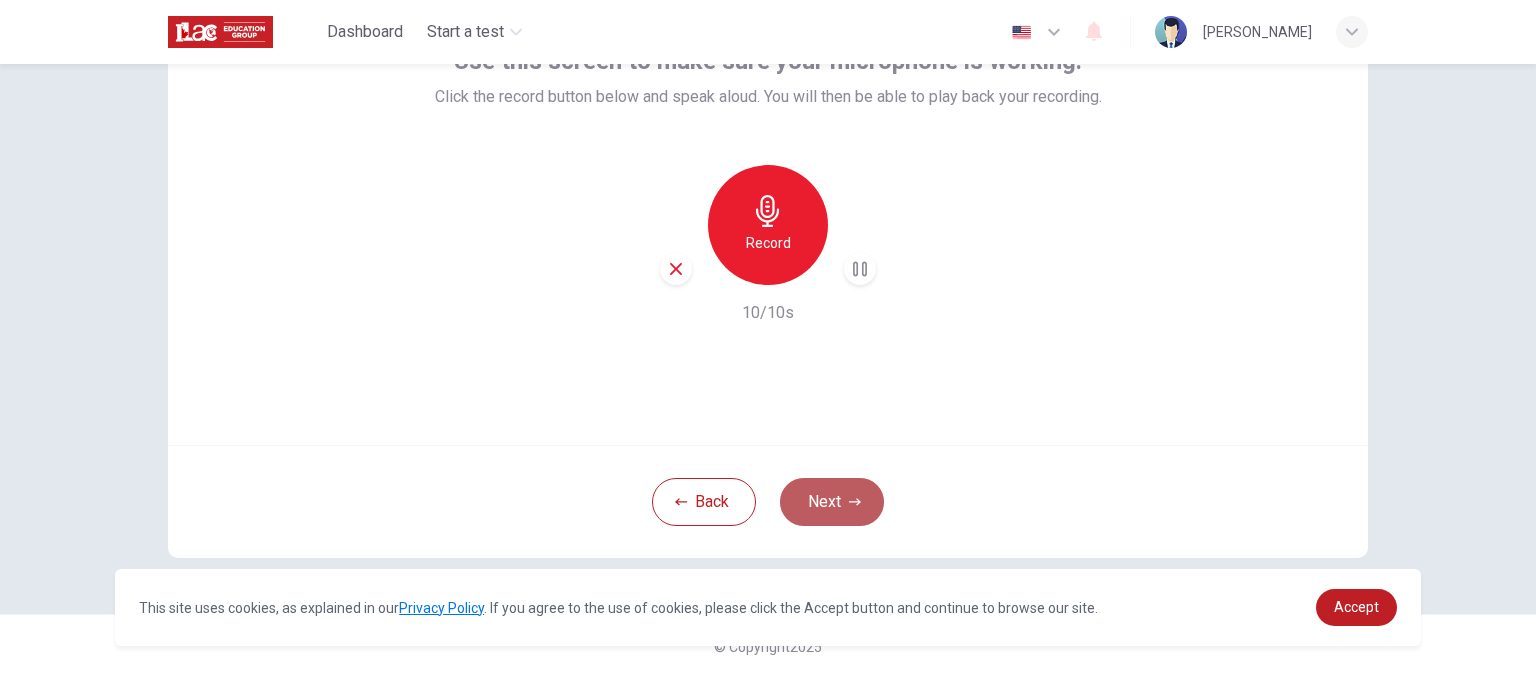 click on "Next" at bounding box center [832, 502] 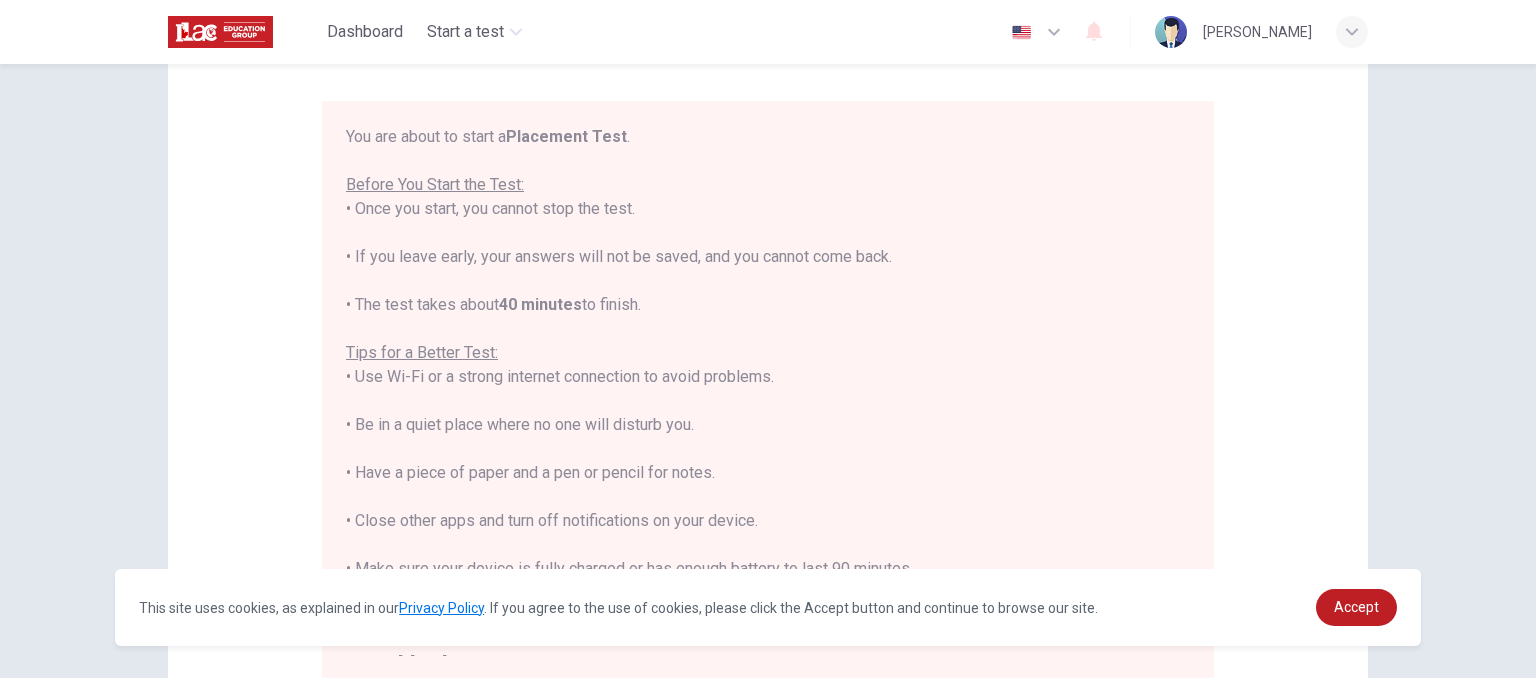 scroll, scrollTop: 23, scrollLeft: 0, axis: vertical 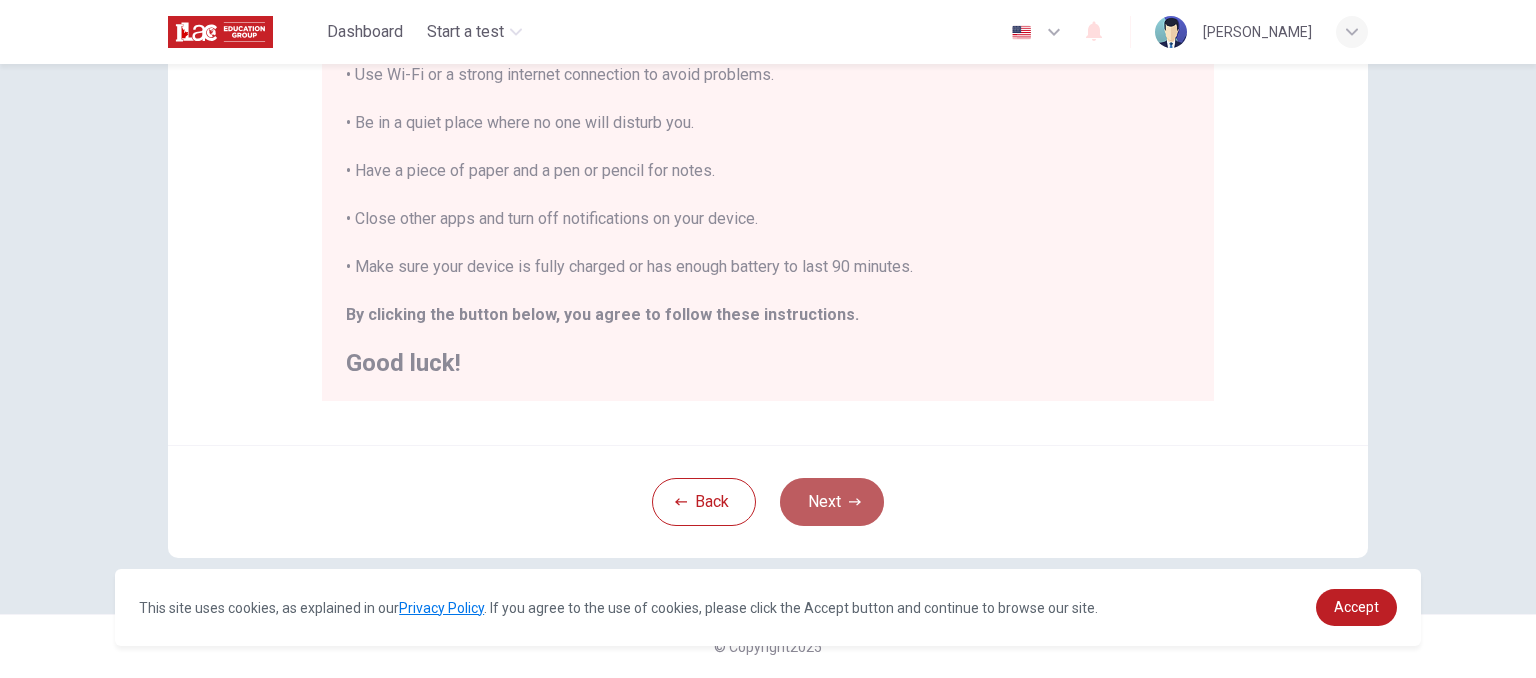 click on "Next" at bounding box center [832, 502] 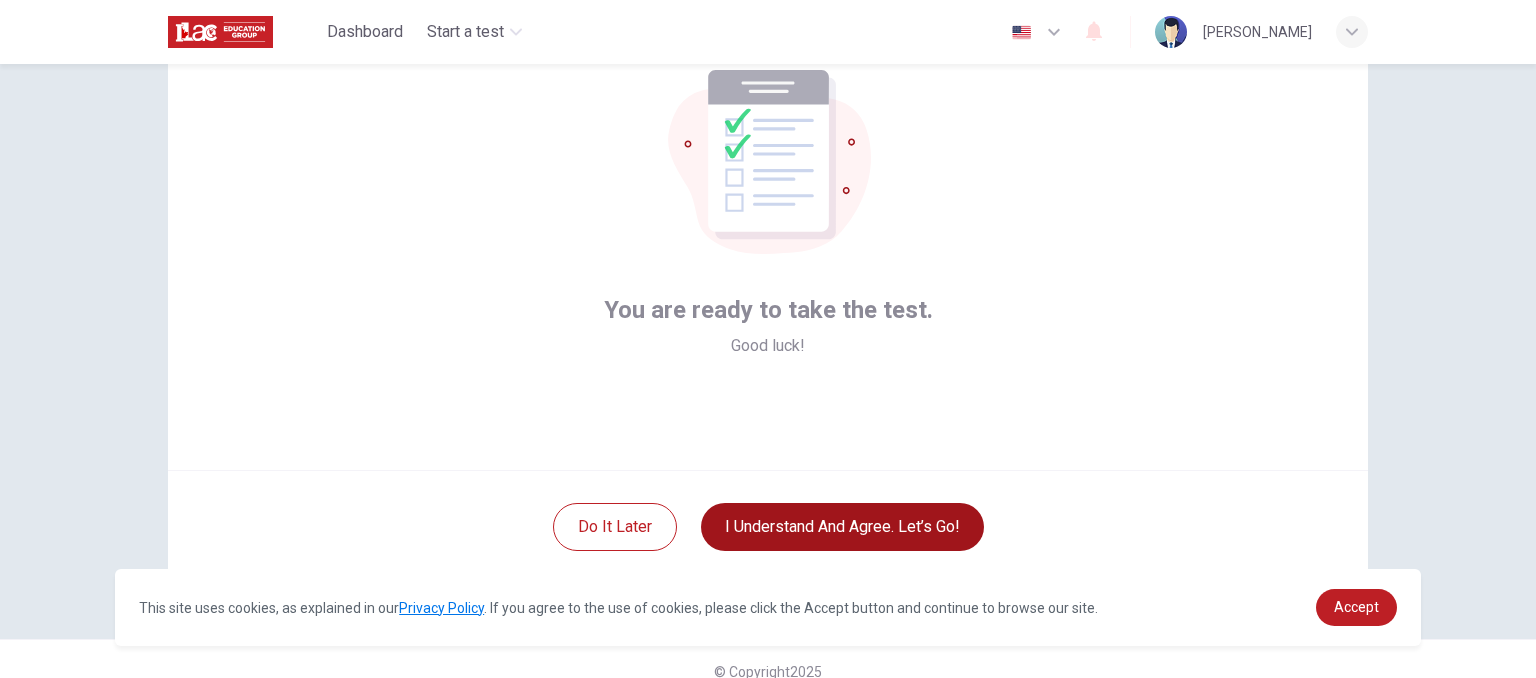 scroll, scrollTop: 155, scrollLeft: 0, axis: vertical 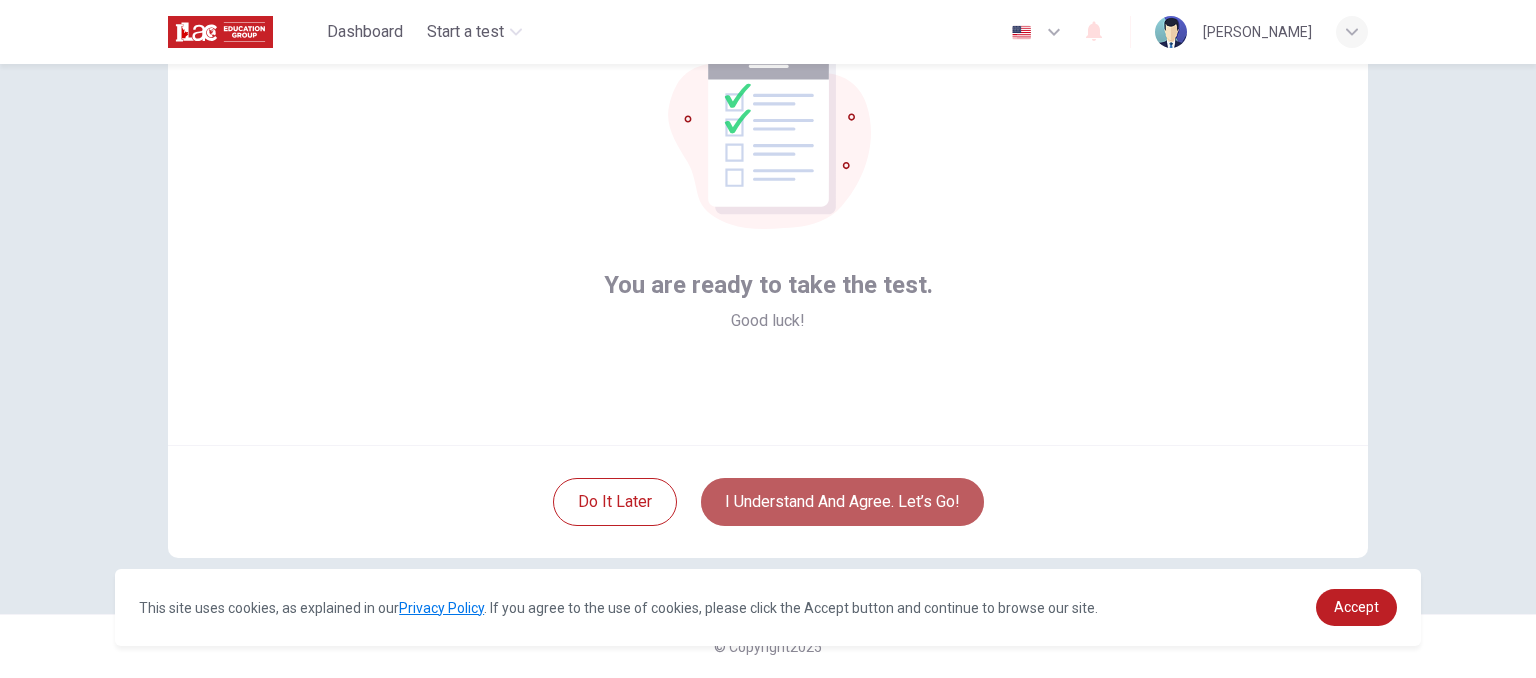 click on "I understand and agree. Let’s go!" at bounding box center [842, 502] 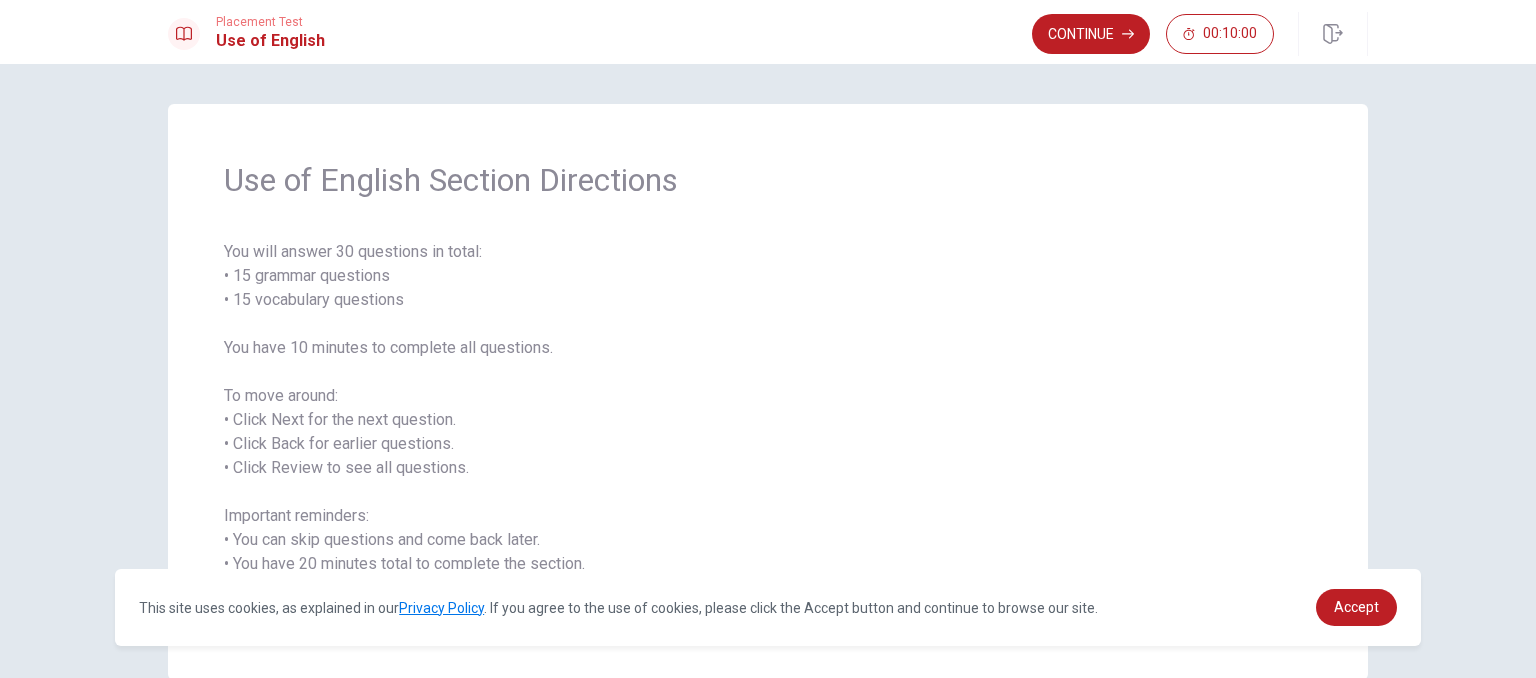 scroll, scrollTop: 106, scrollLeft: 0, axis: vertical 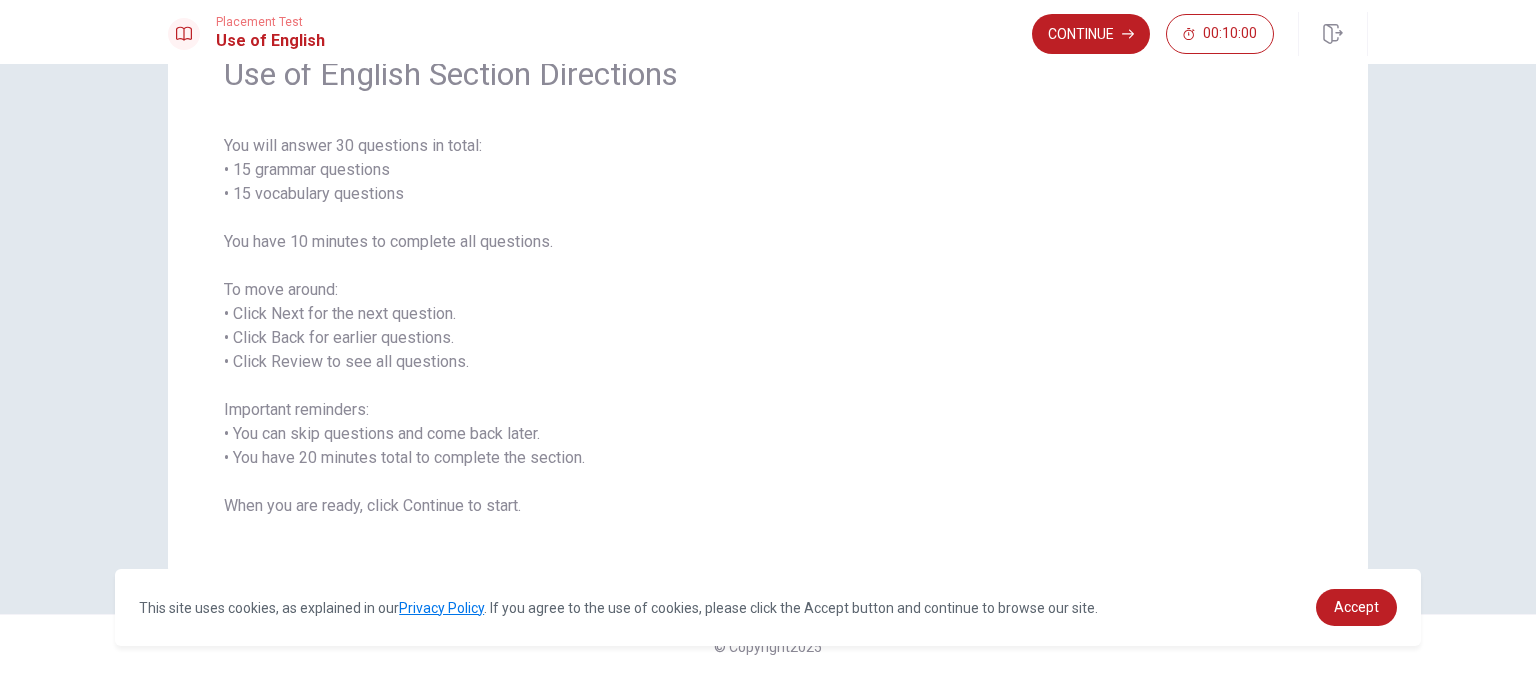 click on "You will answer 30 questions in total:
• 15 grammar questions
• 15 vocabulary questions
You have 10 minutes to complete all questions.
To move around:
• Click Next for the next question.
• Click Back for earlier questions.
• Click Review to see all questions.
Important reminders:
• You can skip questions and come back later.
• You have 20 minutes total to complete the section.
When you are ready, click Continue to start." at bounding box center (768, 326) 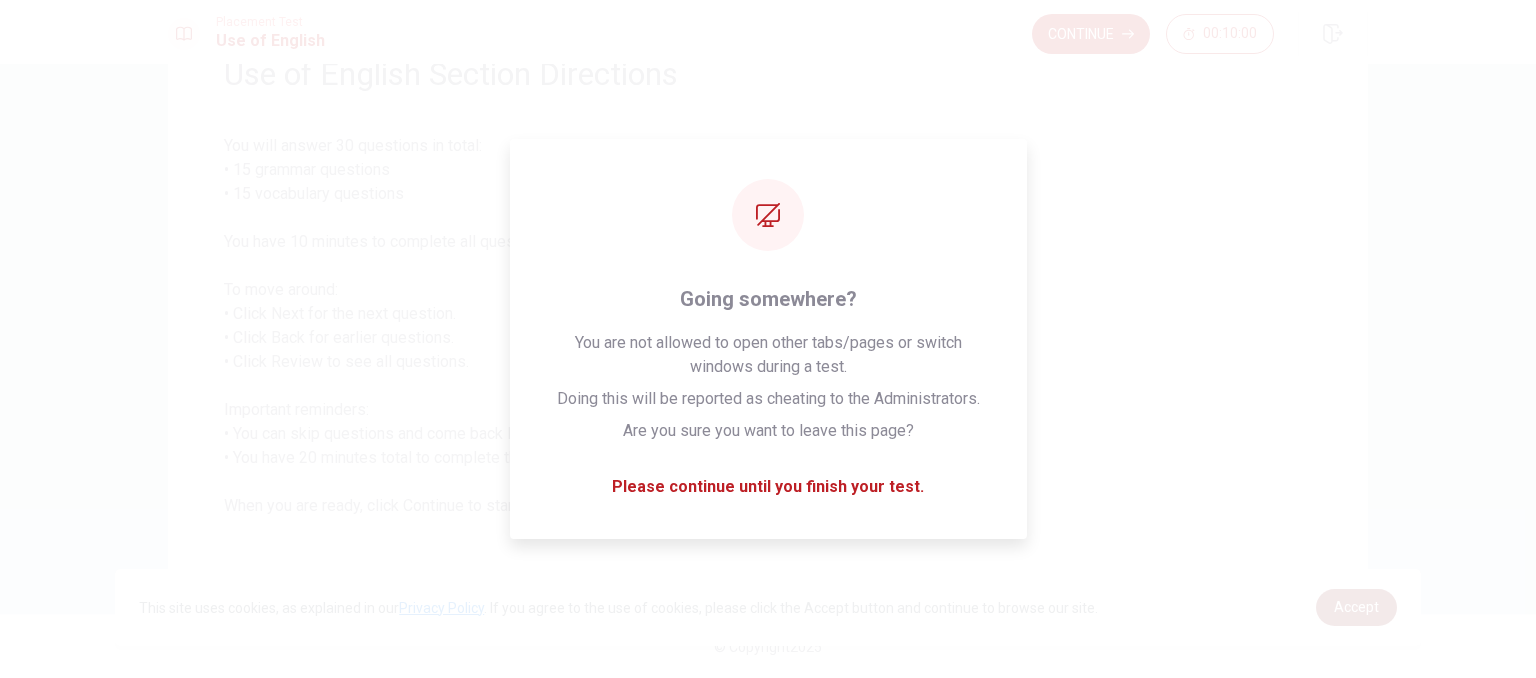 click on "Accept" at bounding box center (1356, 607) 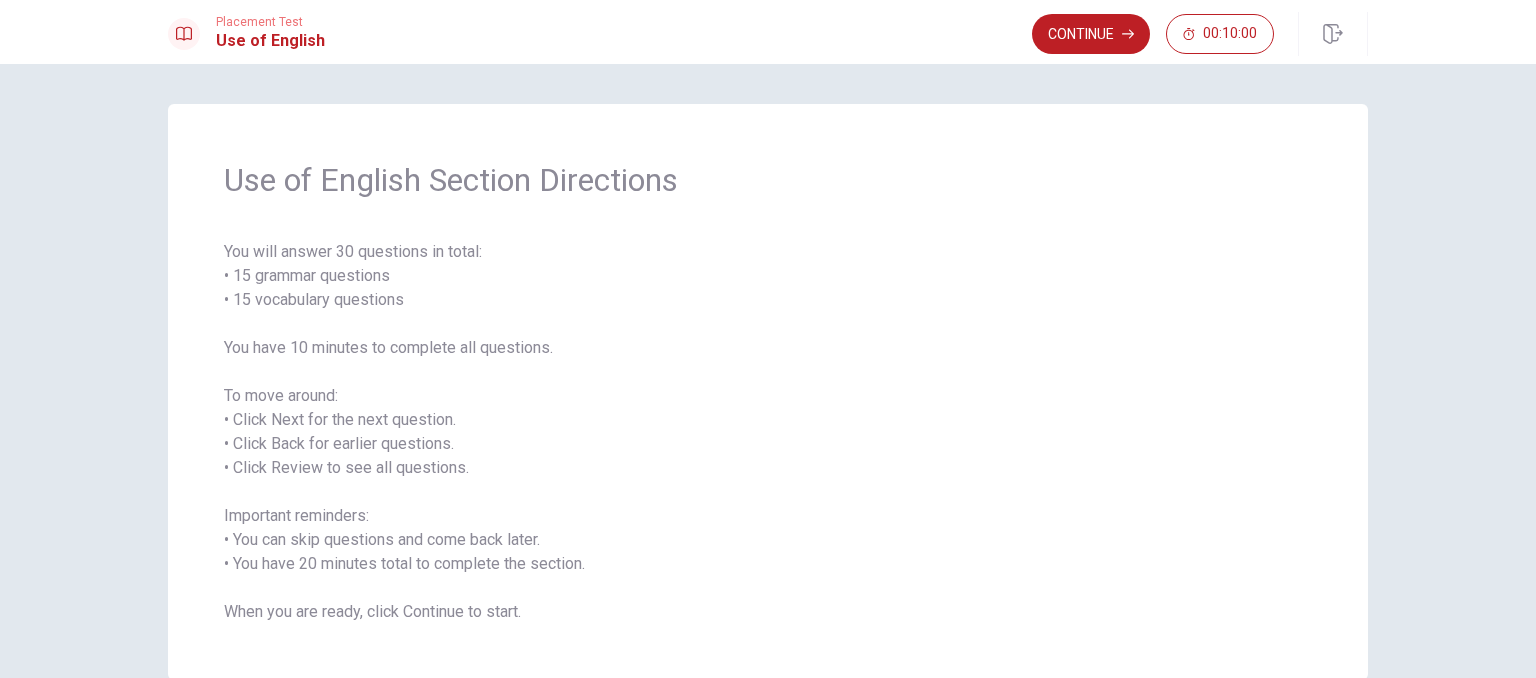 scroll, scrollTop: 106, scrollLeft: 0, axis: vertical 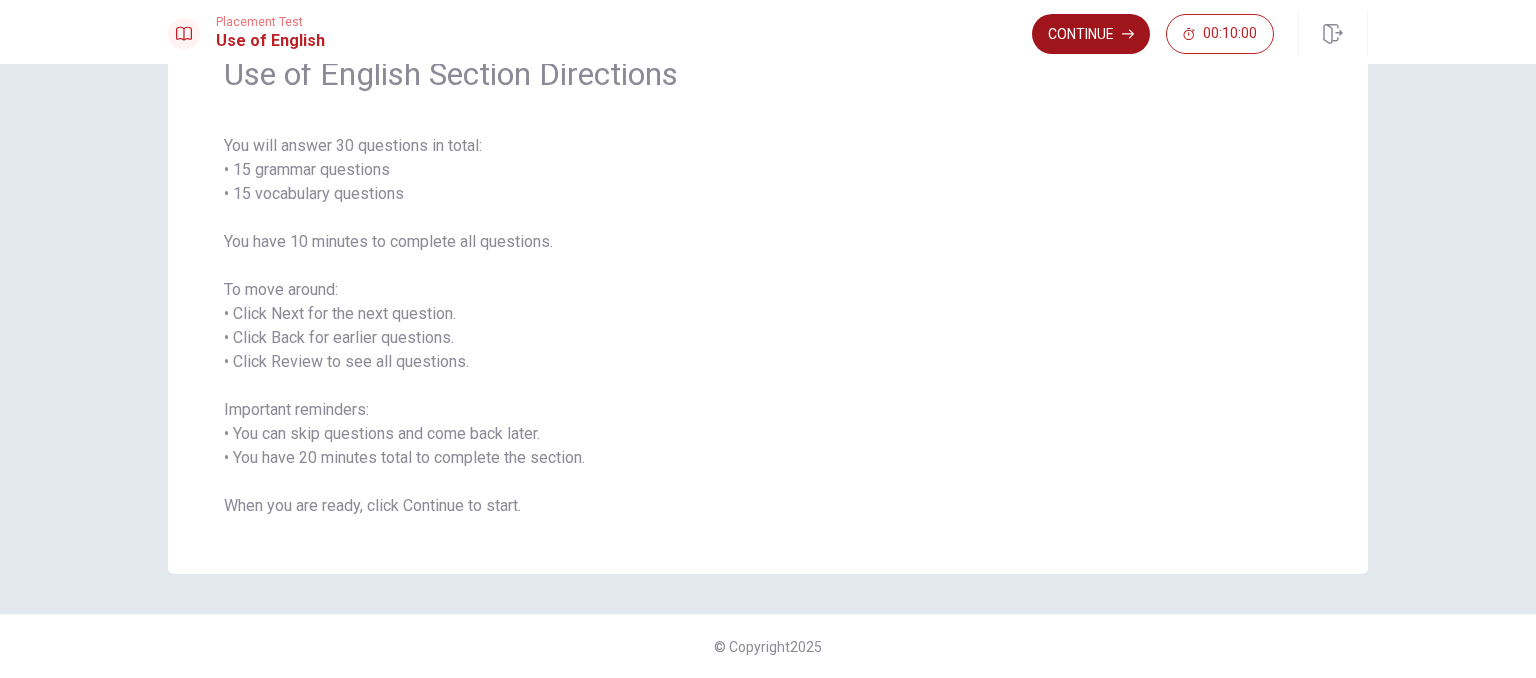click on "Continue" at bounding box center [1091, 34] 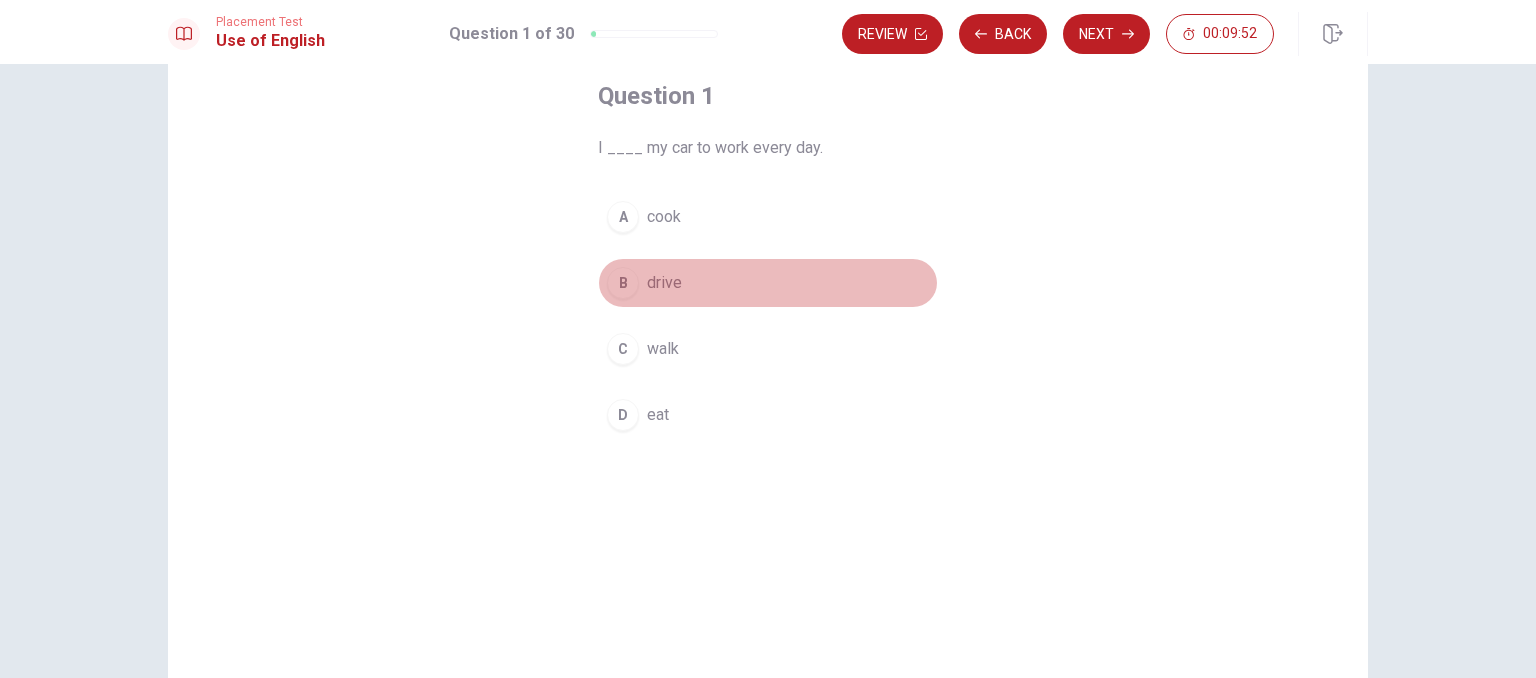 click on "B" at bounding box center [623, 283] 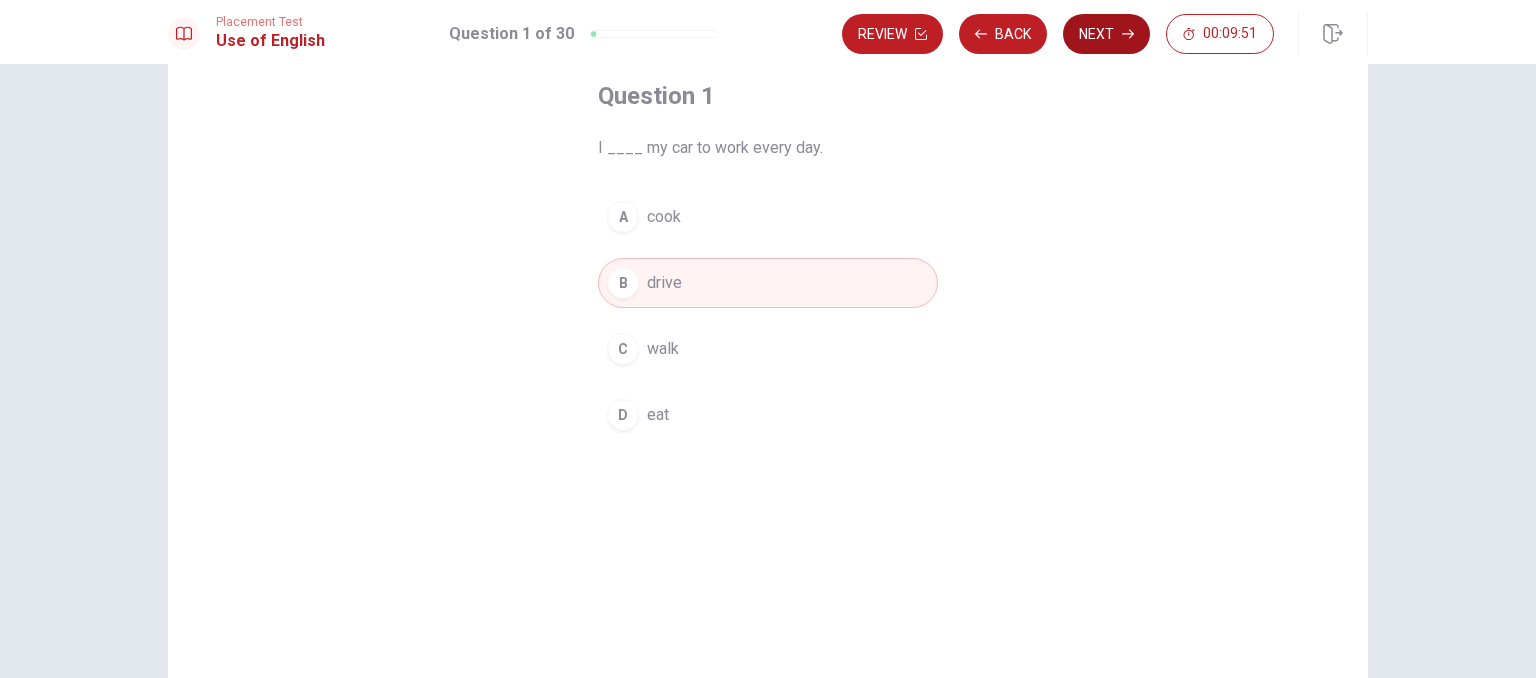 click on "Next" at bounding box center [1106, 34] 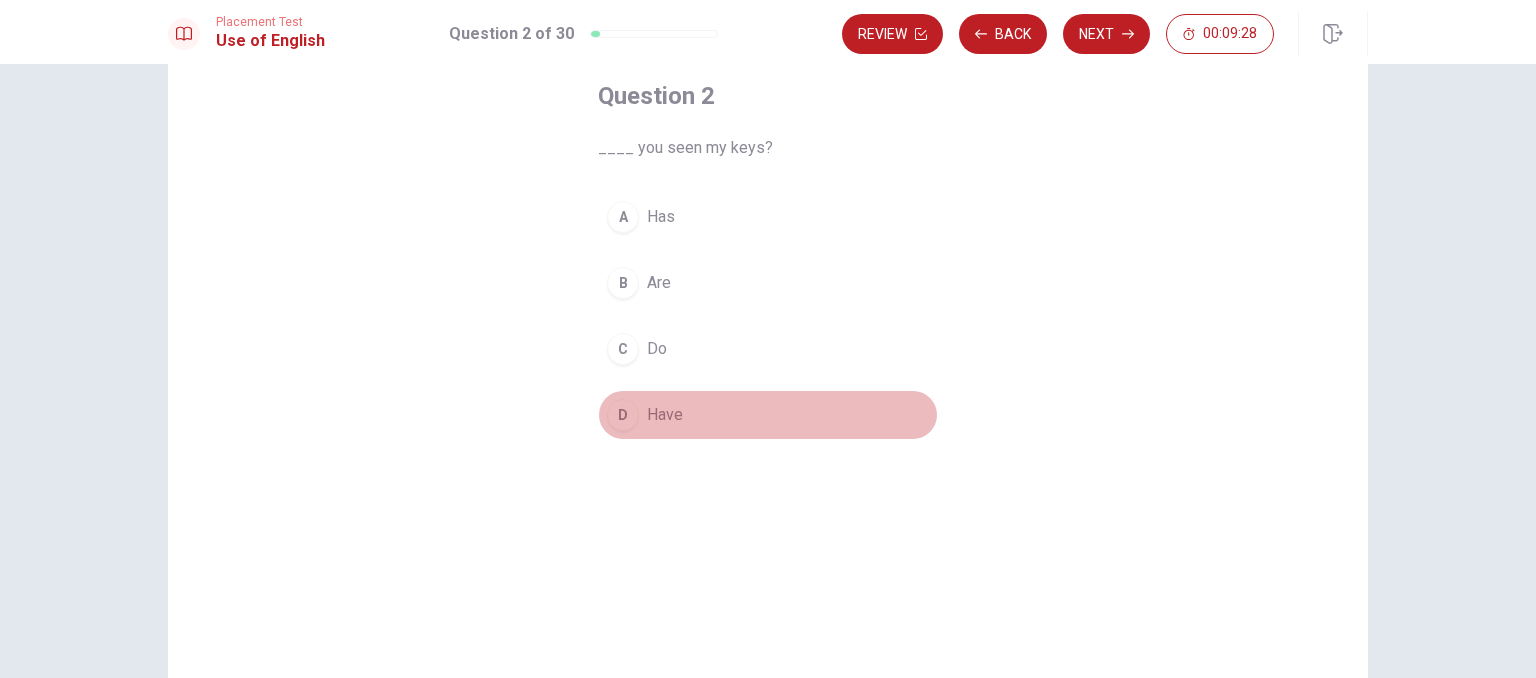 click on "D" at bounding box center (623, 415) 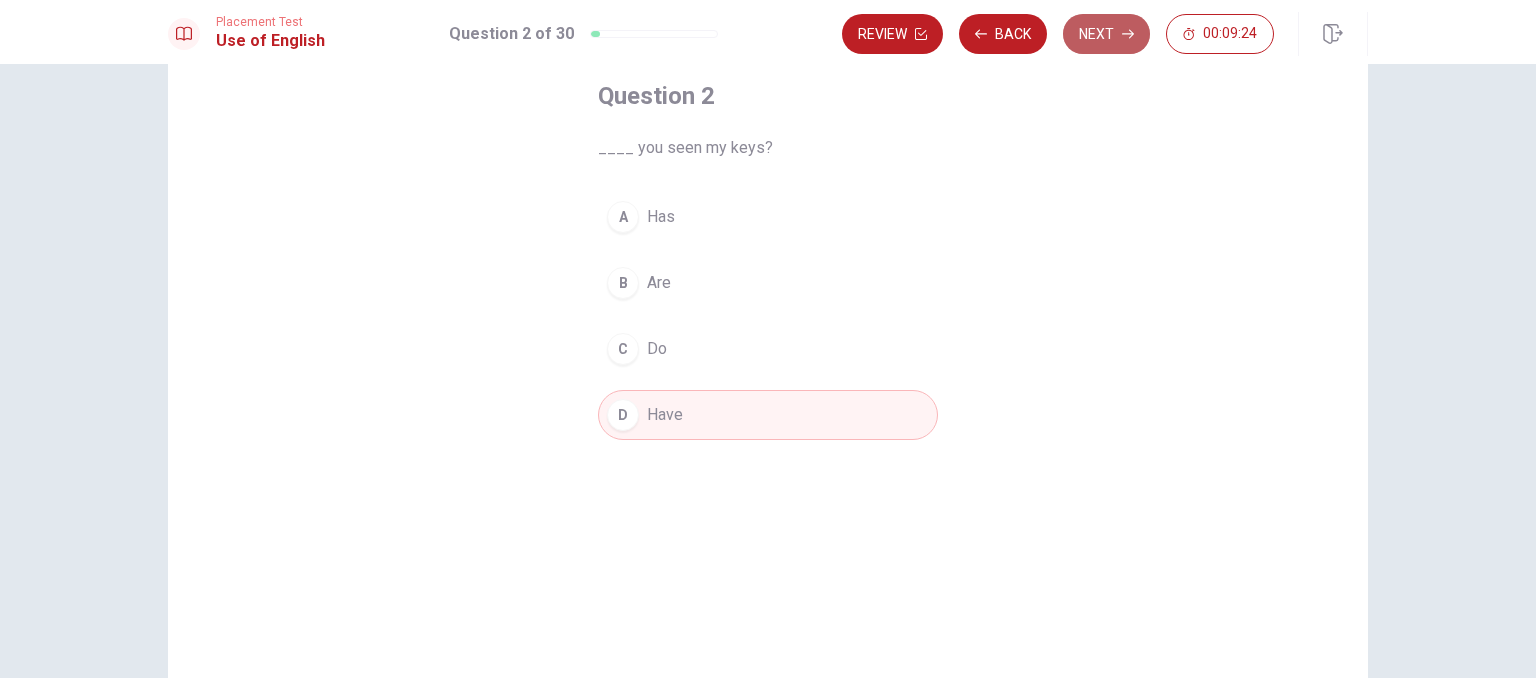 click on "Next" at bounding box center (1106, 34) 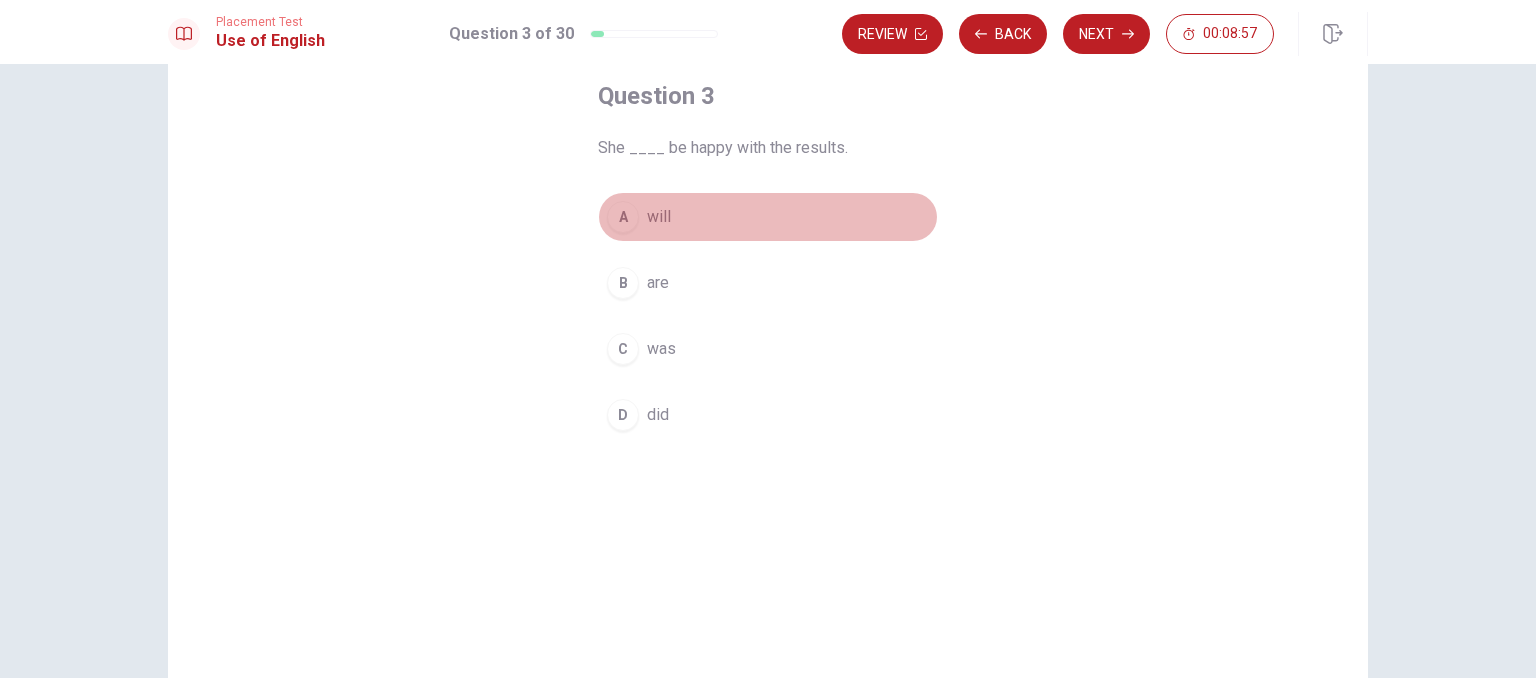 click on "A" at bounding box center (623, 217) 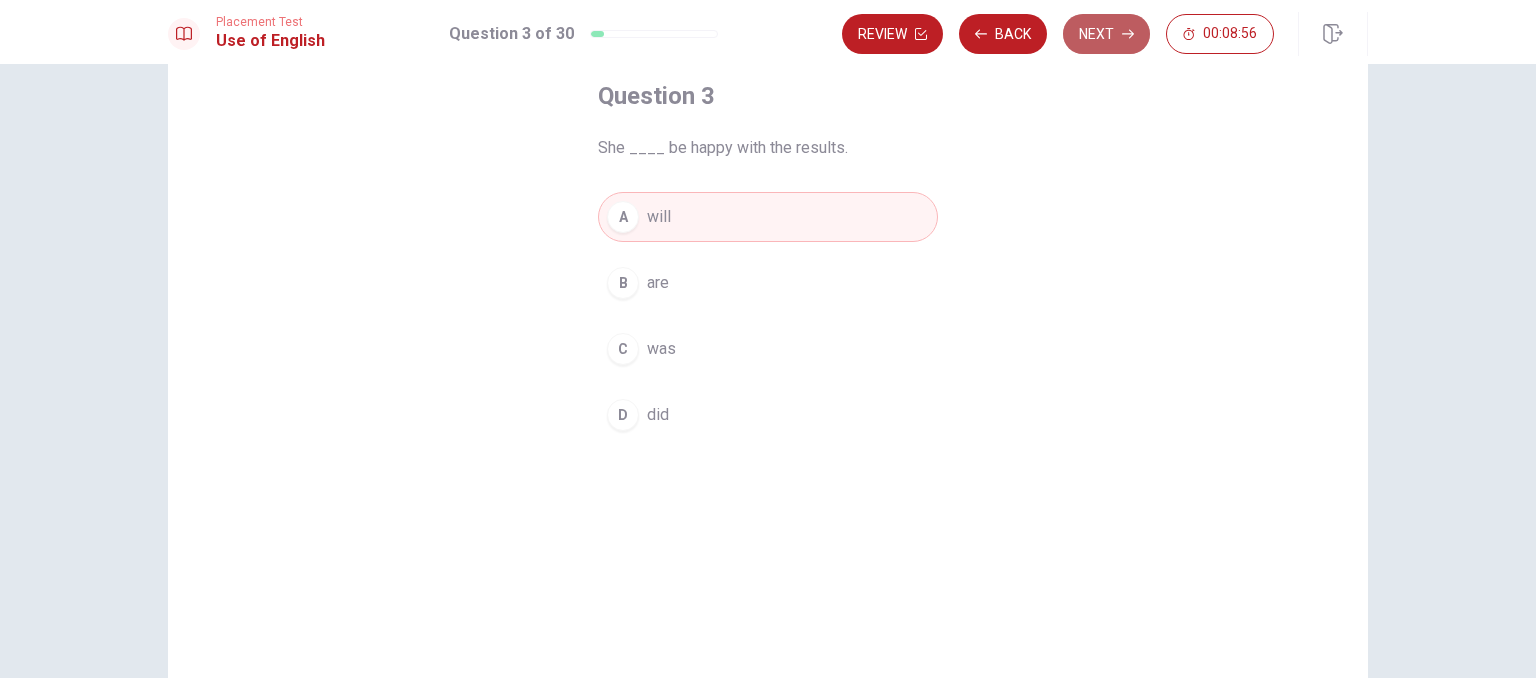 click on "Next" at bounding box center (1106, 34) 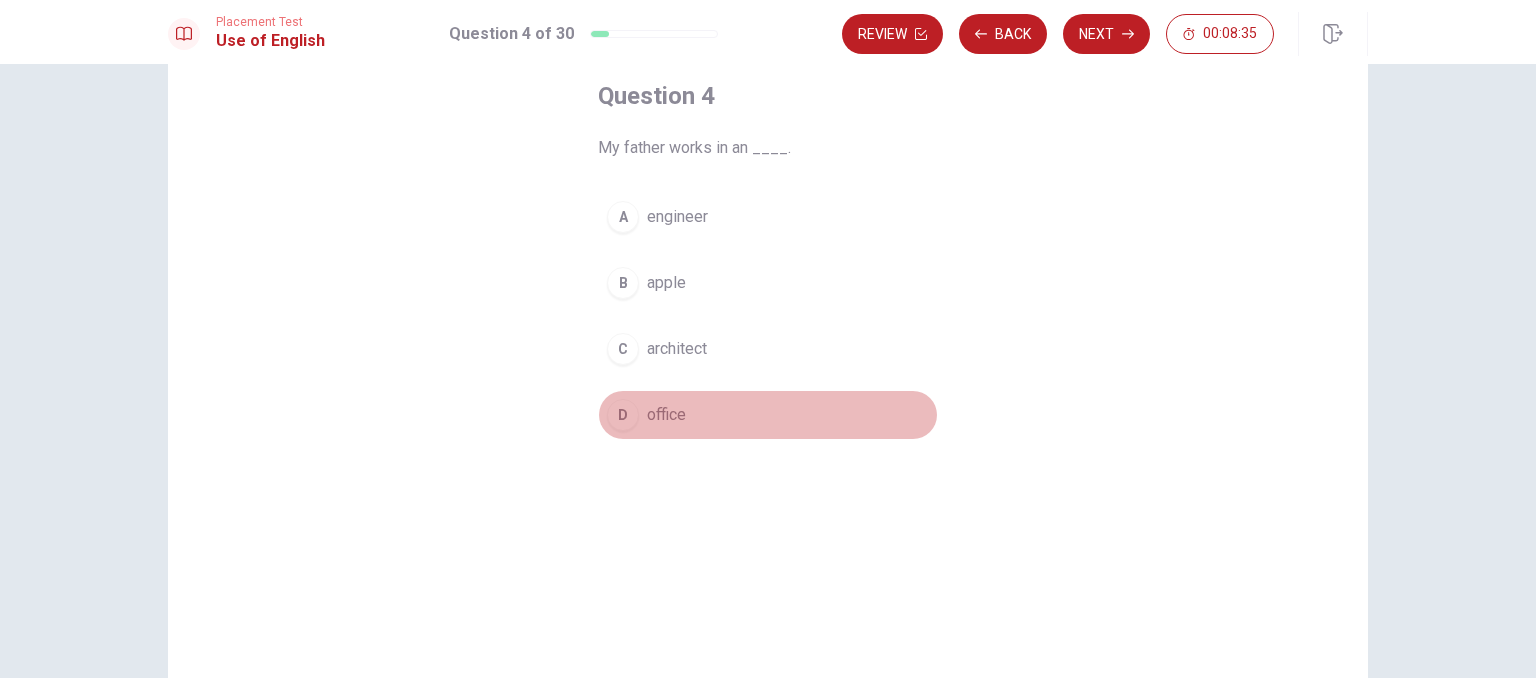 click on "D" at bounding box center (623, 415) 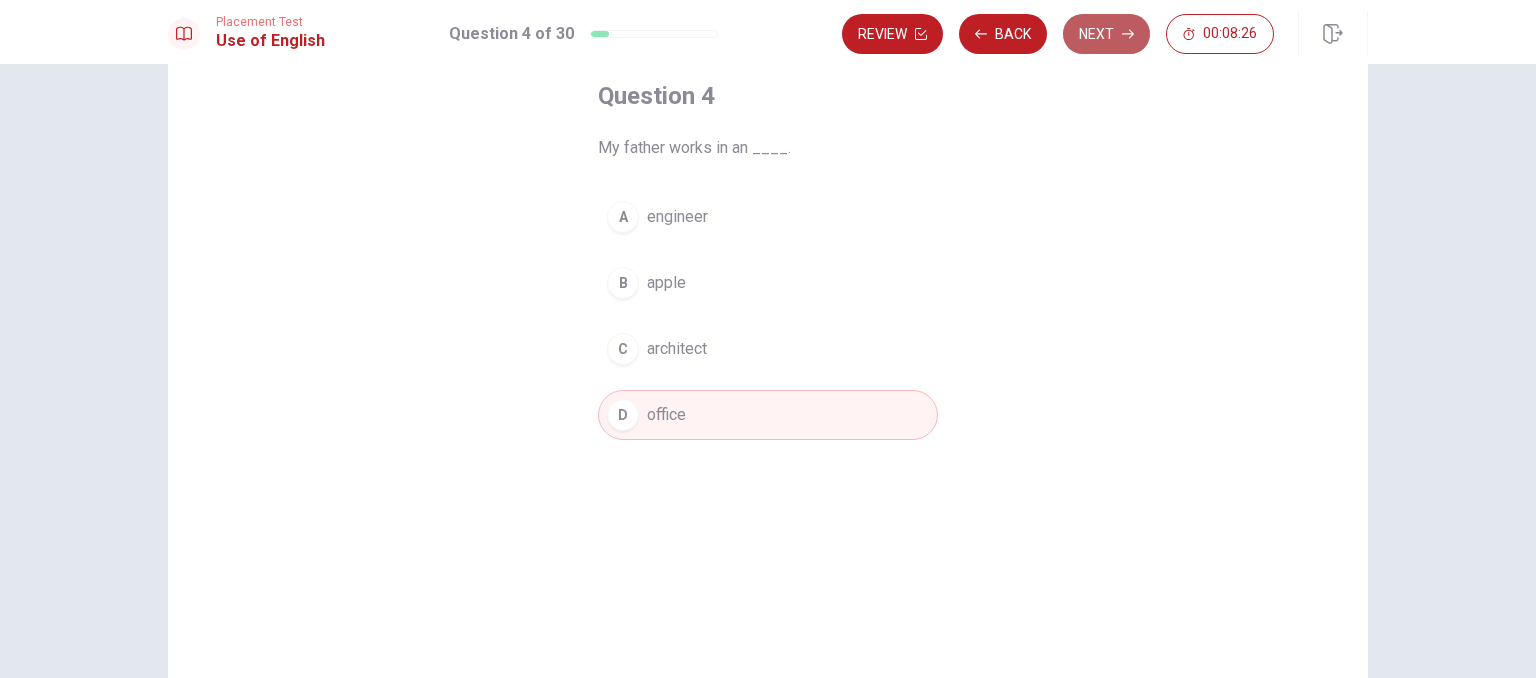 click on "Next" at bounding box center (1106, 34) 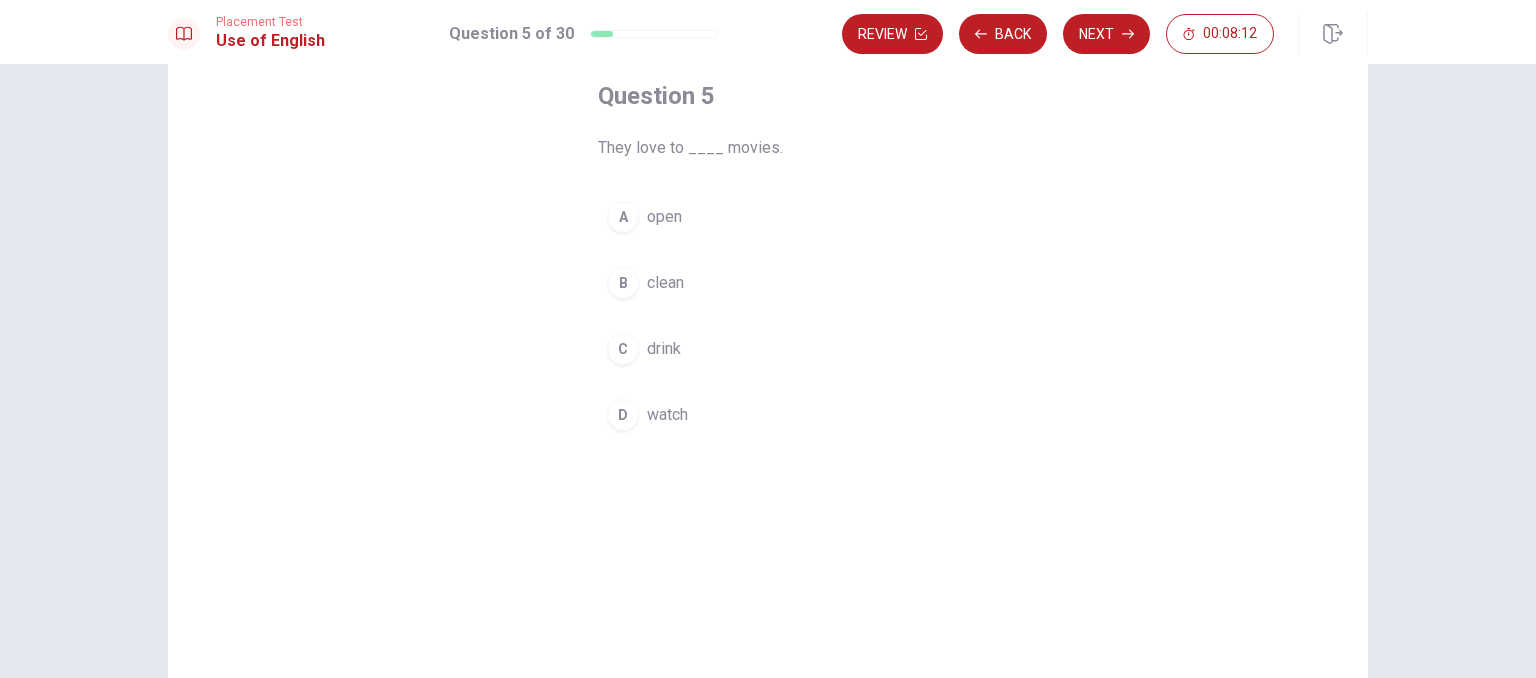 click on "D" at bounding box center (623, 415) 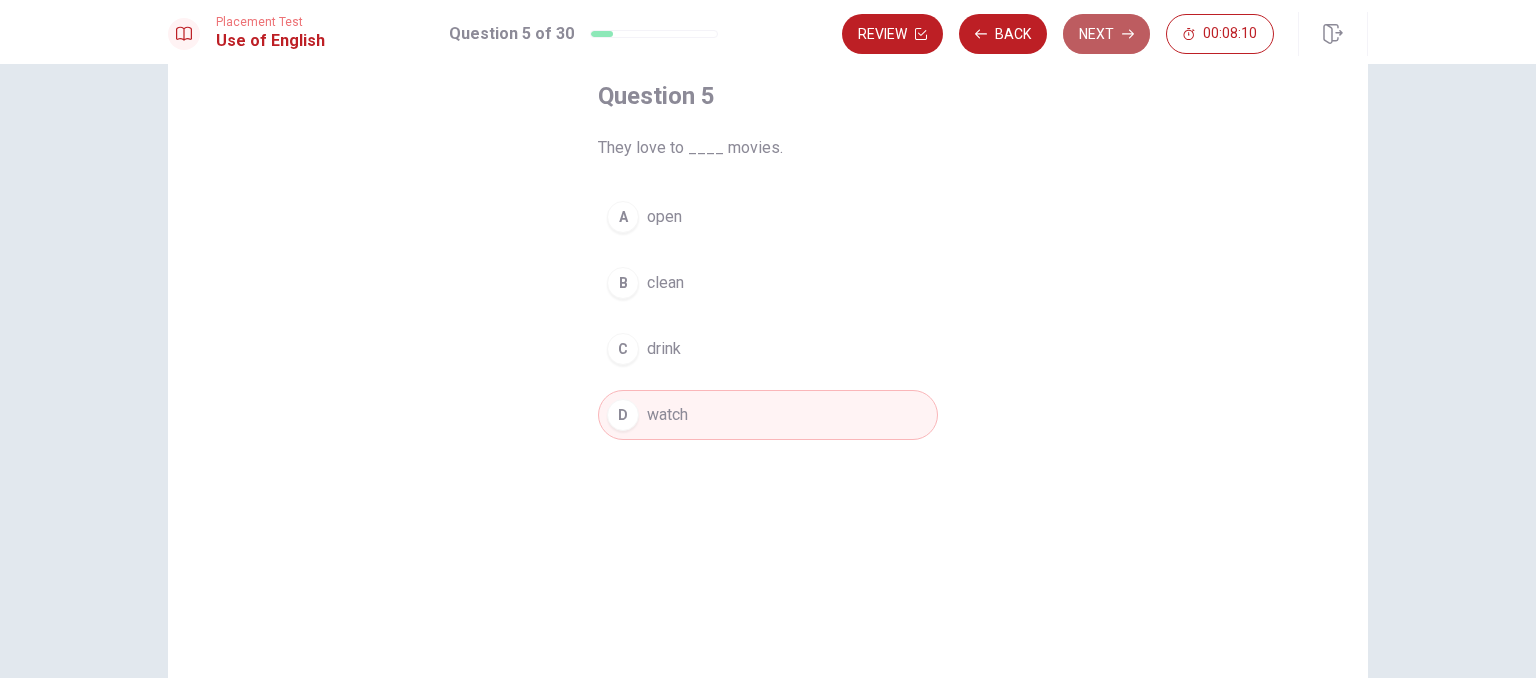 click on "Next" at bounding box center (1106, 34) 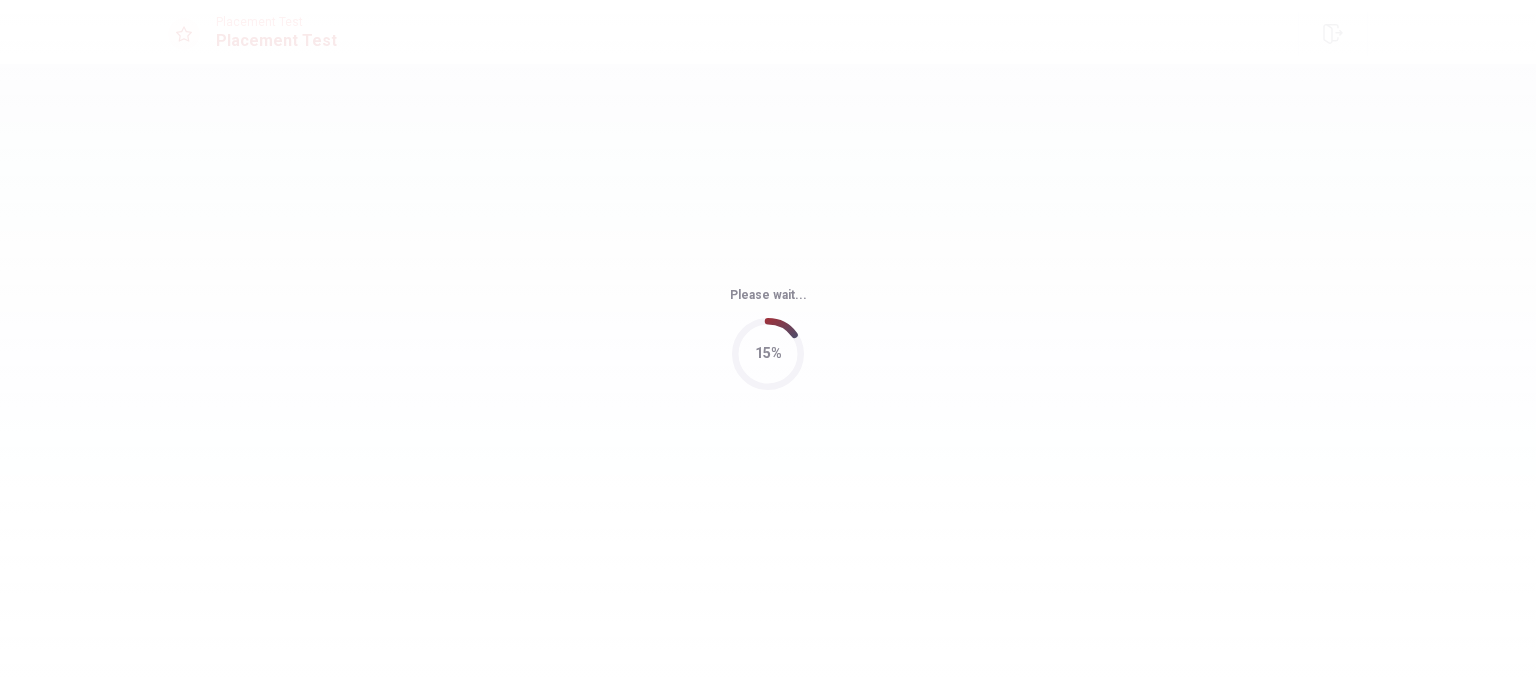 scroll, scrollTop: 0, scrollLeft: 0, axis: both 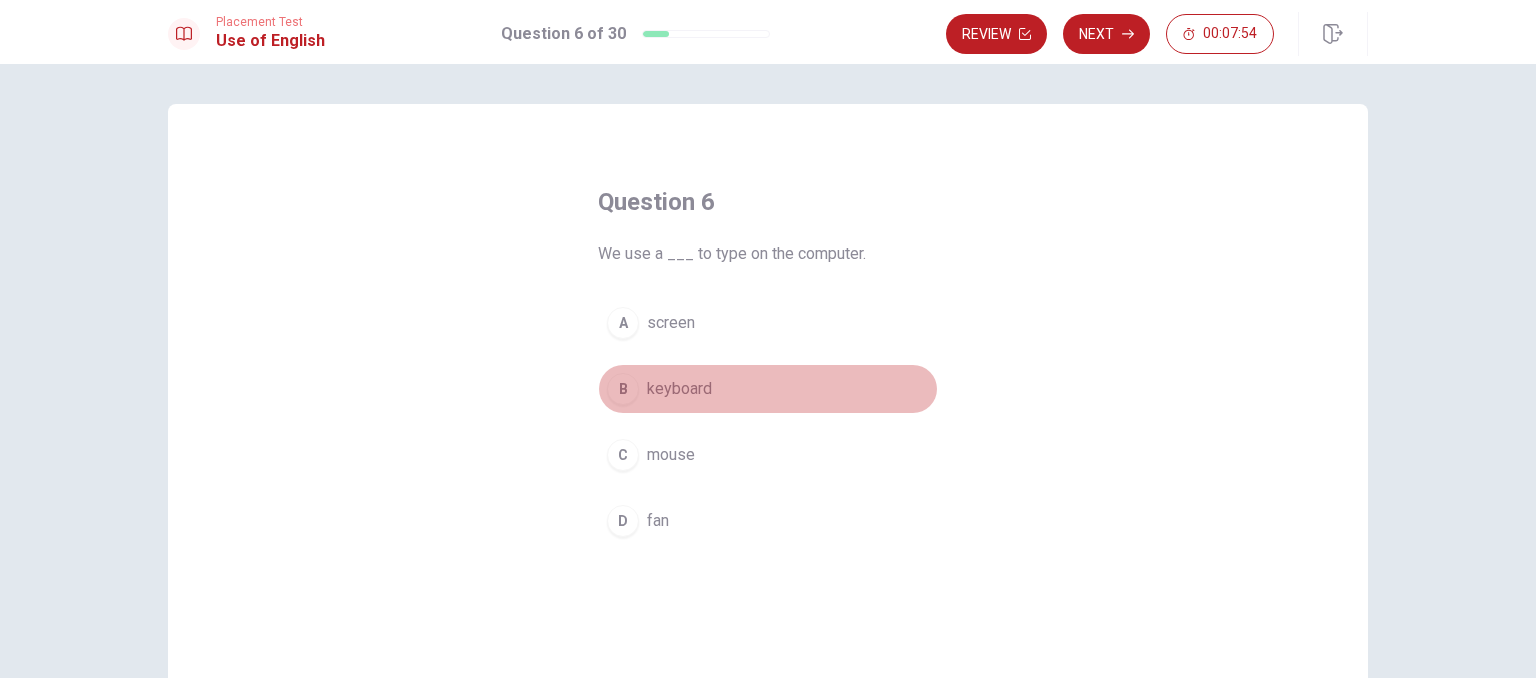 click on "B" at bounding box center [623, 389] 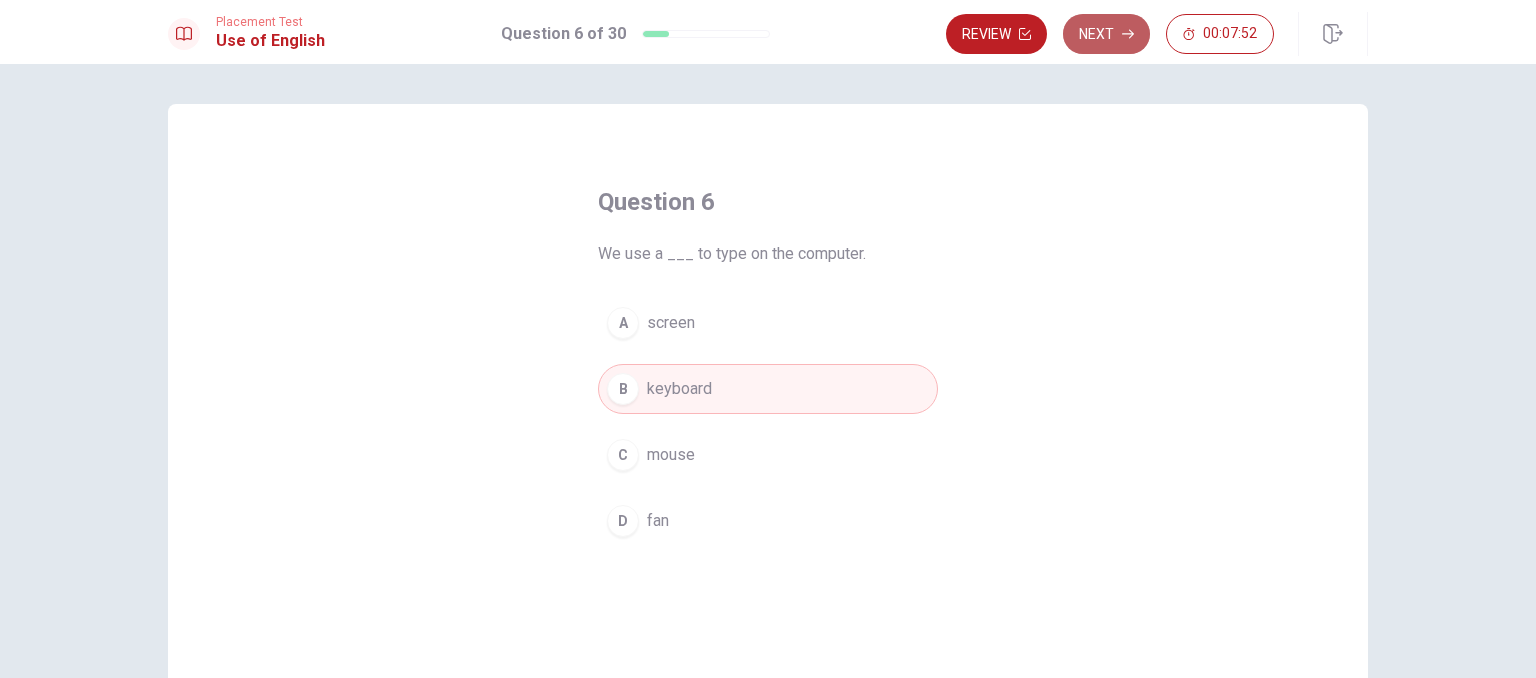 click on "Next" at bounding box center (1106, 34) 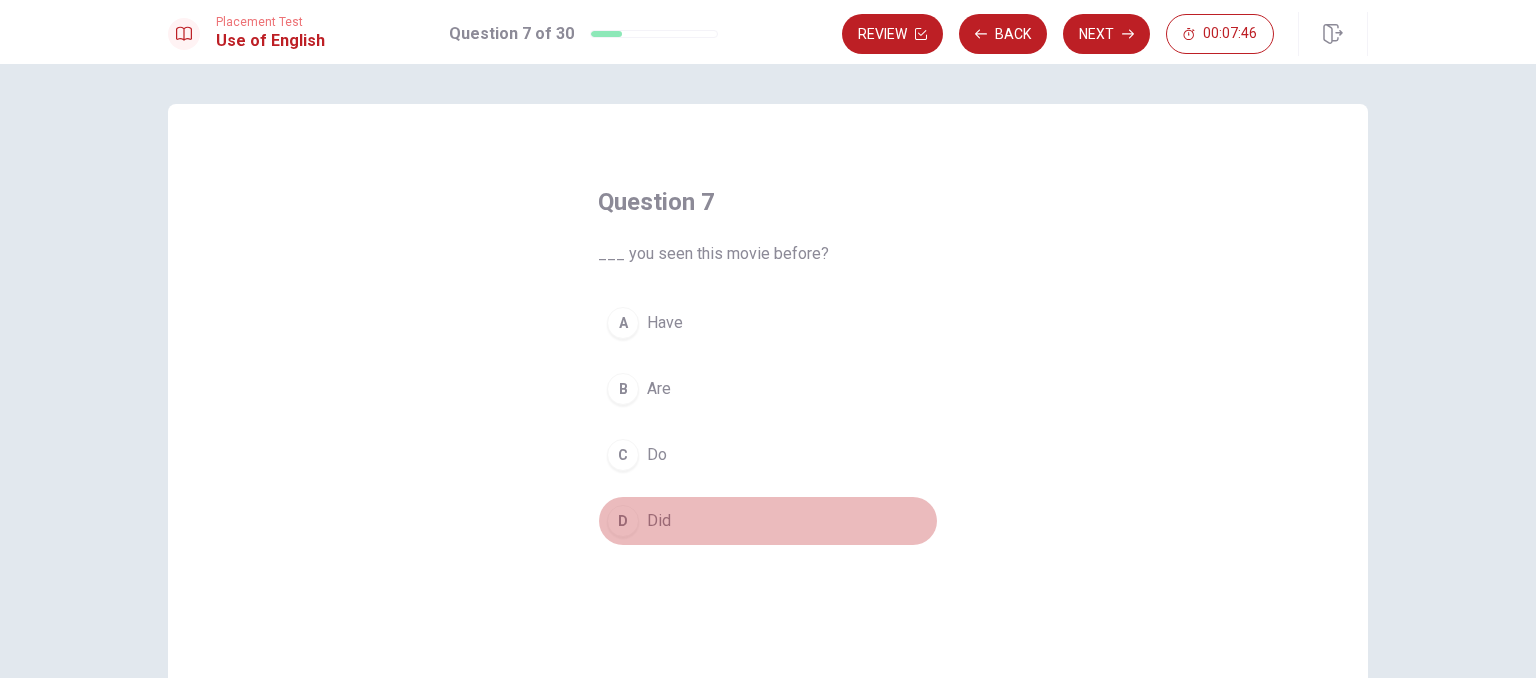 click on "D" at bounding box center [623, 521] 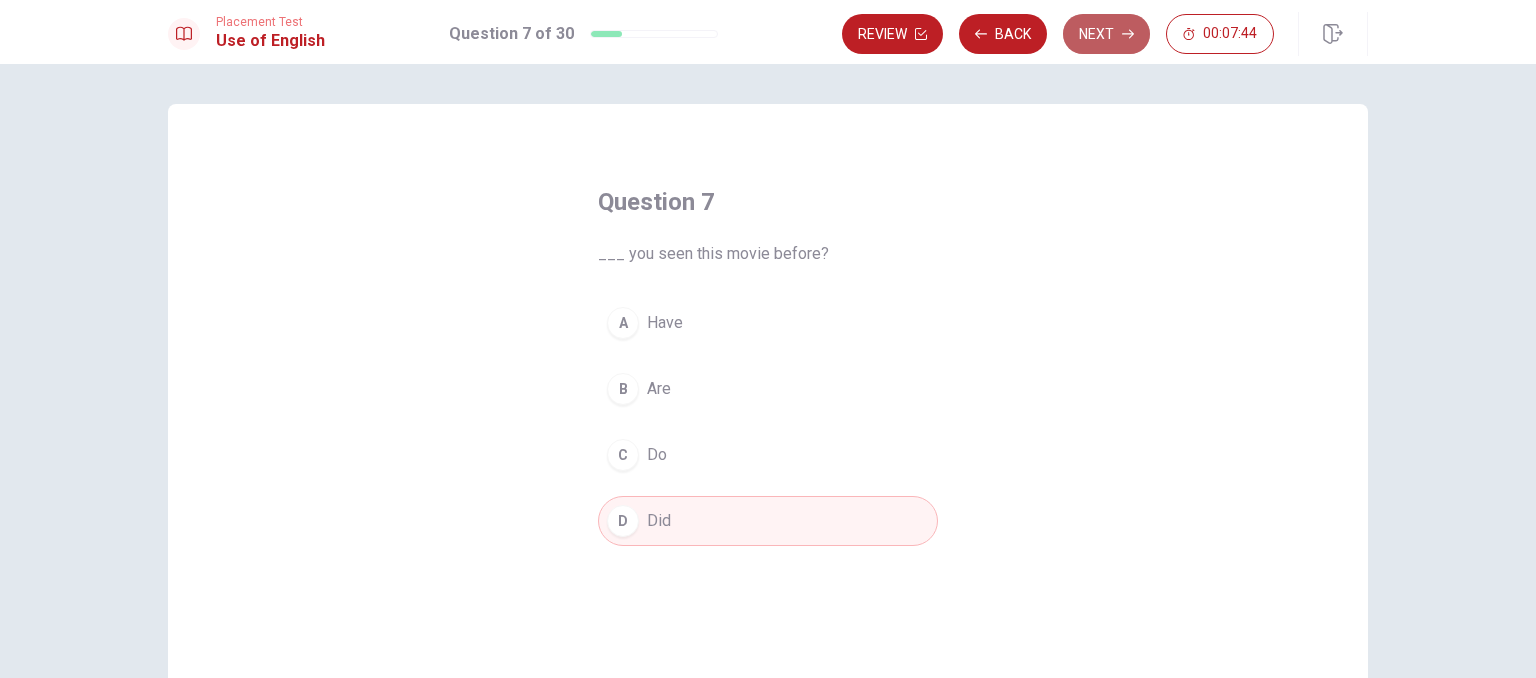 click on "Next" at bounding box center [1106, 34] 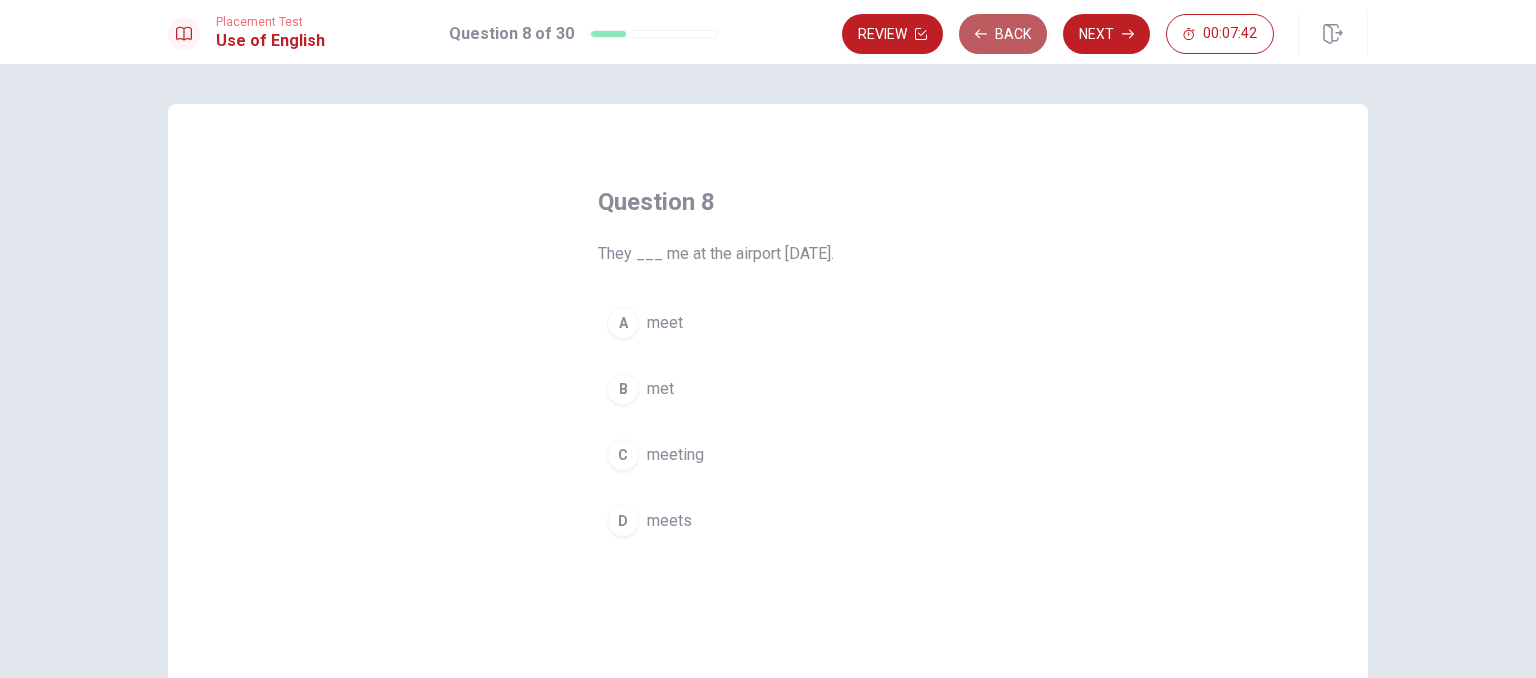 click on "Back" at bounding box center [1003, 34] 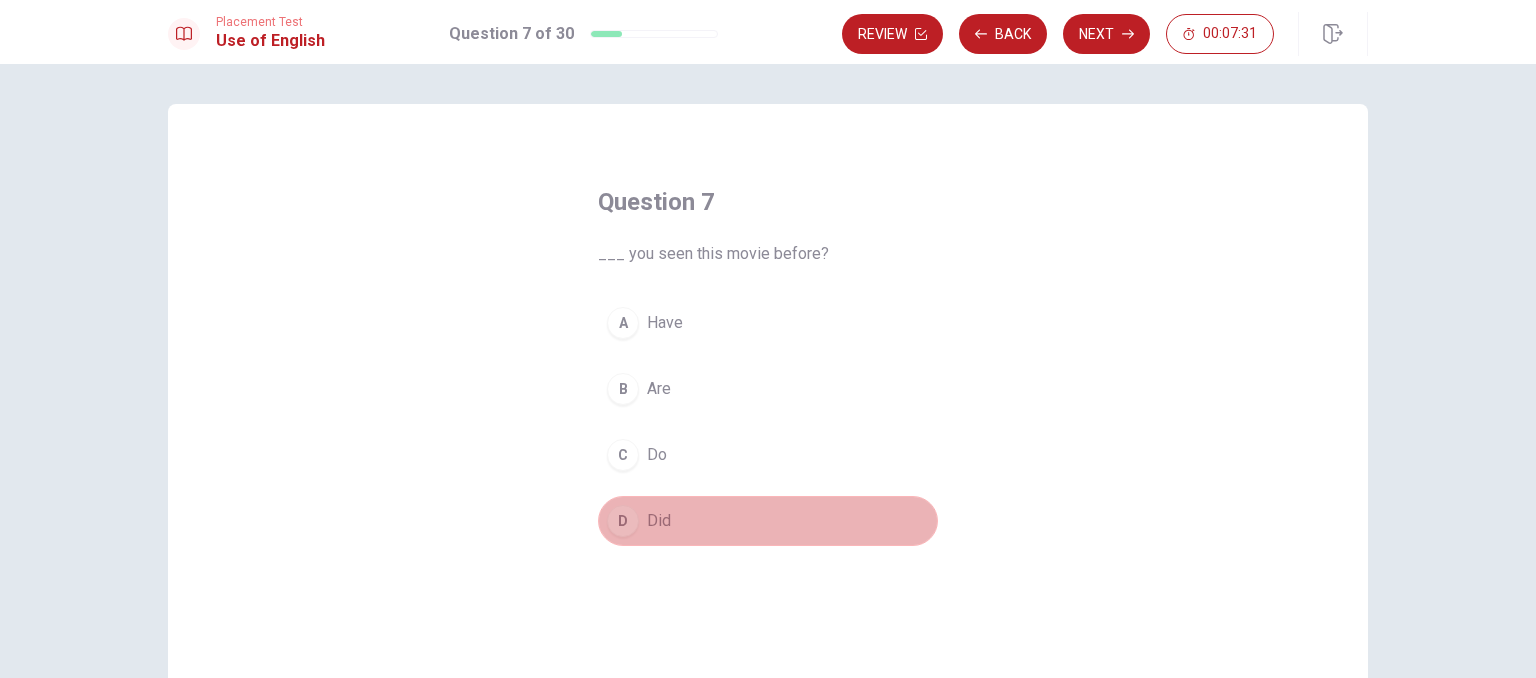 click on "D Did" at bounding box center [768, 521] 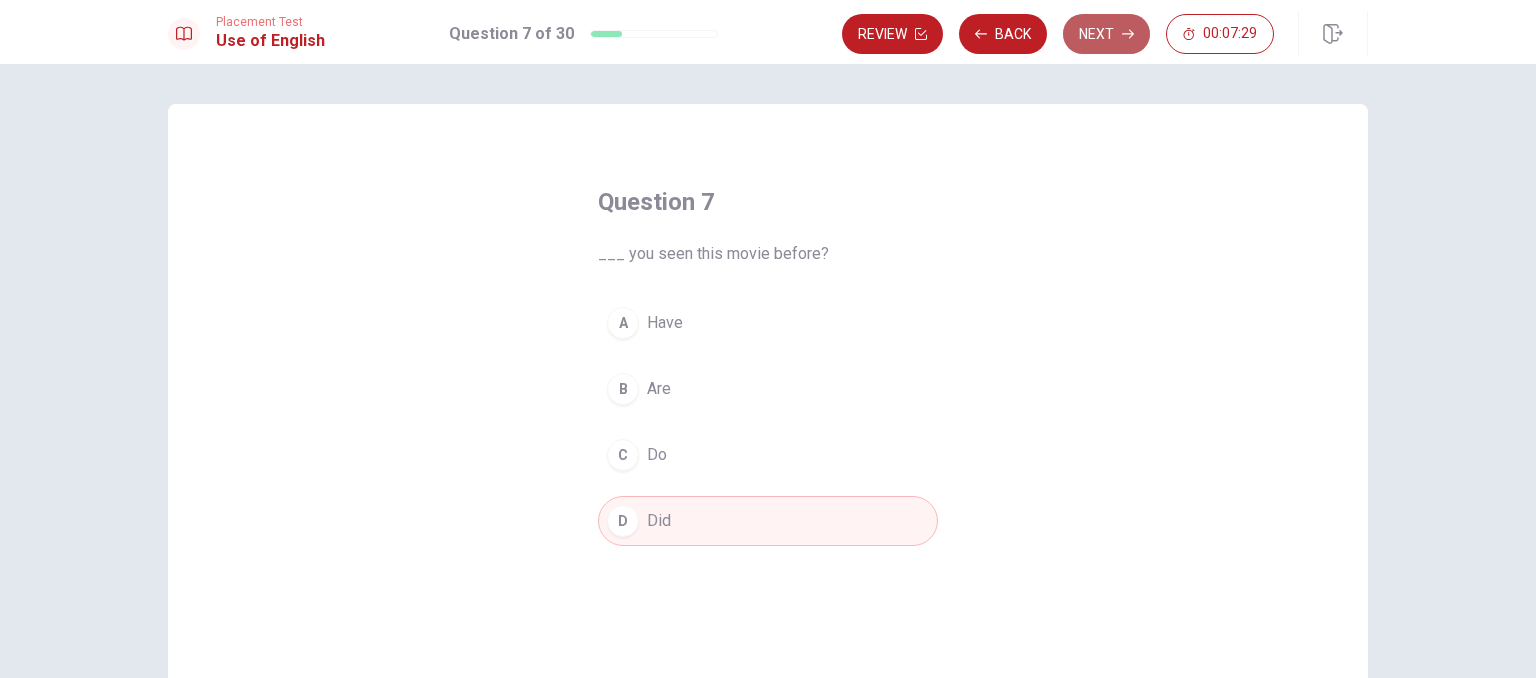 click on "Next" at bounding box center [1106, 34] 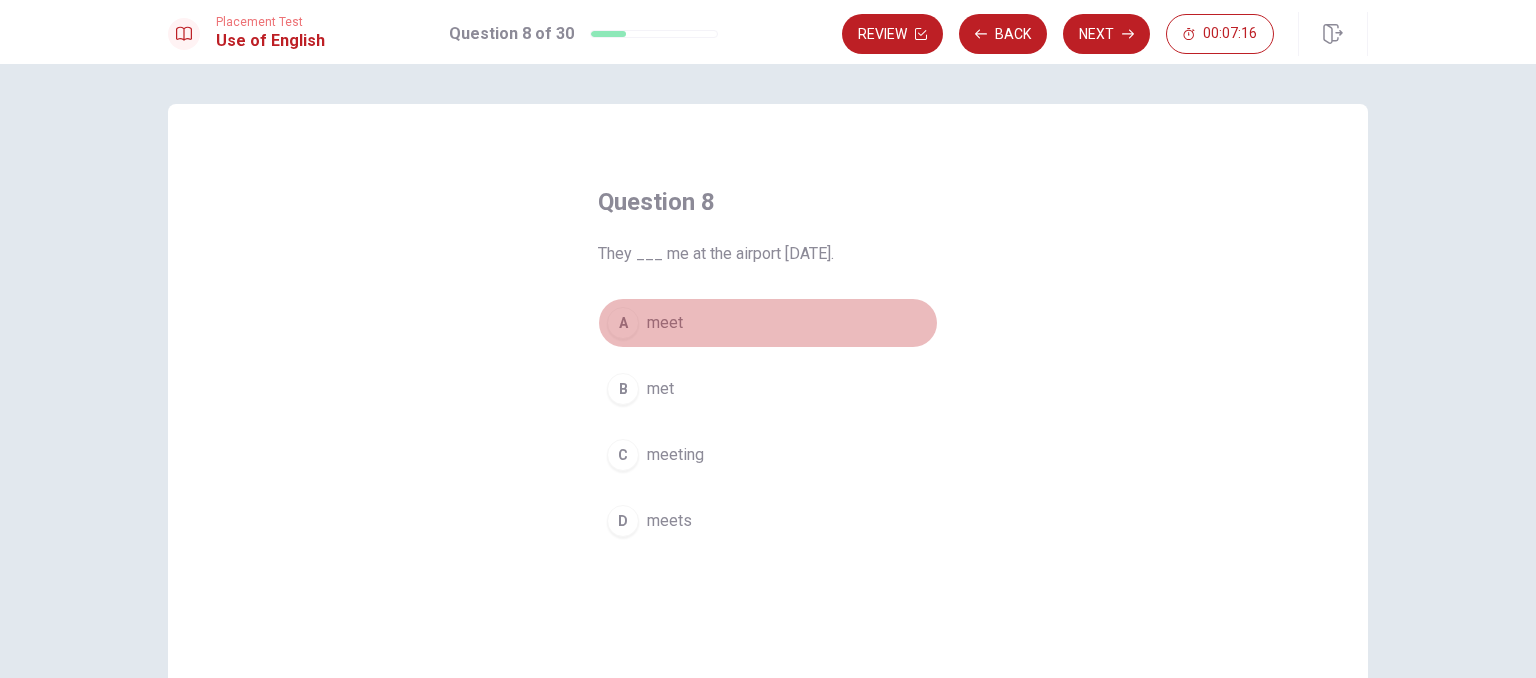 click on "A" at bounding box center [623, 323] 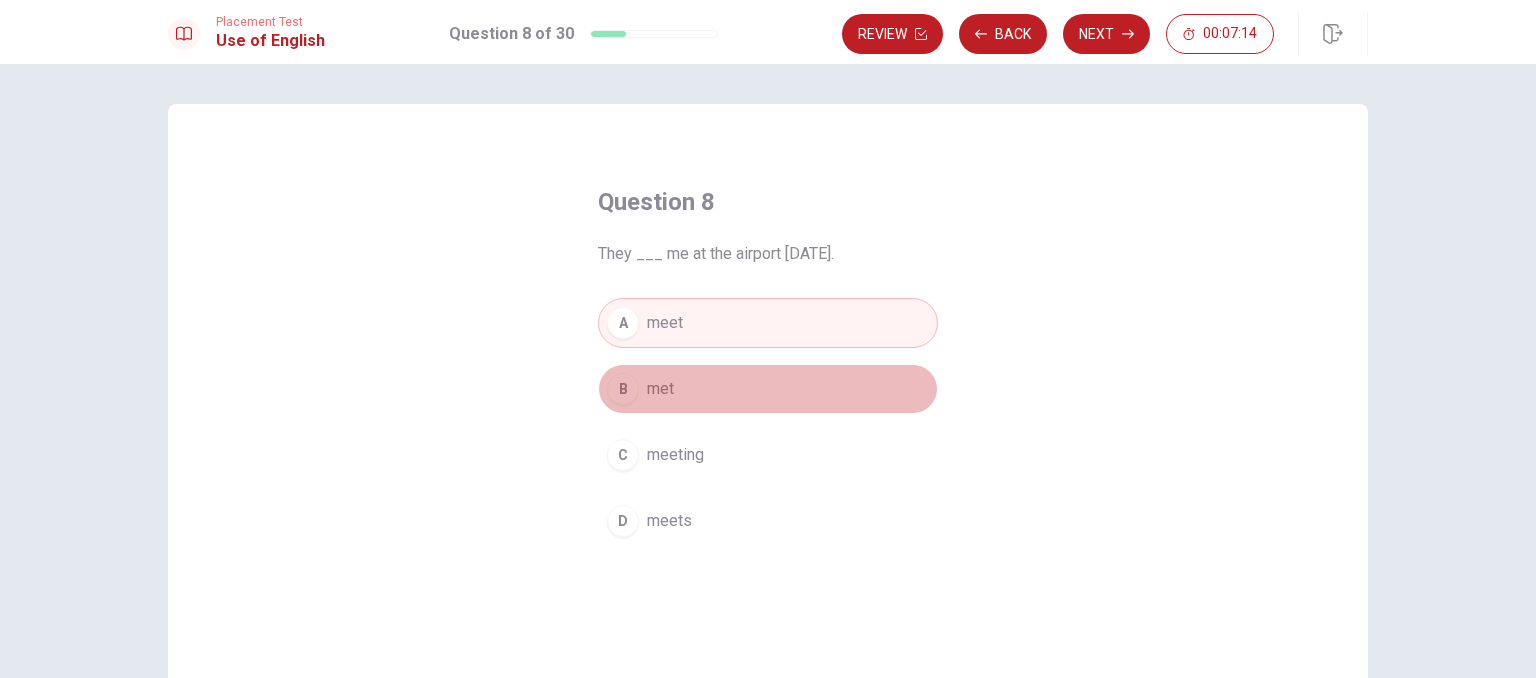 click on "B" at bounding box center [623, 389] 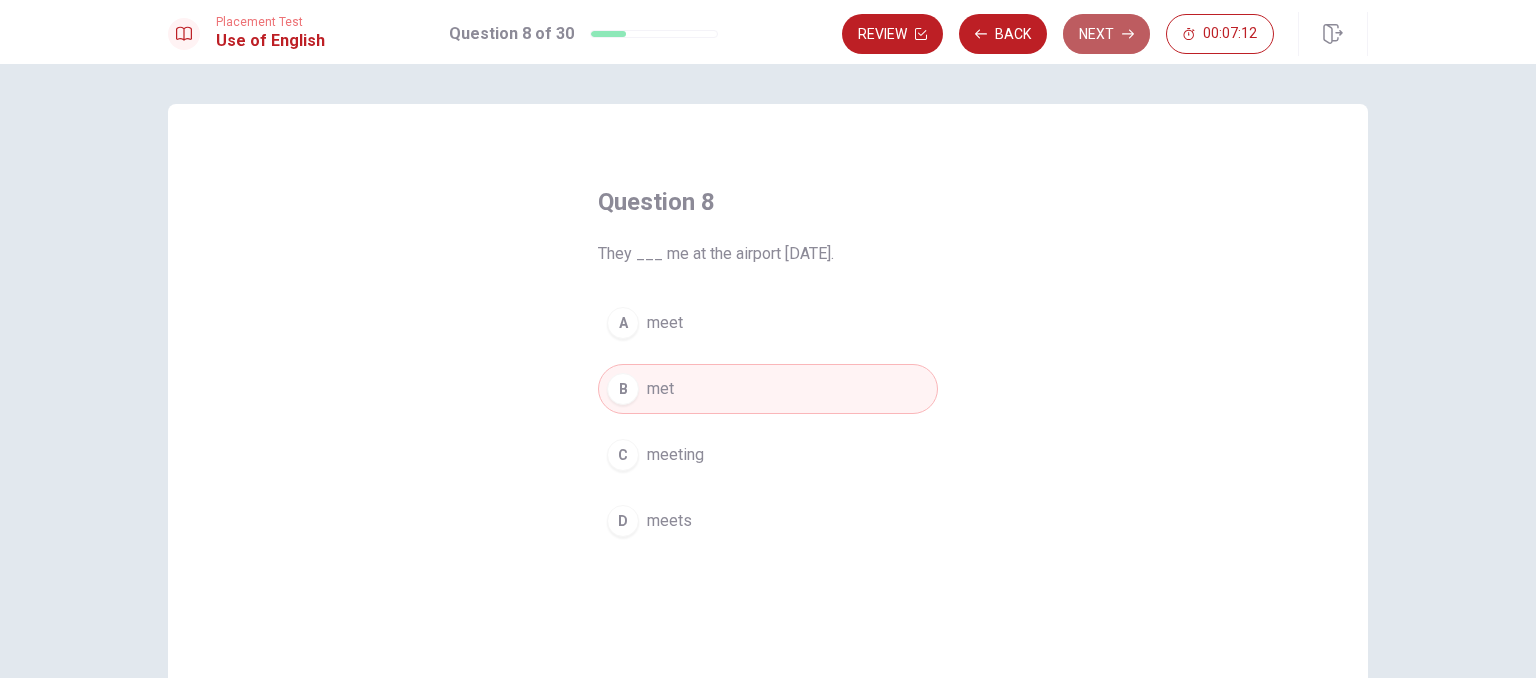 click on "Next" at bounding box center [1106, 34] 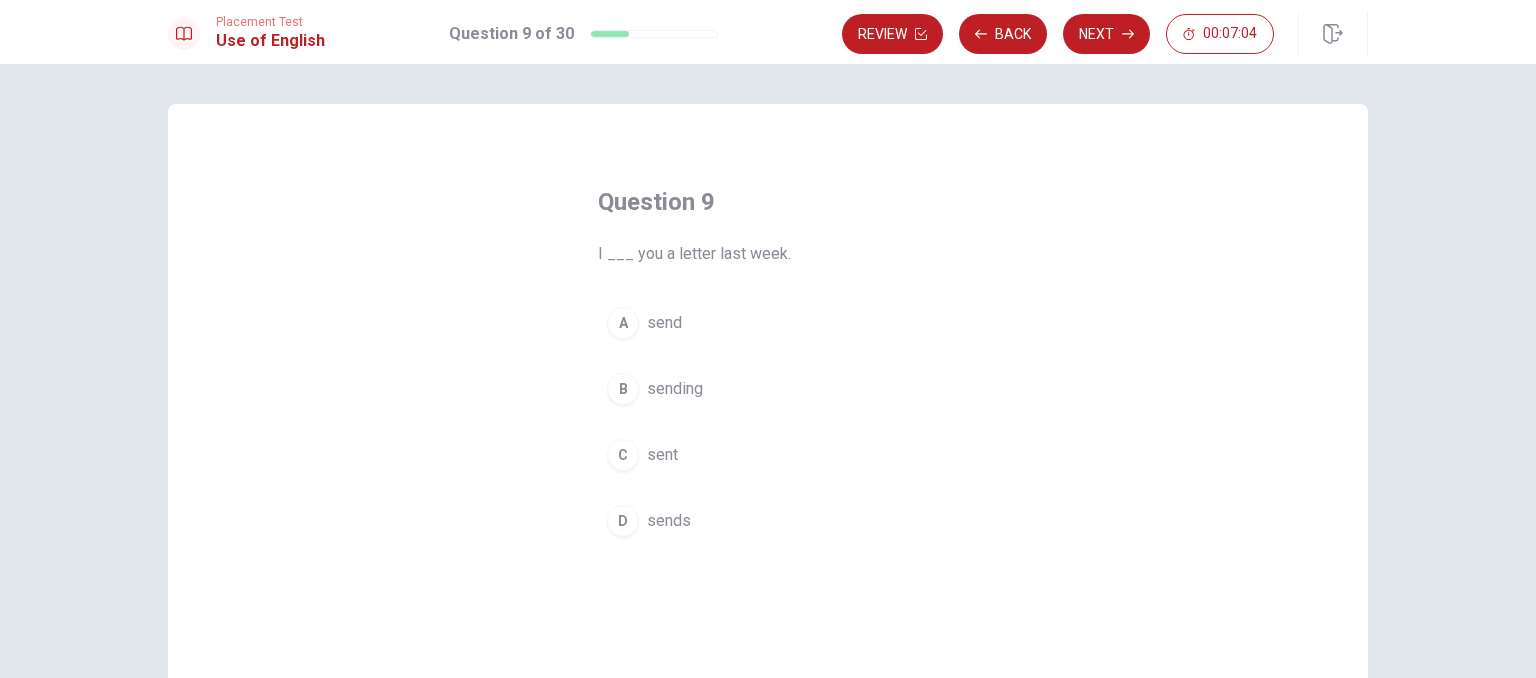 click on "C" at bounding box center [623, 455] 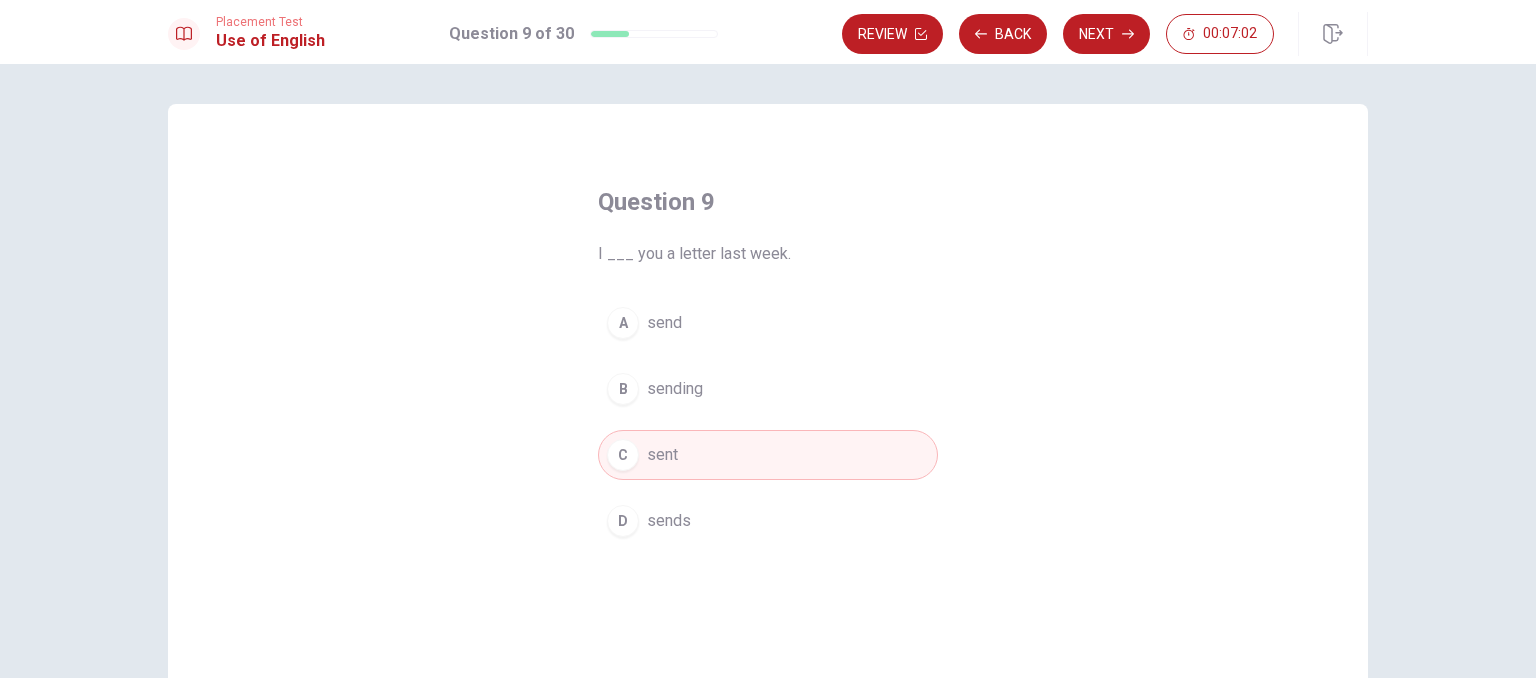 click on "Review Back Next 00:07:02" at bounding box center [1105, 34] 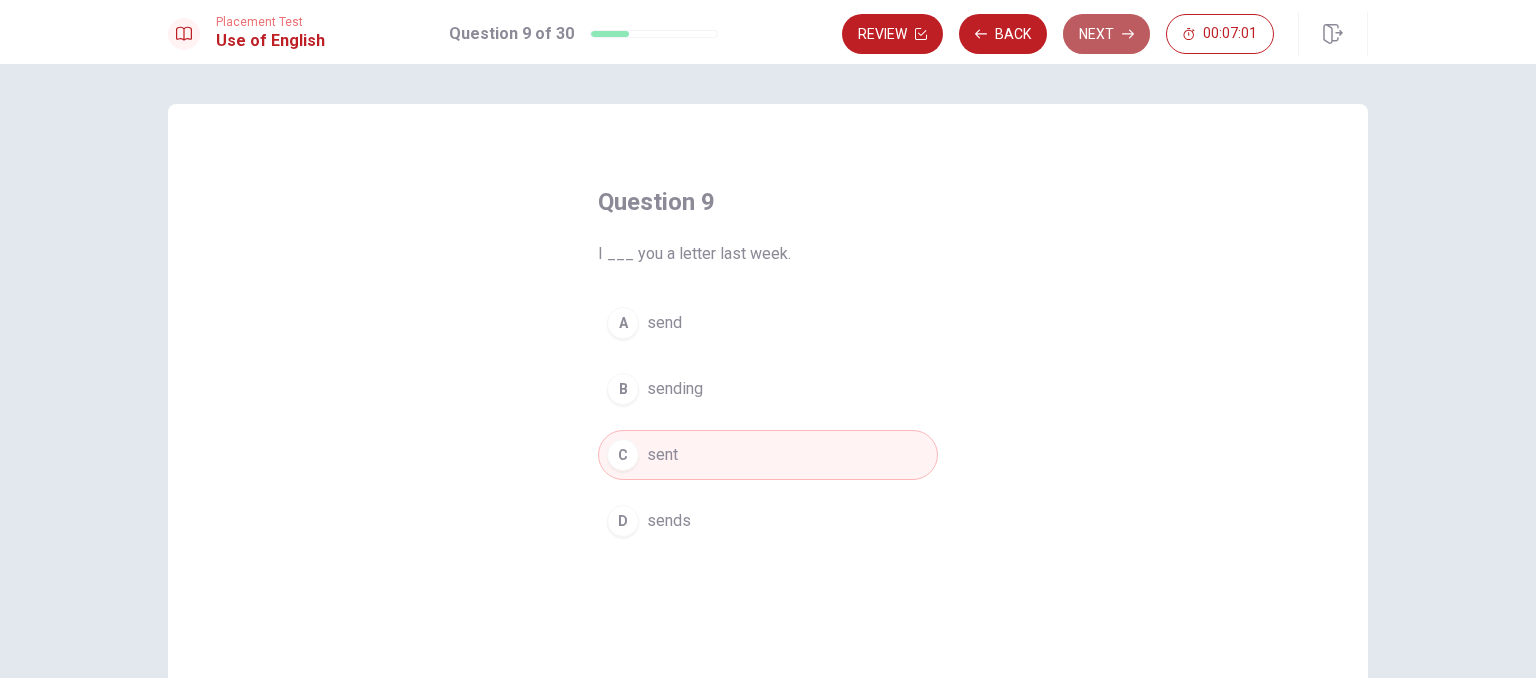 click on "Next" at bounding box center [1106, 34] 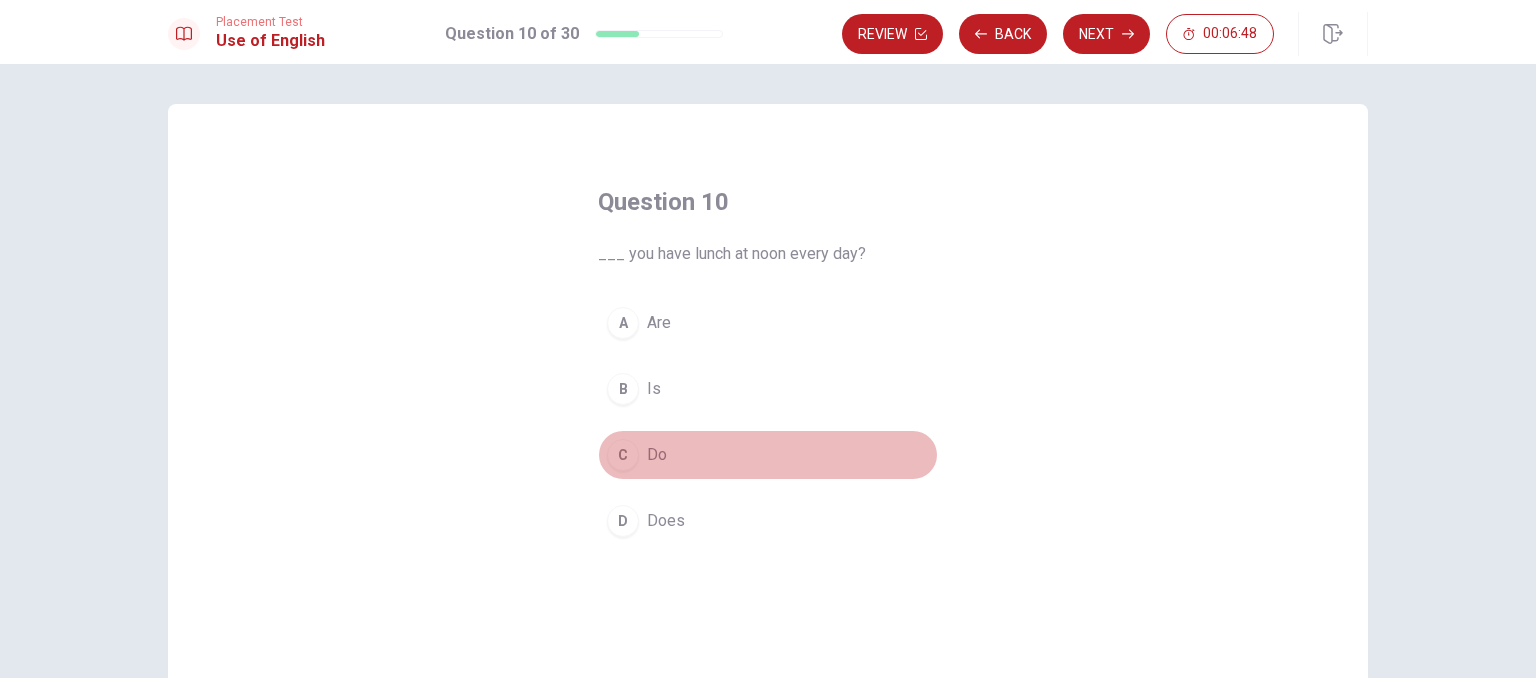 click on "C" at bounding box center (623, 455) 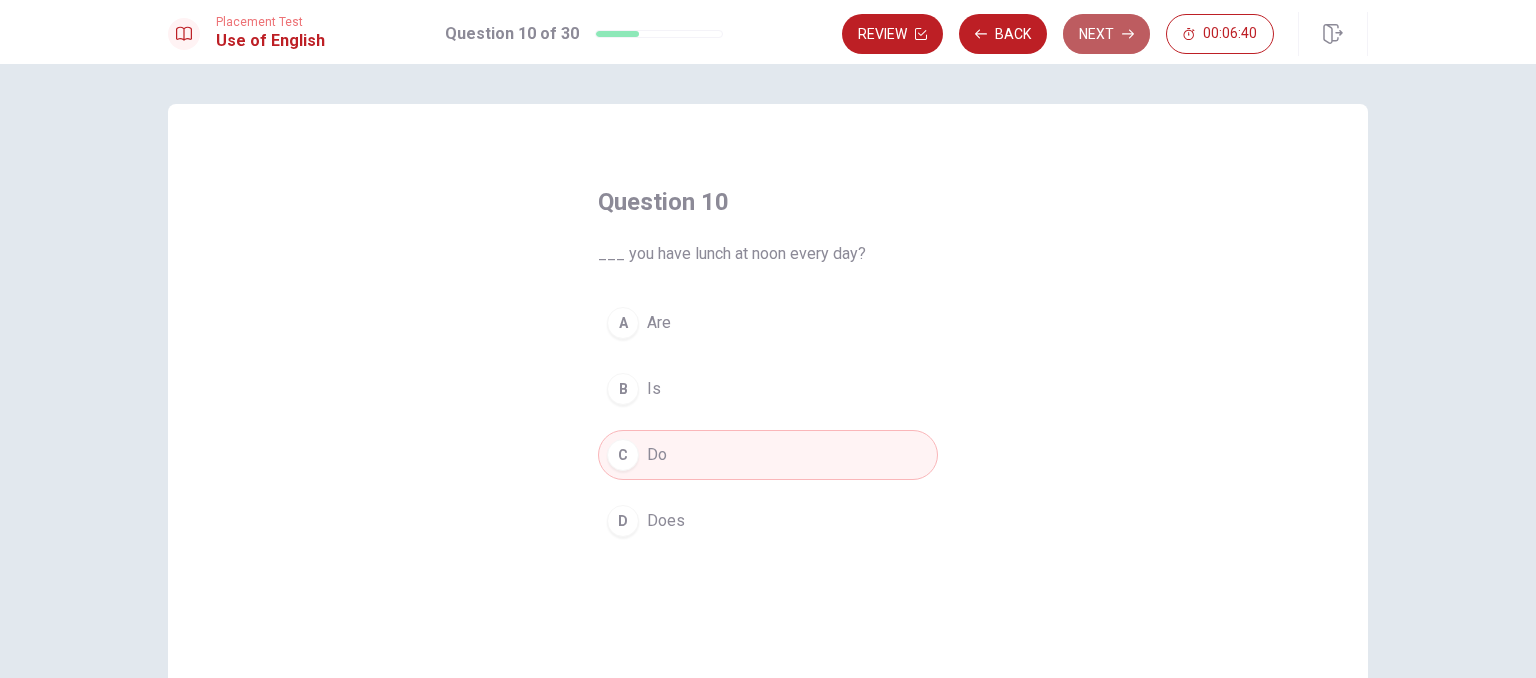 click on "Next" at bounding box center [1106, 34] 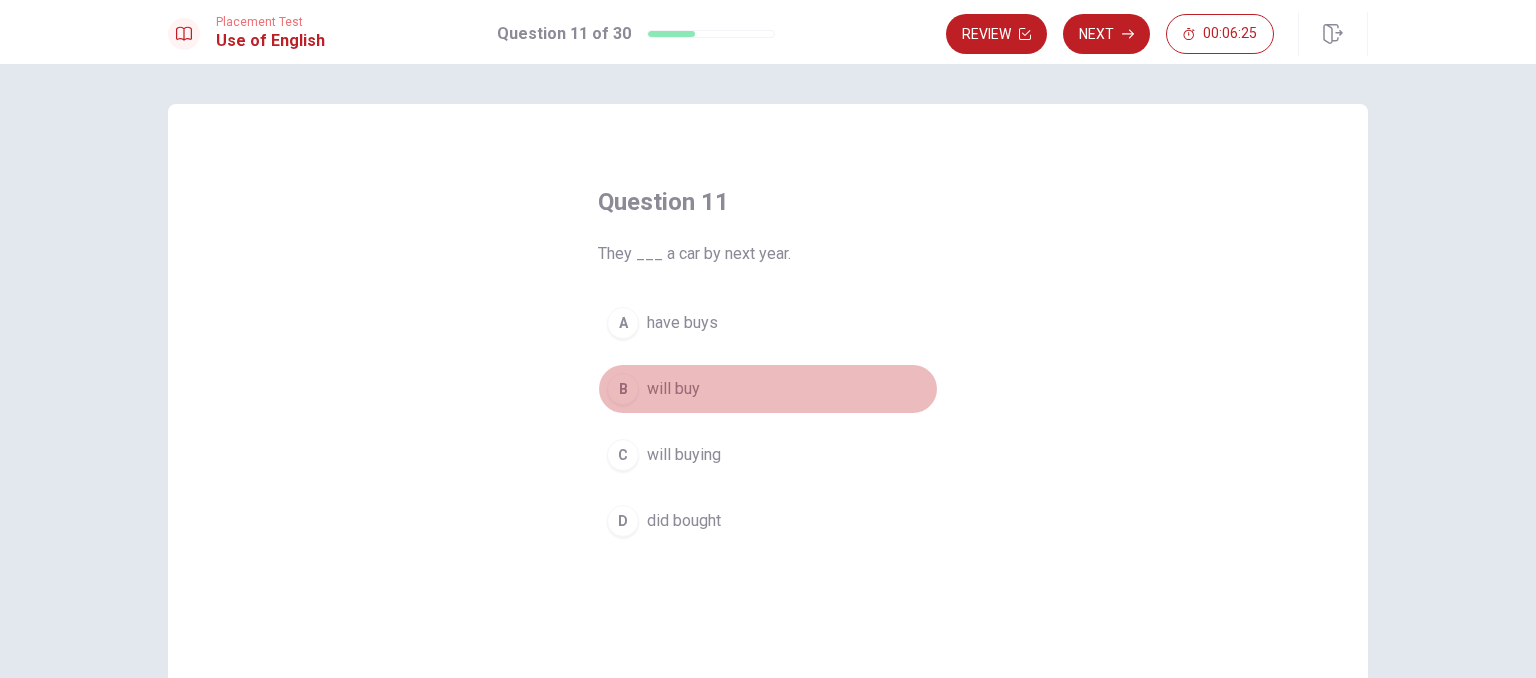 click on "B" at bounding box center (623, 389) 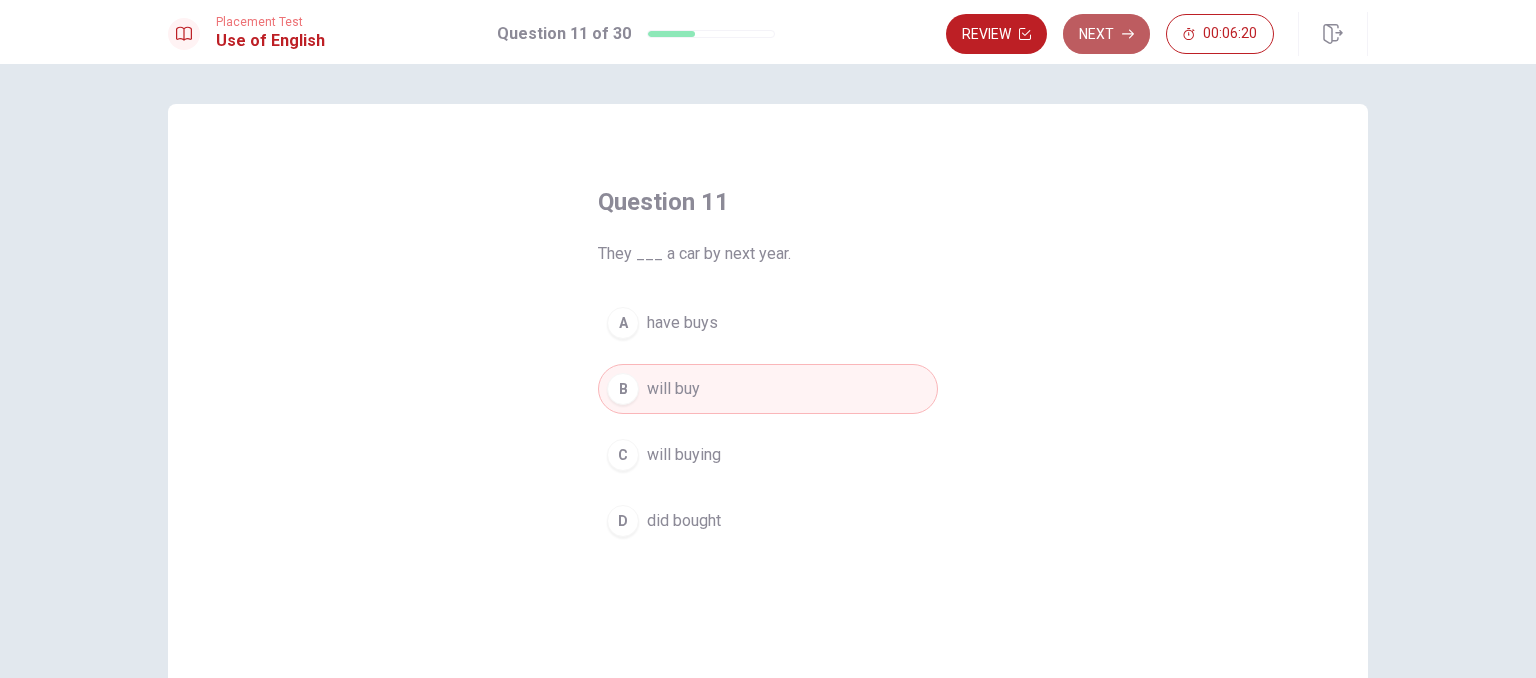 click on "Next" at bounding box center (1106, 34) 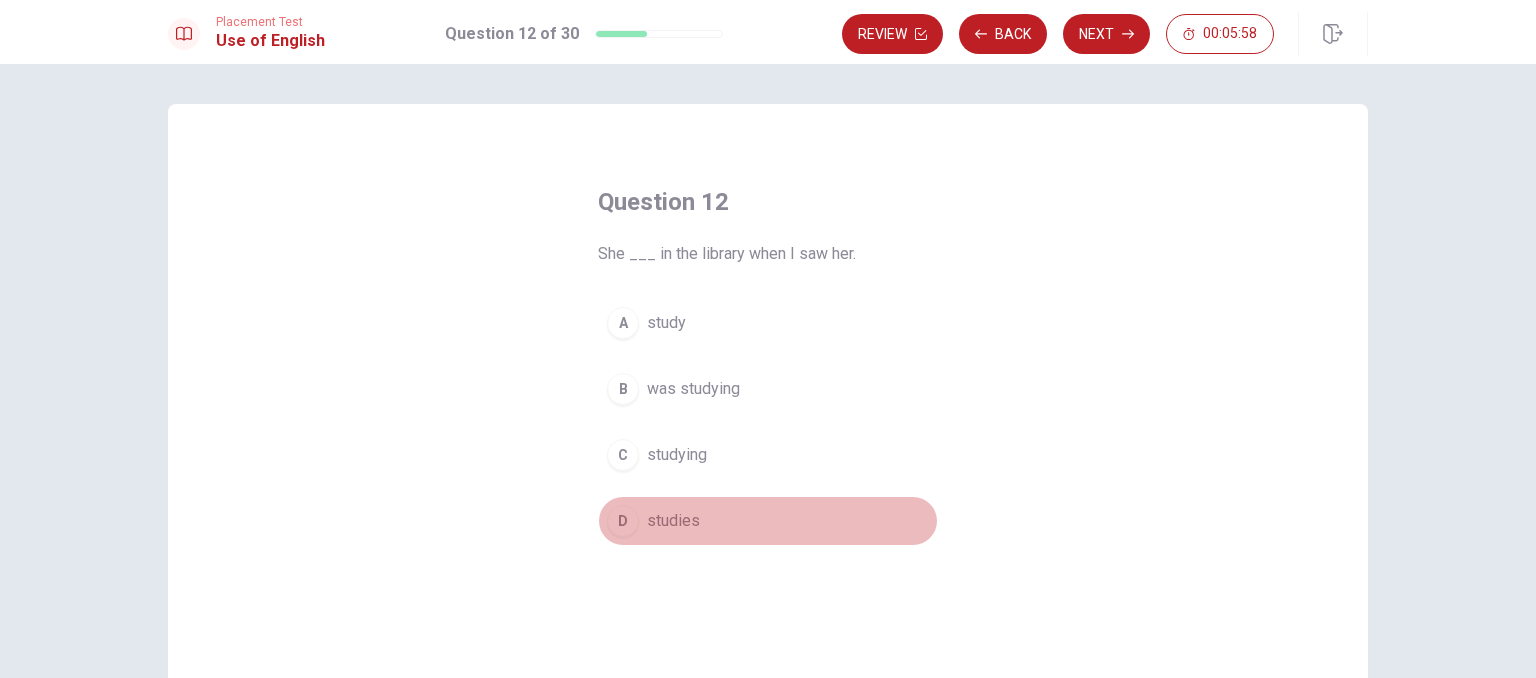 click on "D" at bounding box center (623, 521) 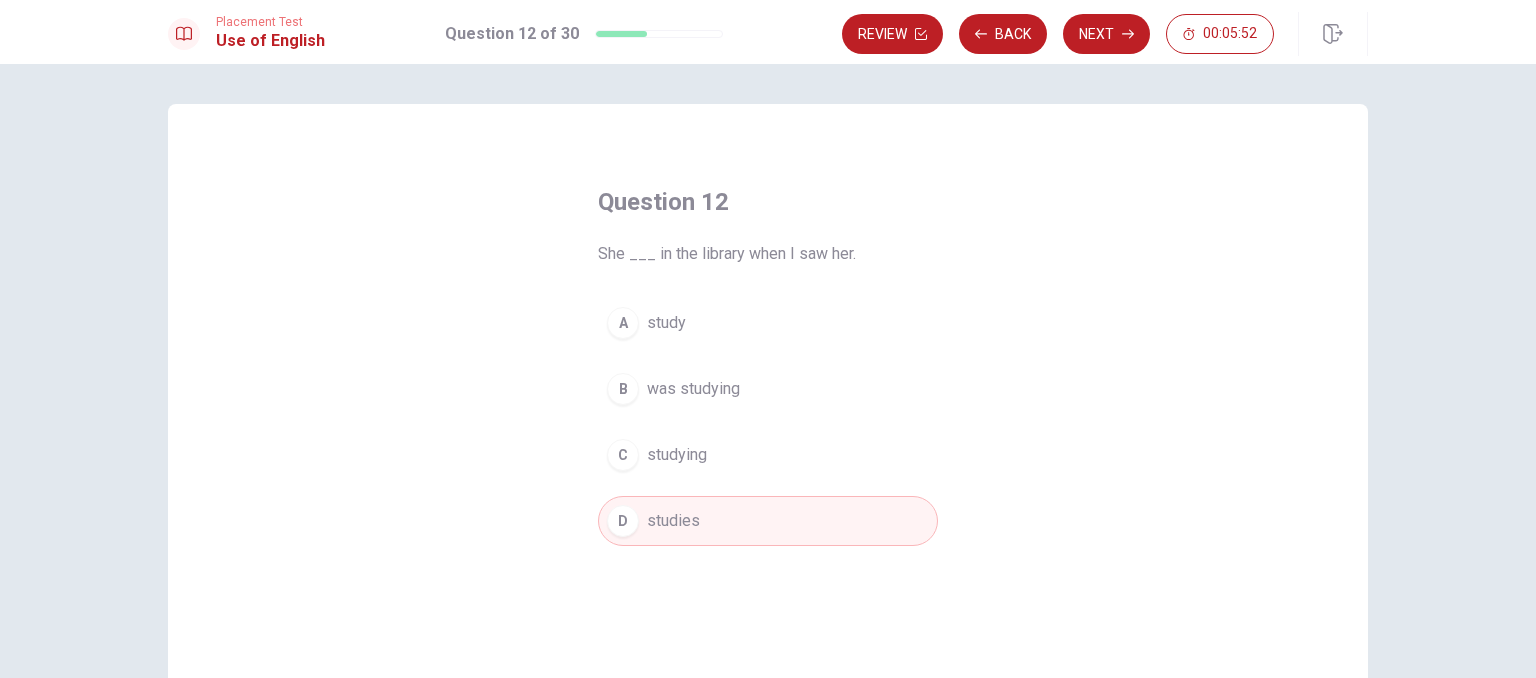 click on "B" at bounding box center (623, 389) 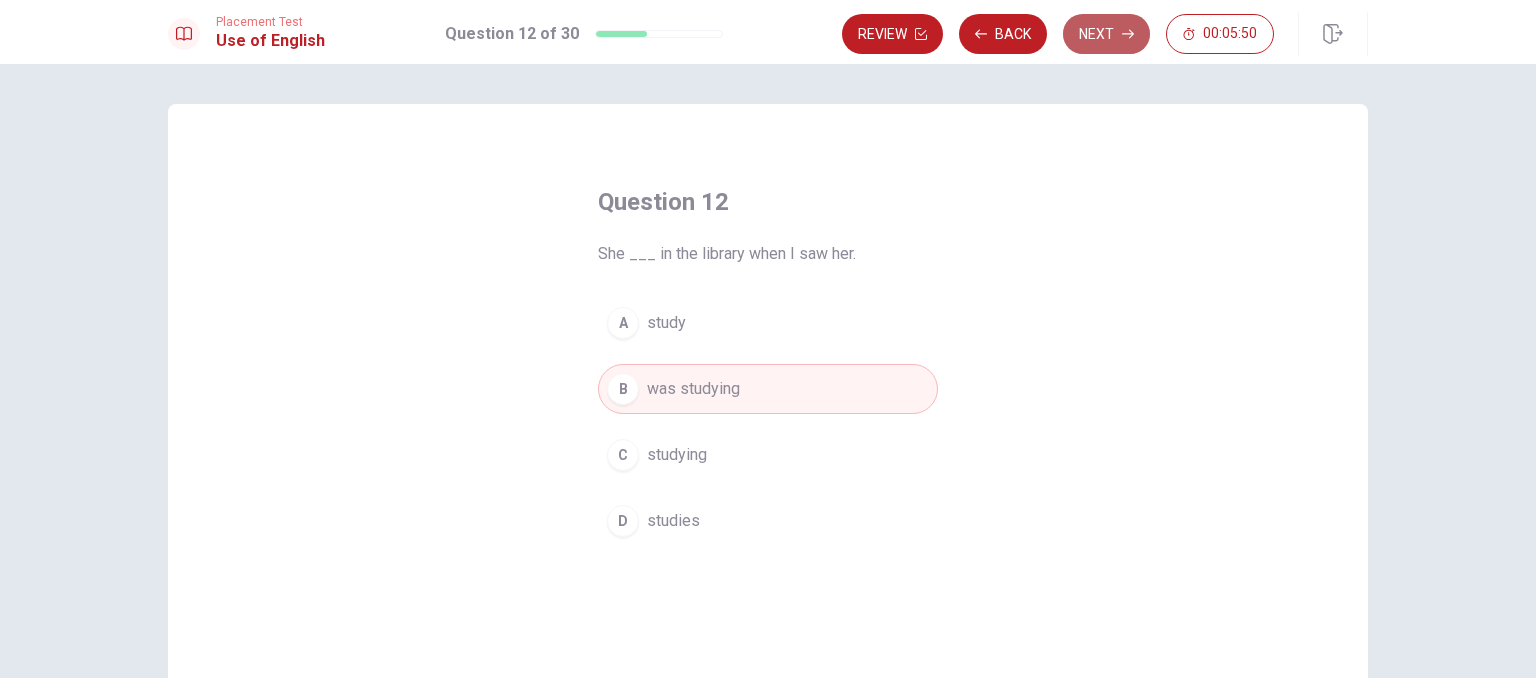 click on "Next" at bounding box center (1106, 34) 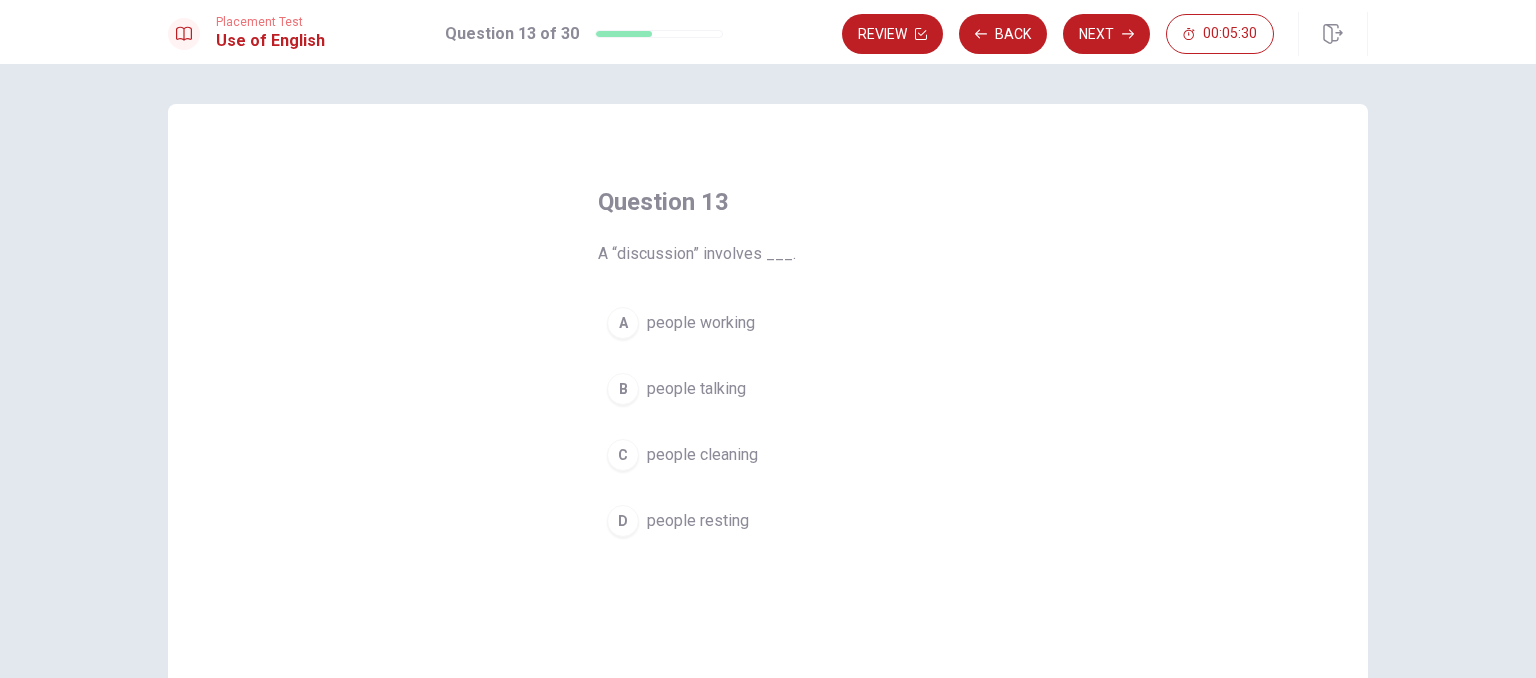 drag, startPoint x: 626, startPoint y: 394, endPoint x: 1016, endPoint y: 174, distance: 447.77228 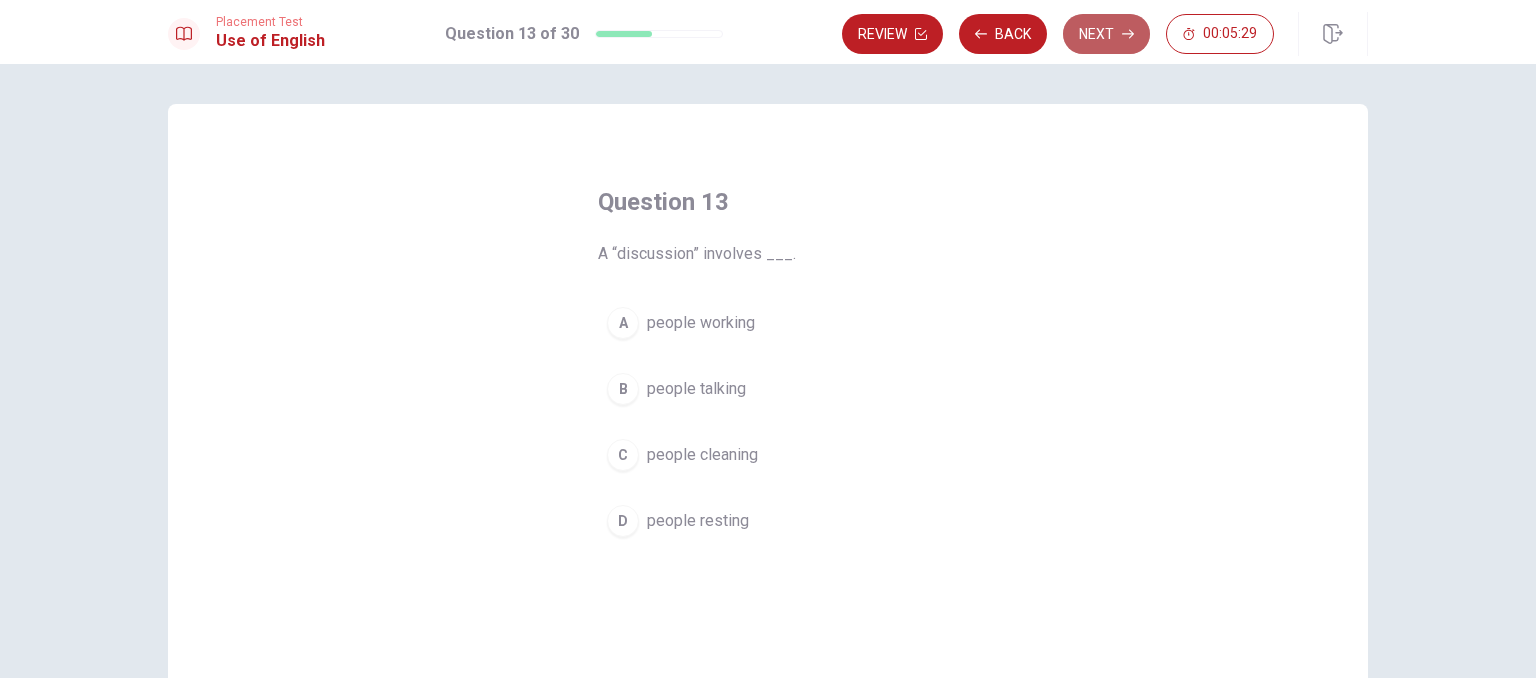 click on "Next" at bounding box center [1106, 34] 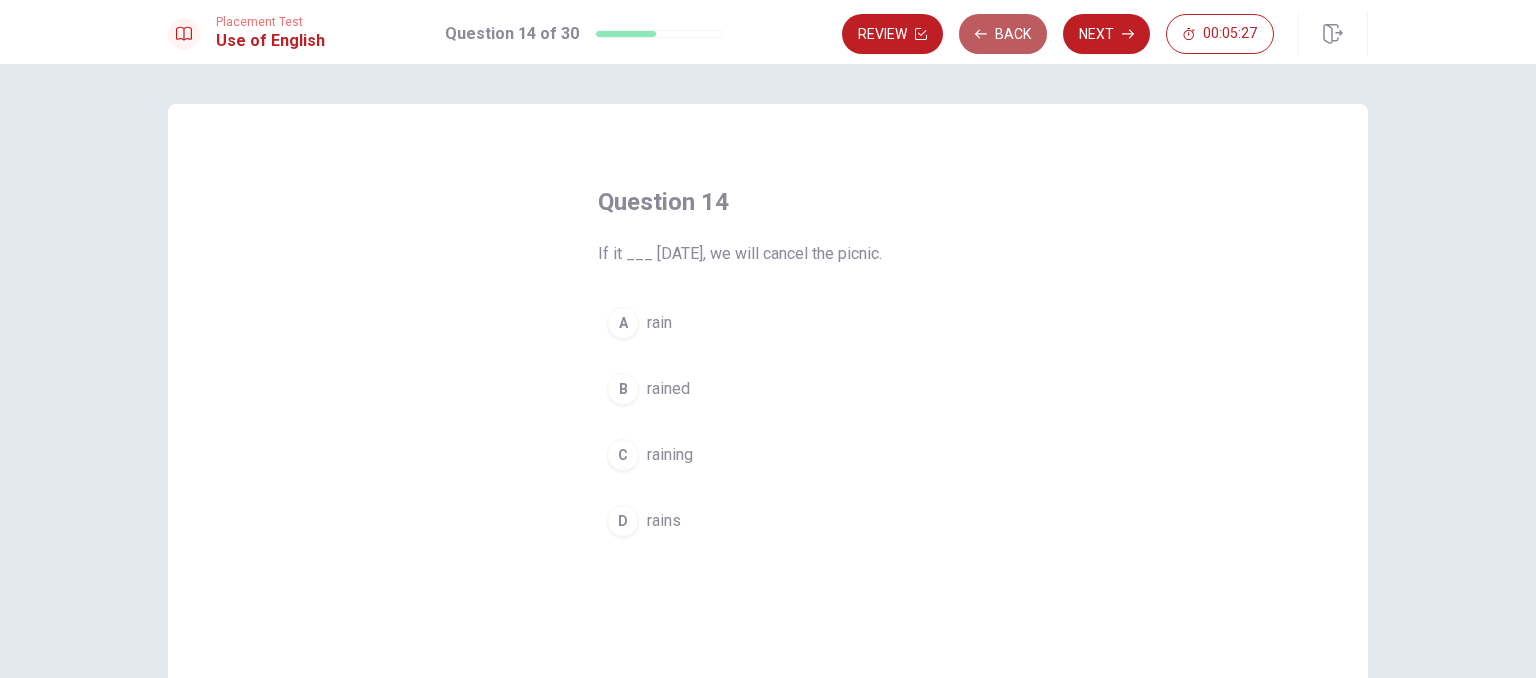 click on "Back" at bounding box center (1003, 34) 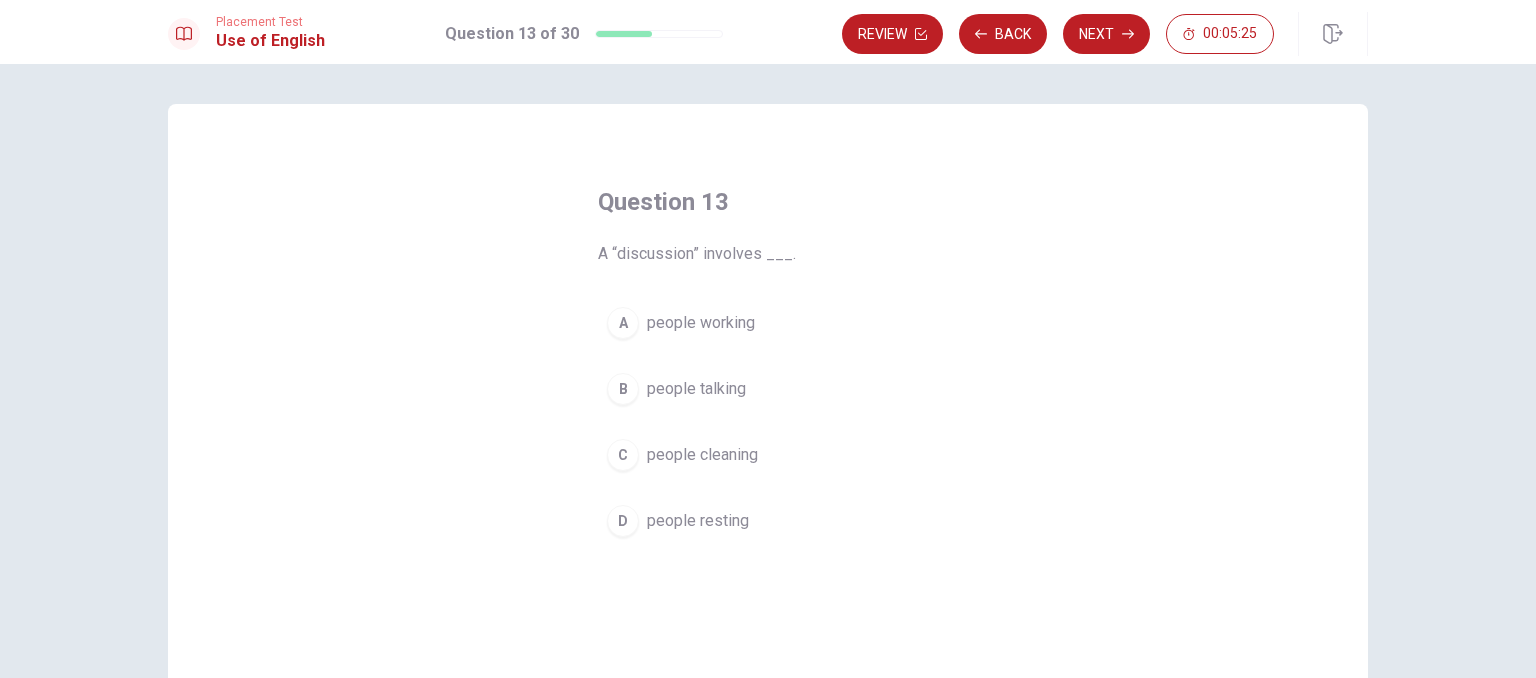 click on "B" at bounding box center [623, 389] 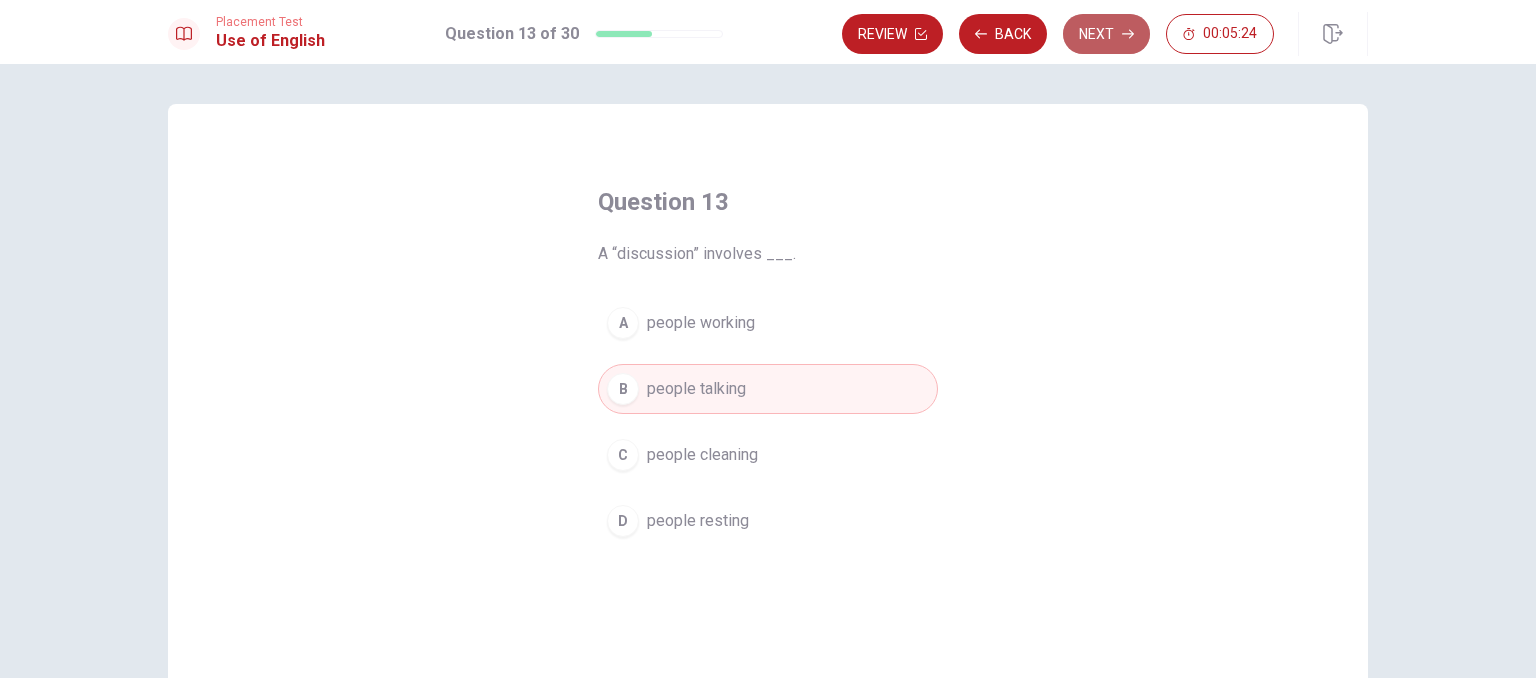 click on "Next" at bounding box center [1106, 34] 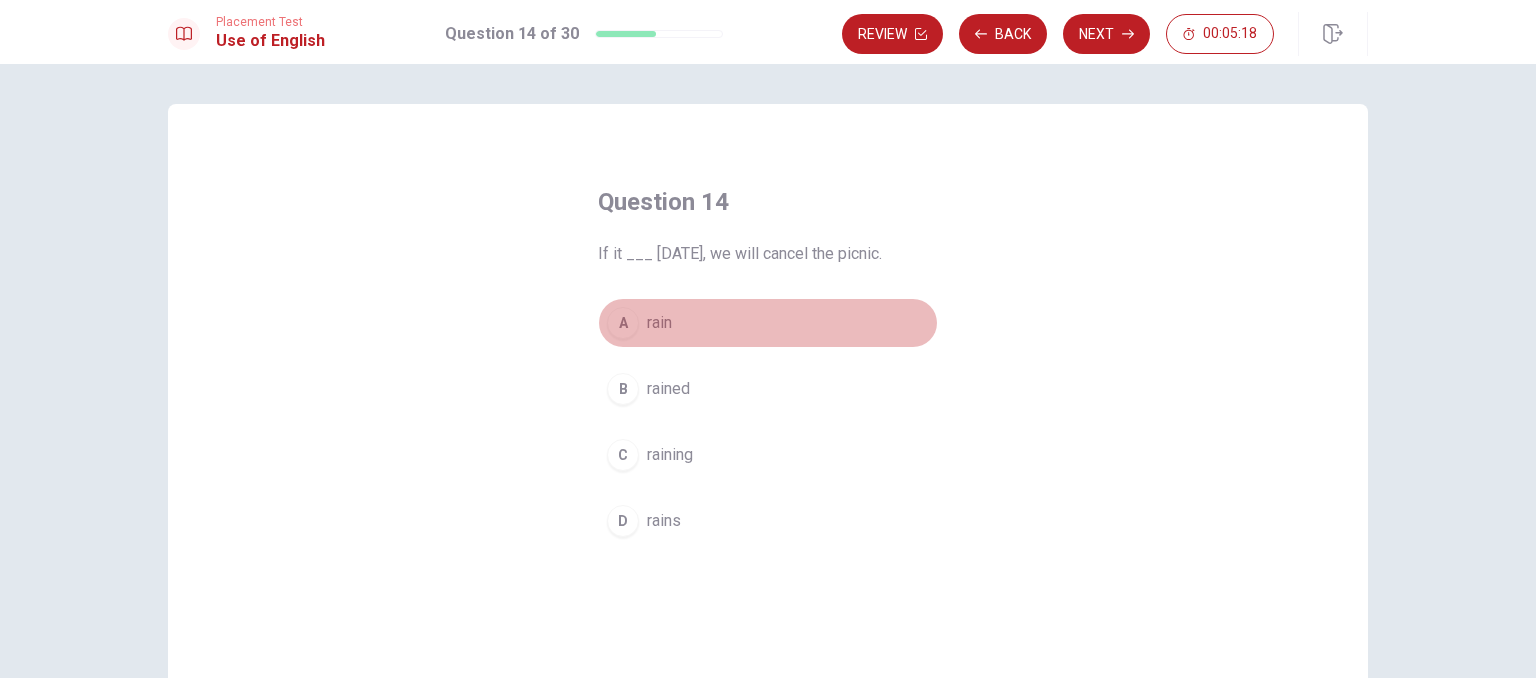 click on "A" at bounding box center (623, 323) 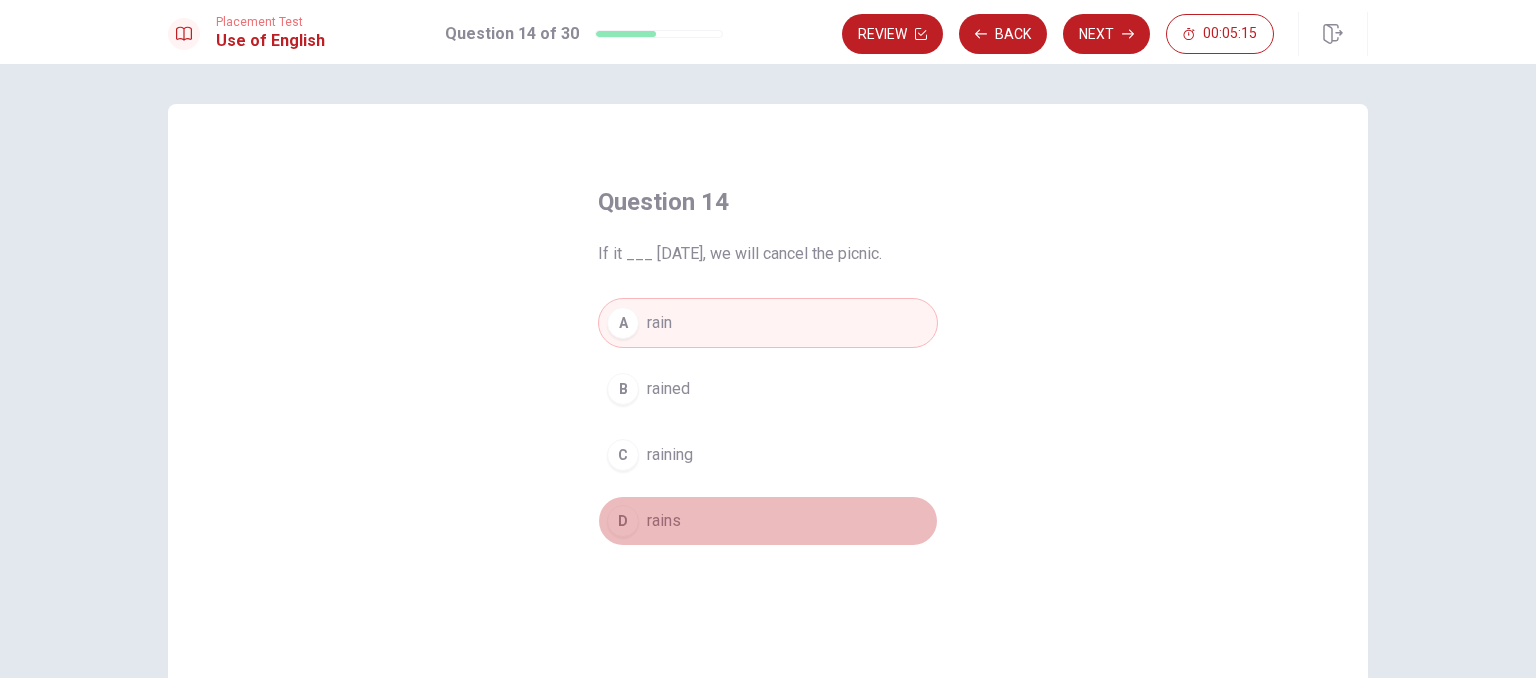 click on "D" at bounding box center (623, 521) 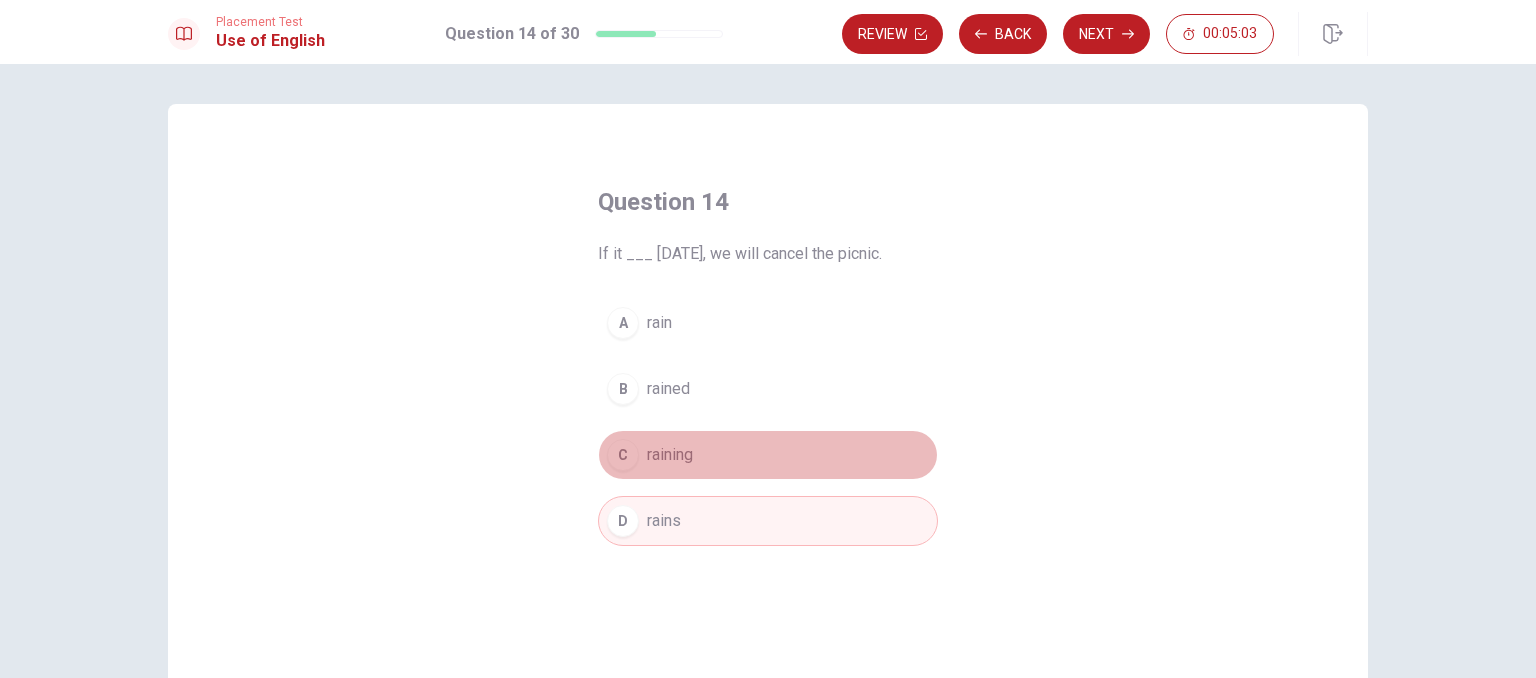 click on "C" at bounding box center [623, 455] 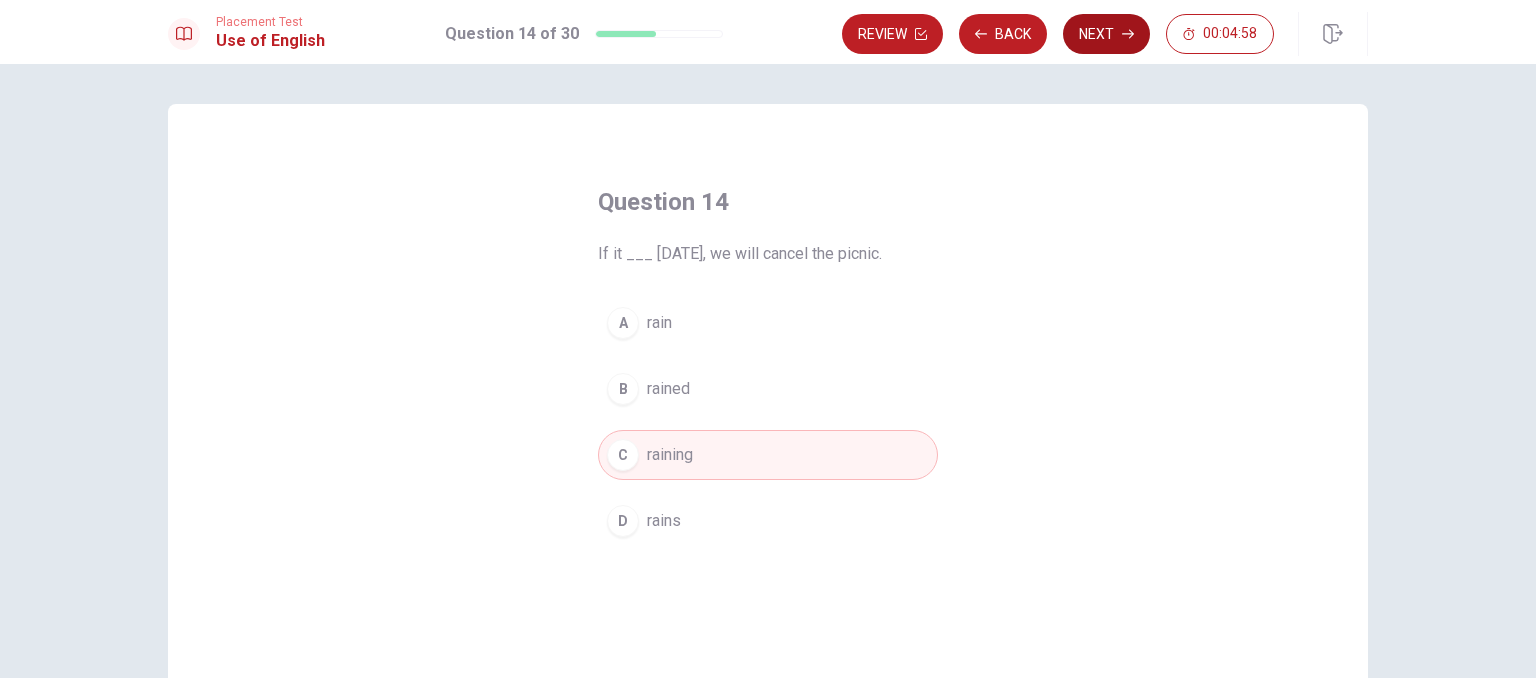 click on "Next" at bounding box center (1106, 34) 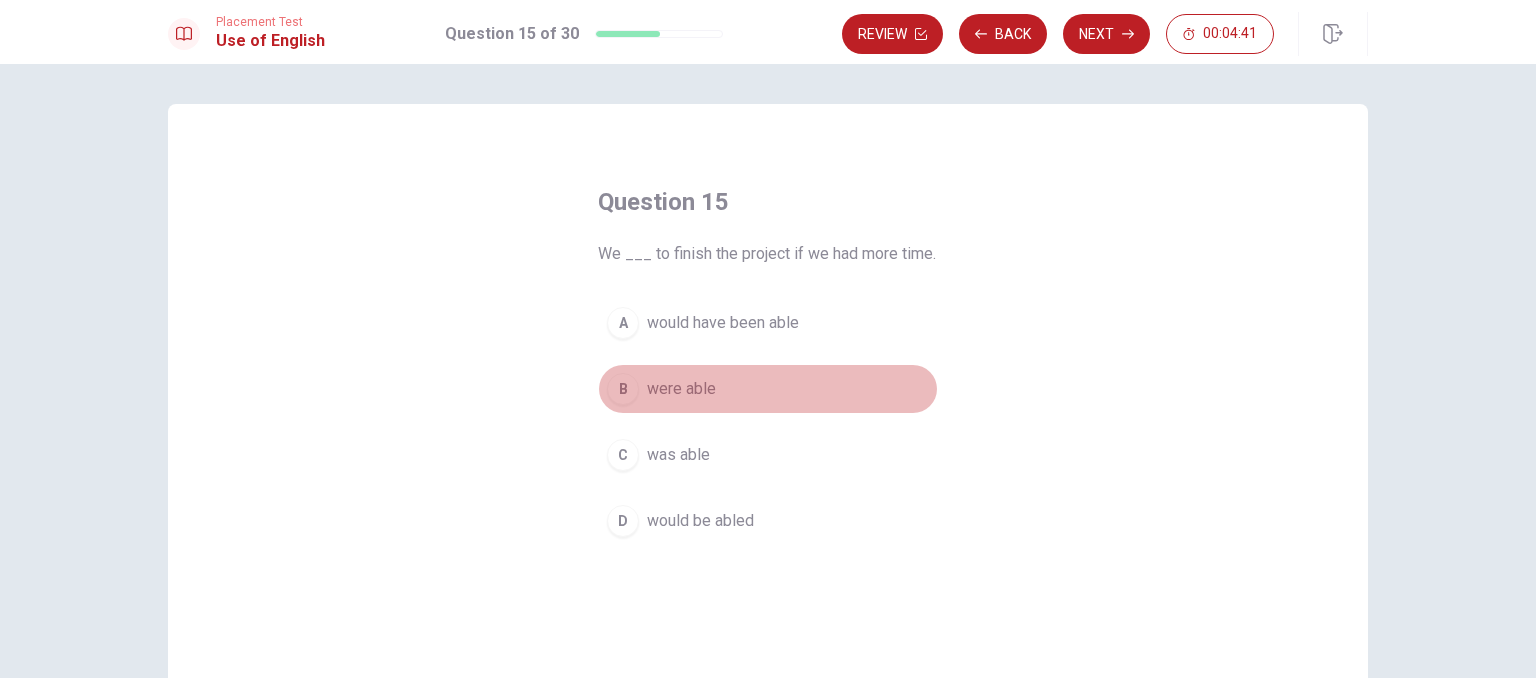 click on "B" at bounding box center (623, 389) 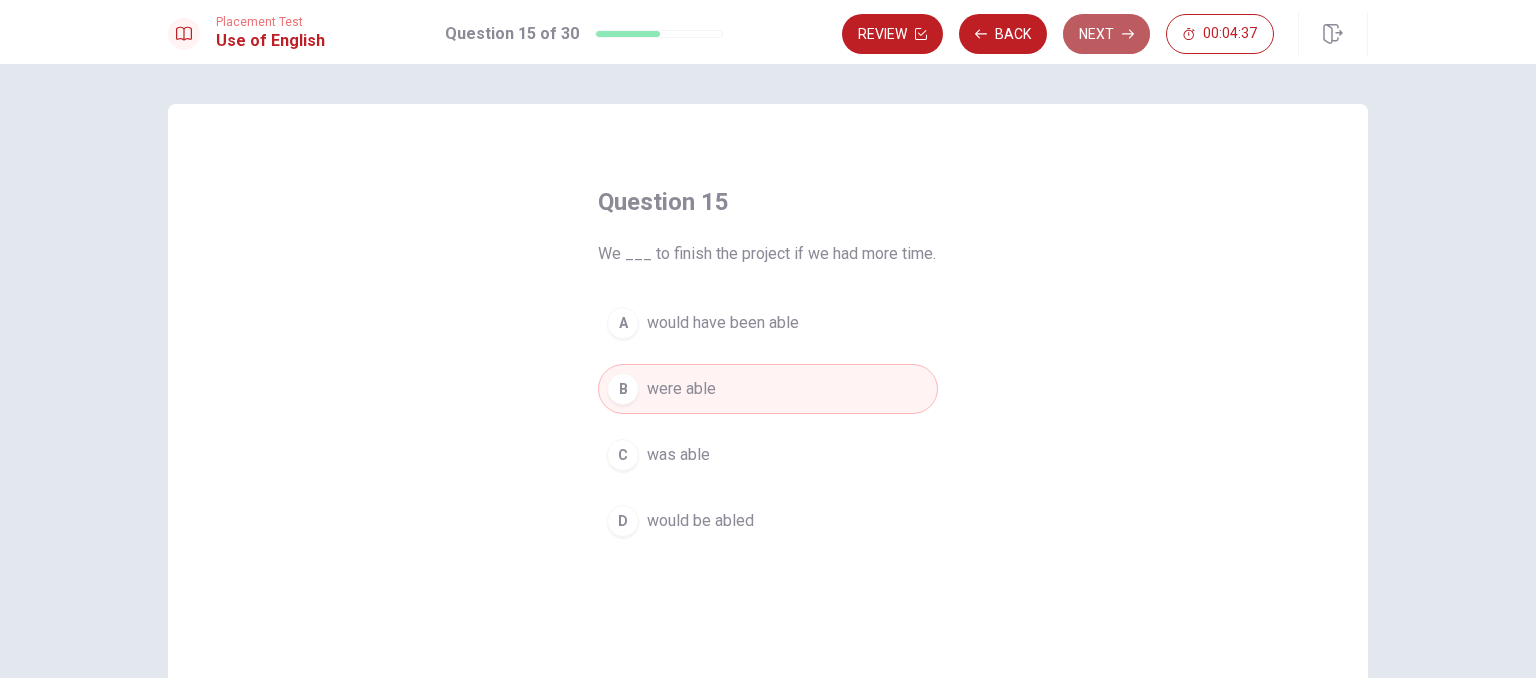 click on "Next" at bounding box center [1106, 34] 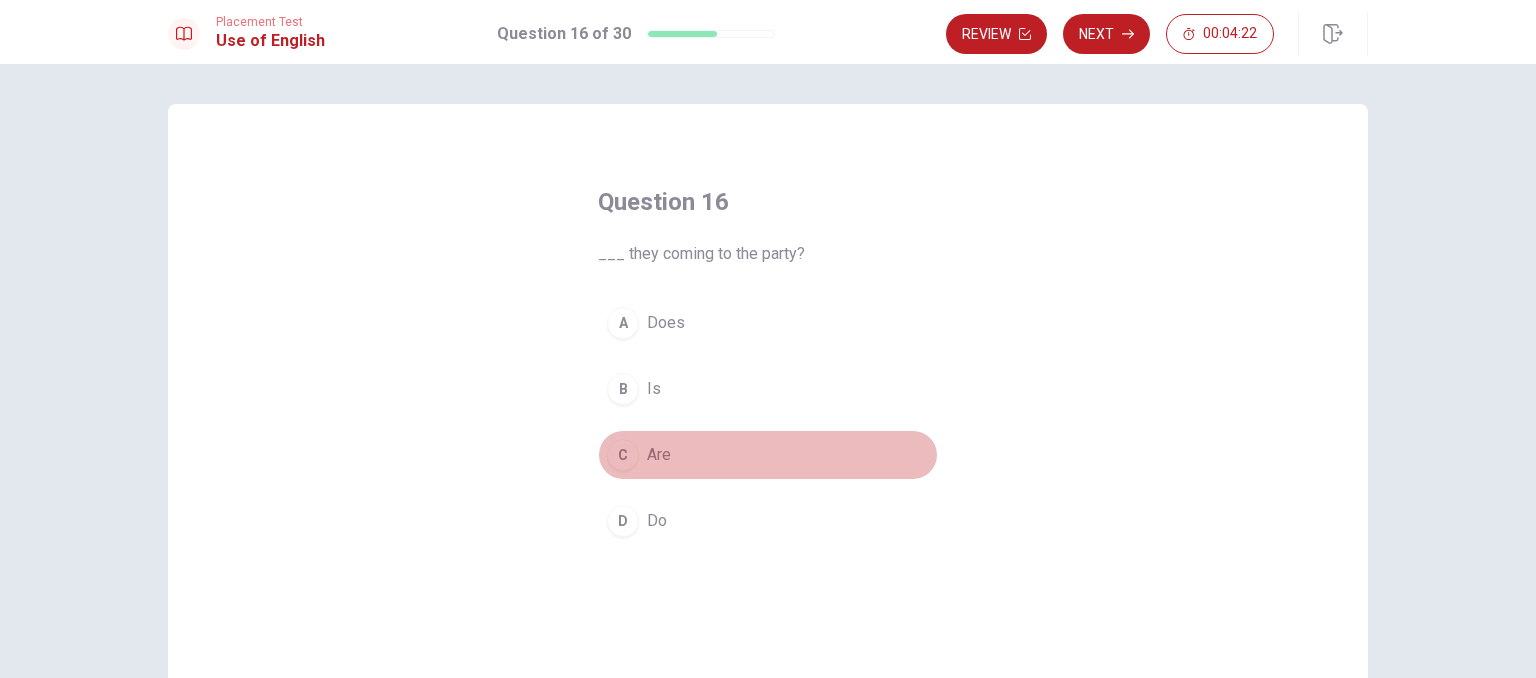 click on "C" at bounding box center (623, 455) 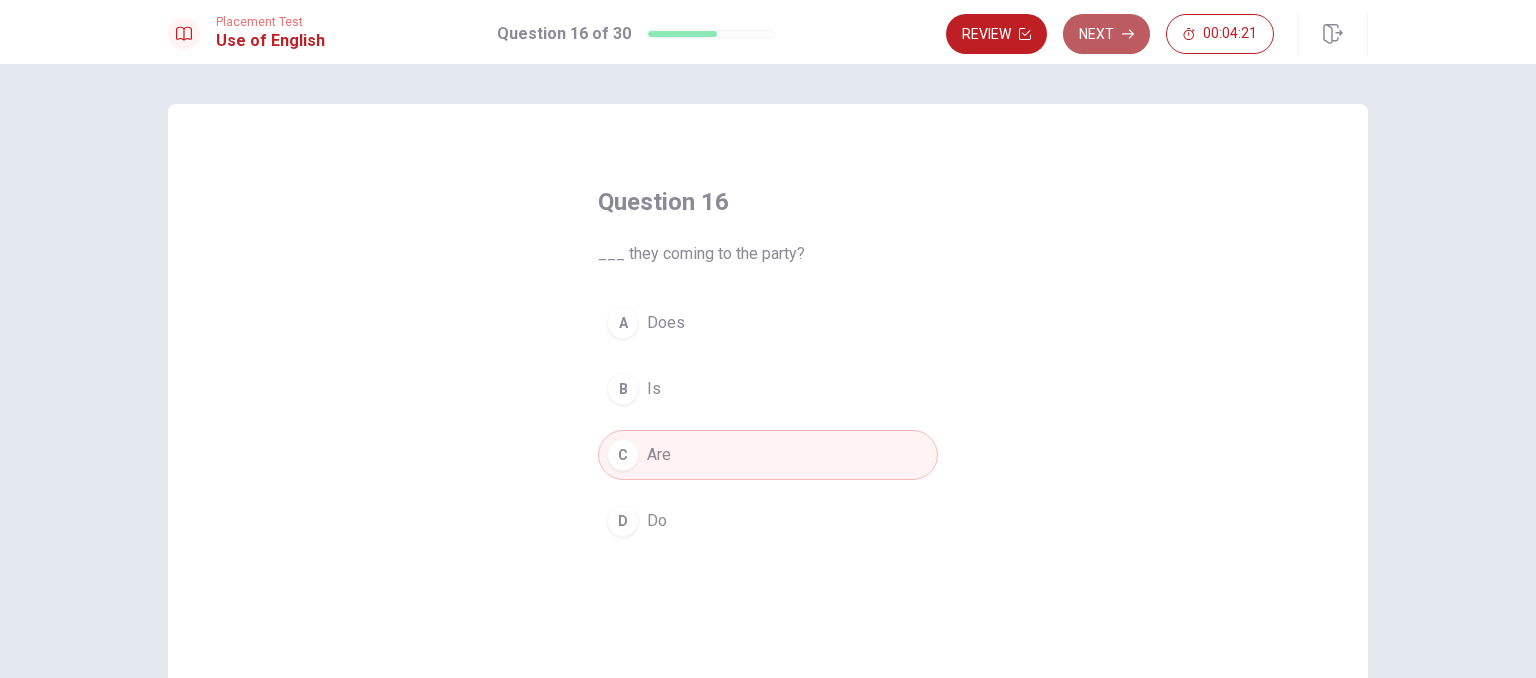 click on "Next" at bounding box center (1106, 34) 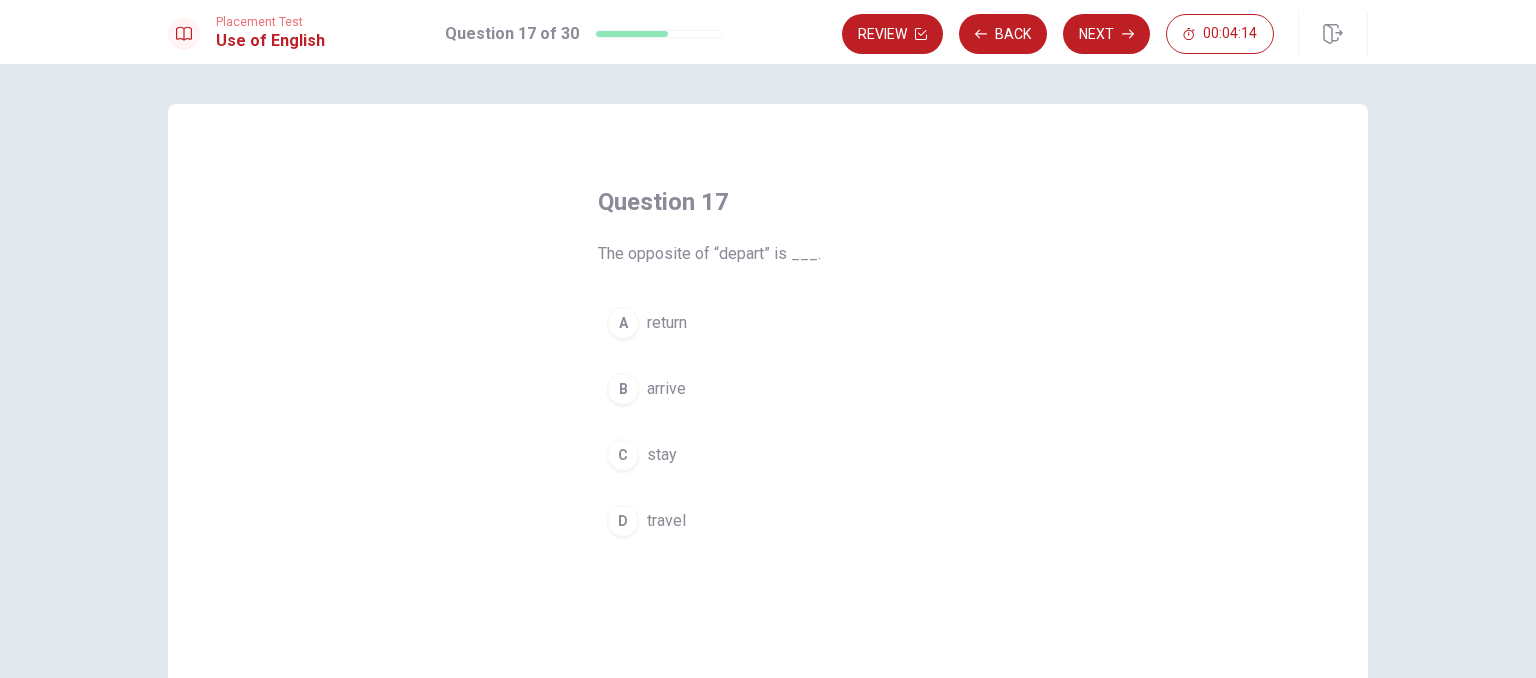 click on "B" at bounding box center (623, 389) 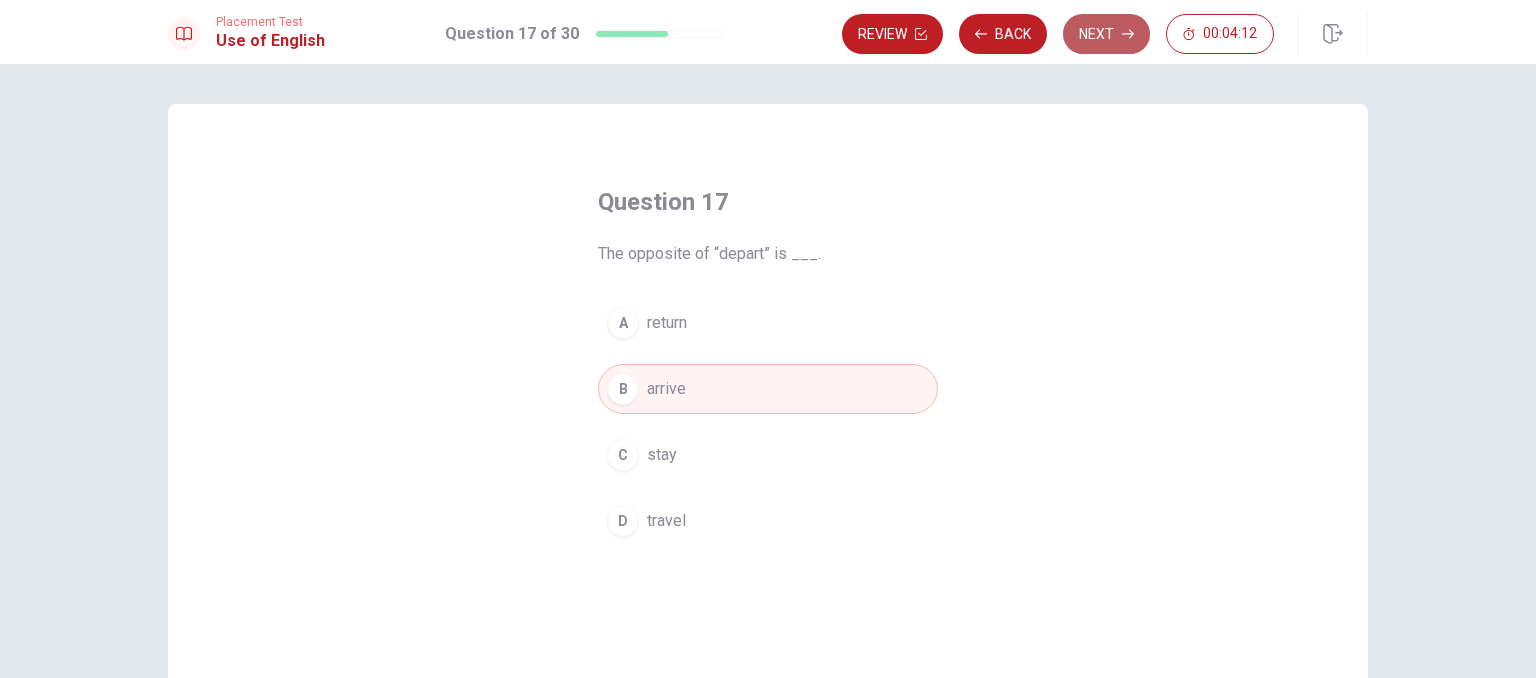 click on "Next" at bounding box center (1106, 34) 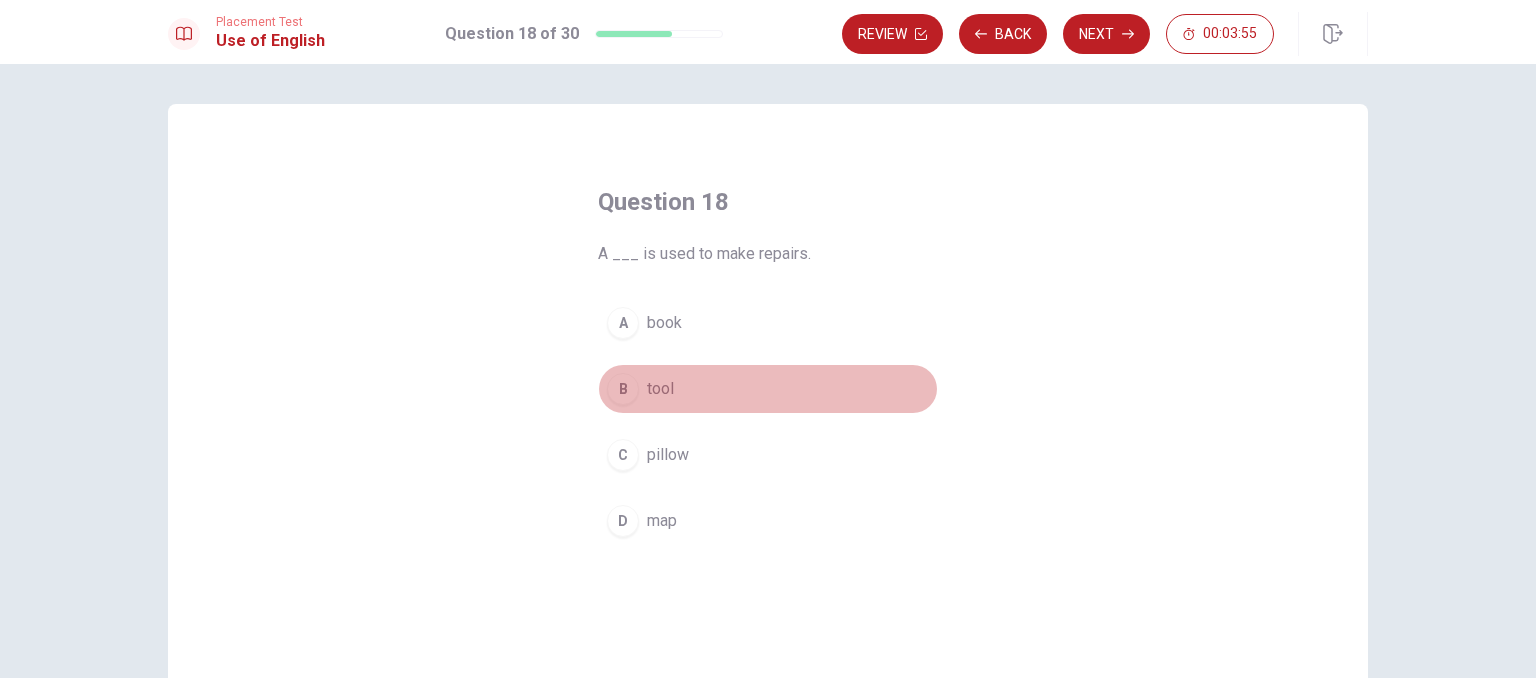 click on "B" at bounding box center (623, 389) 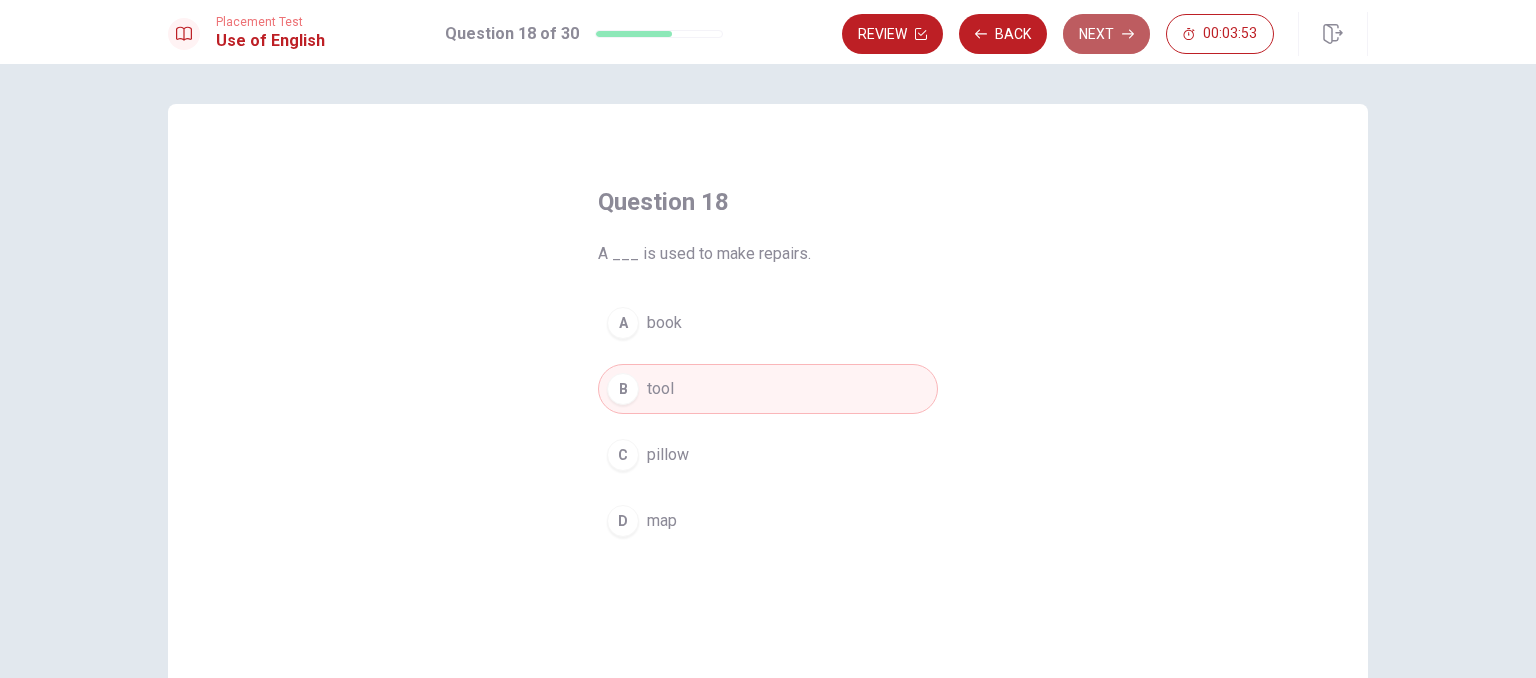 click on "Next" at bounding box center (1106, 34) 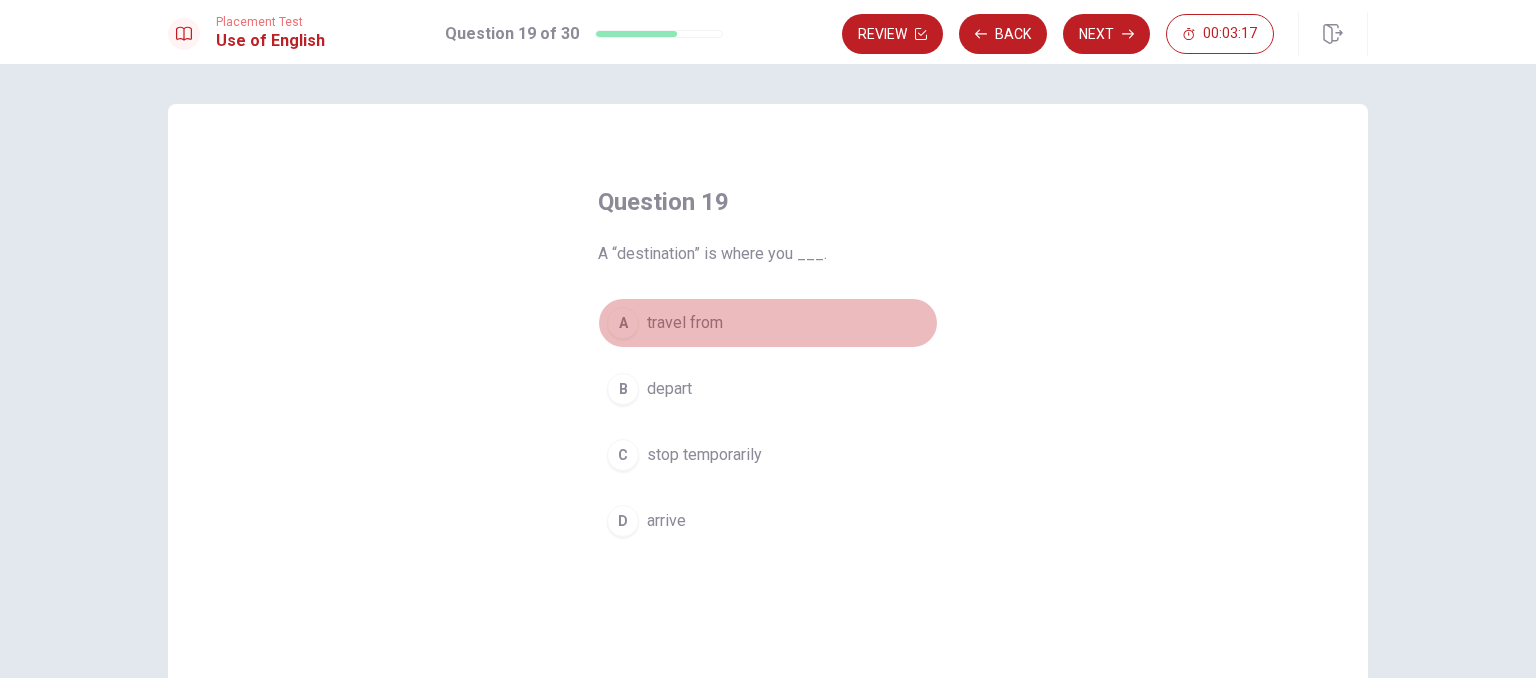click on "A" at bounding box center (623, 323) 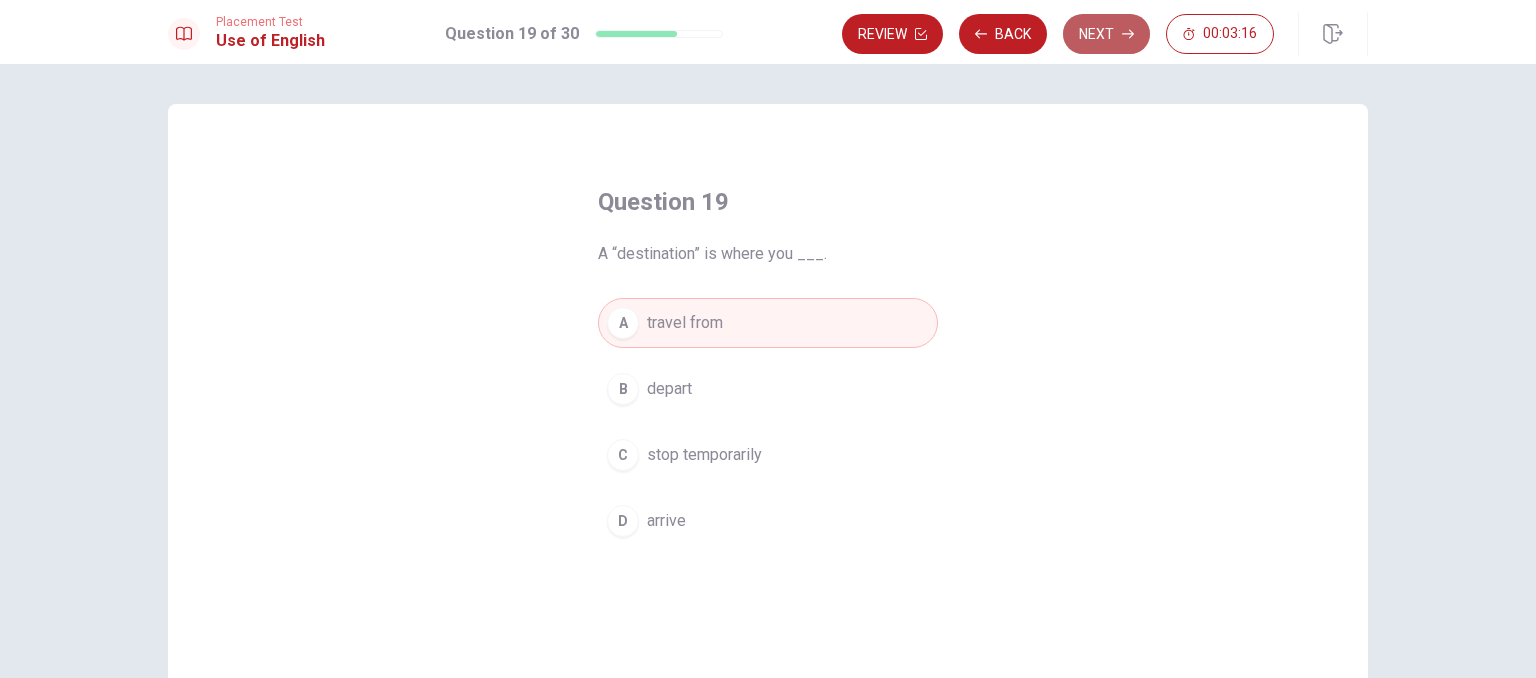 click on "Next" at bounding box center [1106, 34] 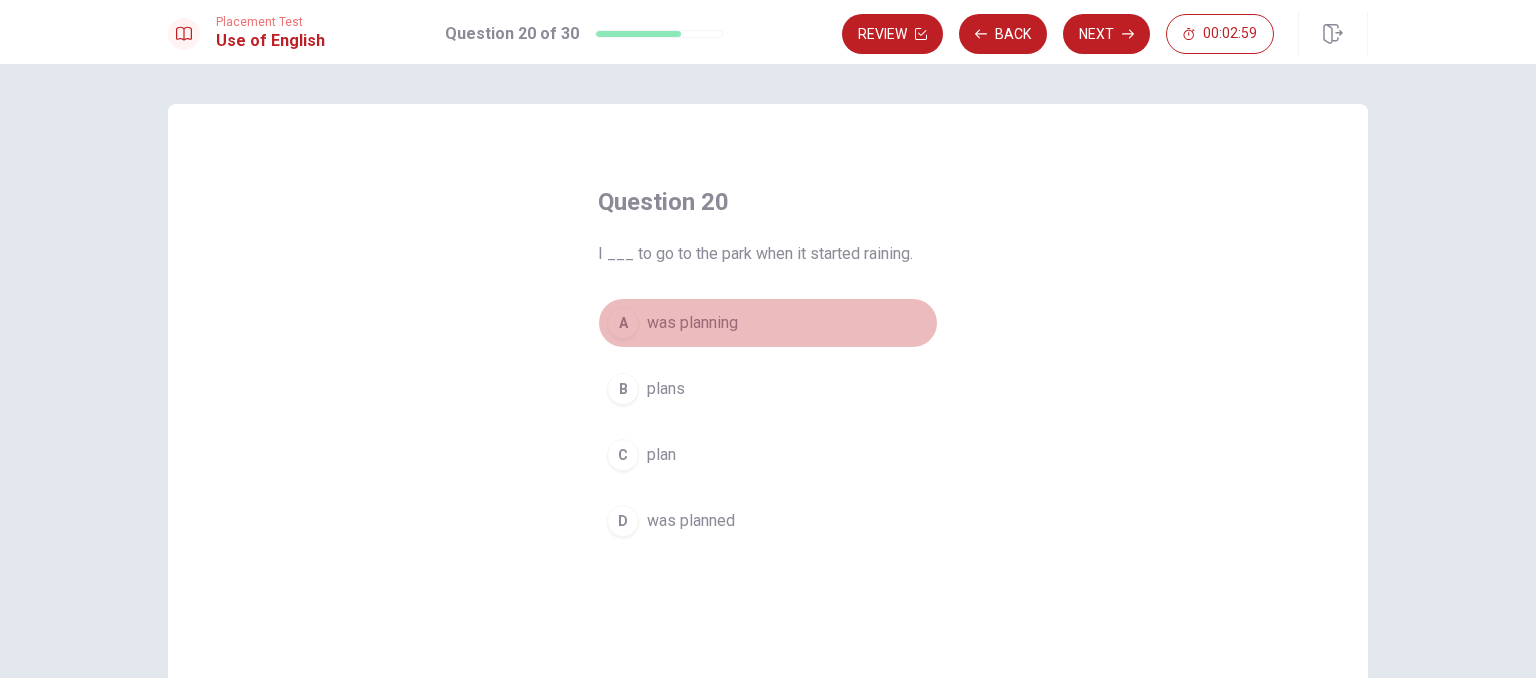 click on "A" at bounding box center [623, 323] 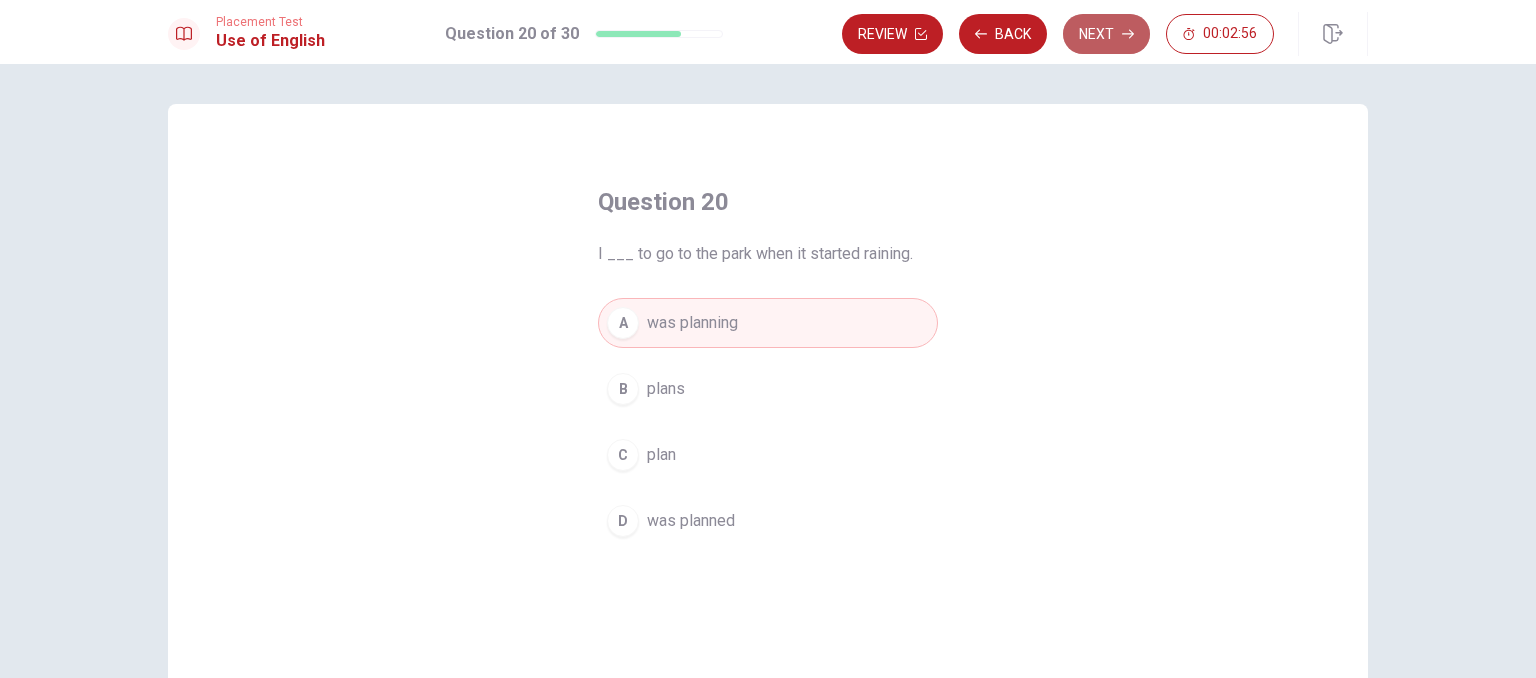 click on "Next" at bounding box center [1106, 34] 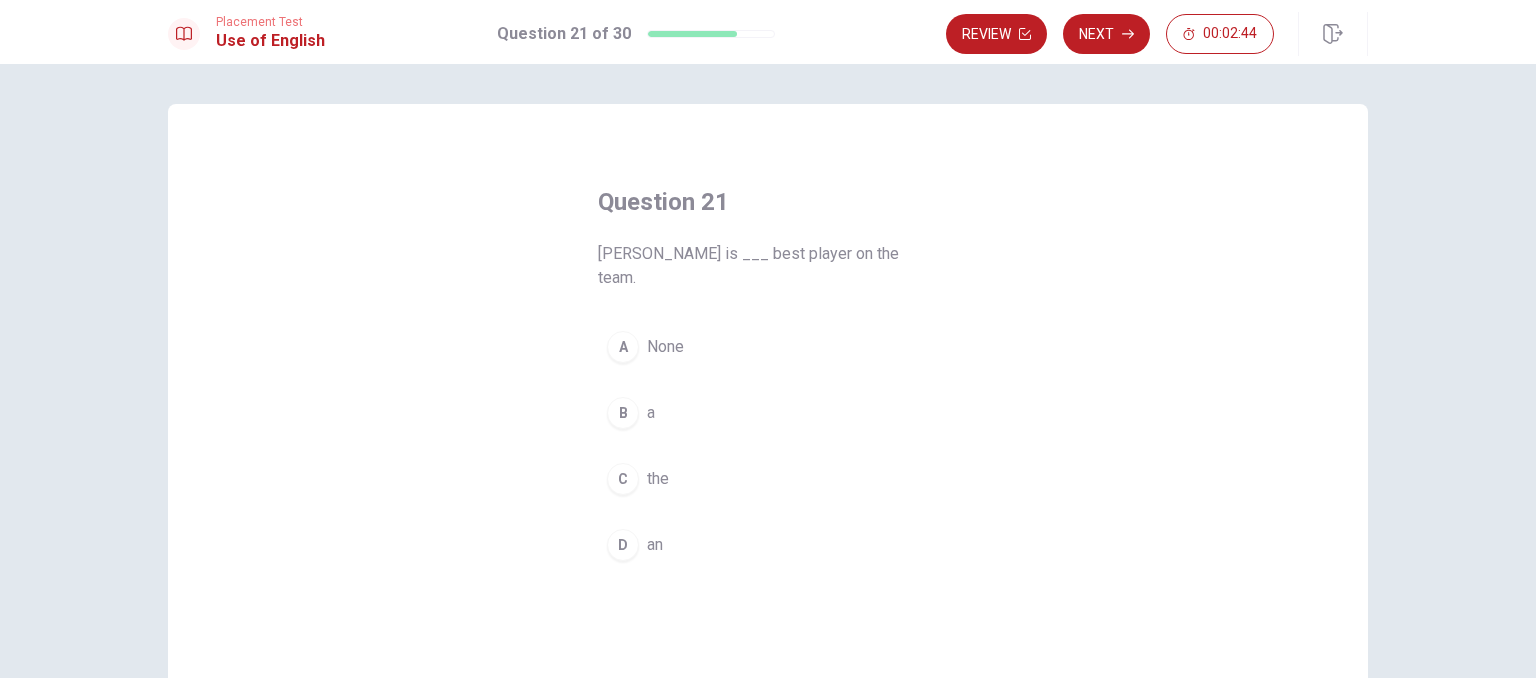 drag, startPoint x: 622, startPoint y: 455, endPoint x: 931, endPoint y: 126, distance: 451.35574 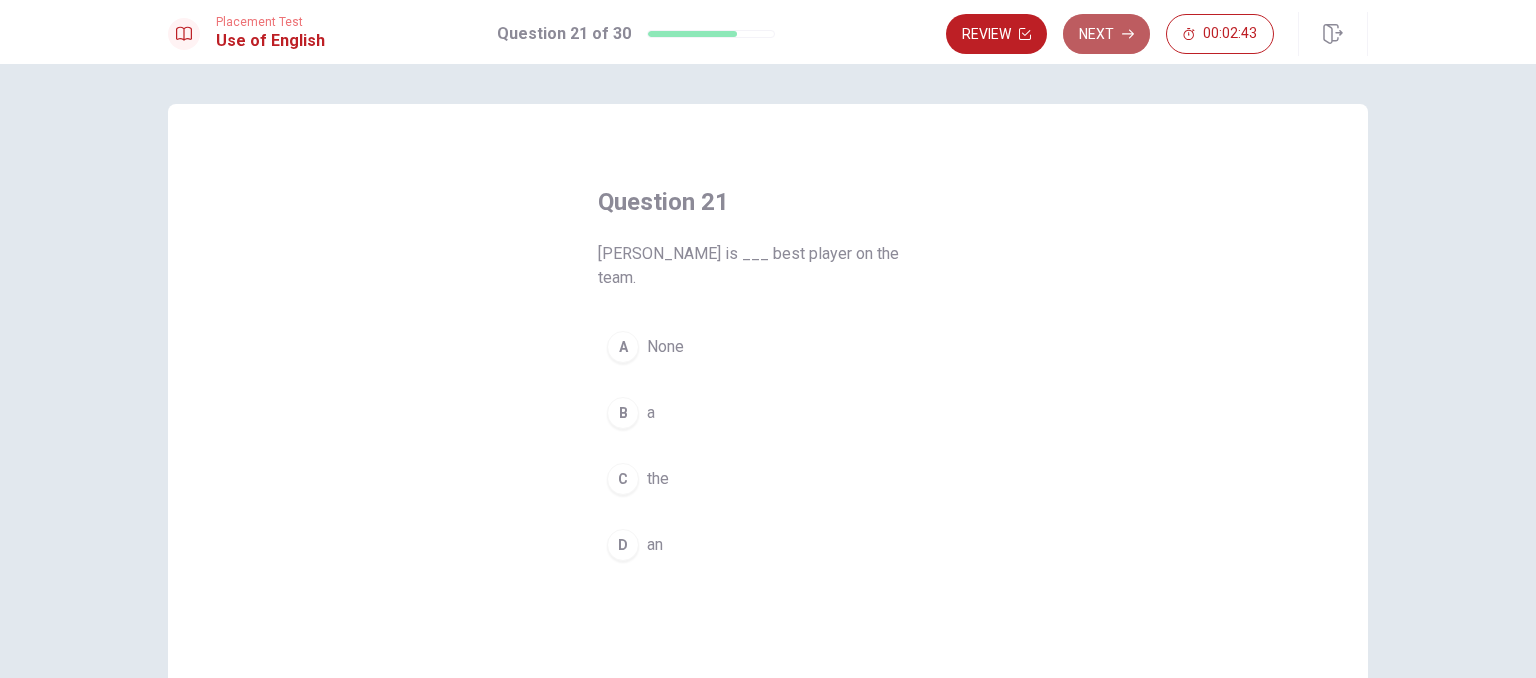 click on "Next" at bounding box center (1106, 34) 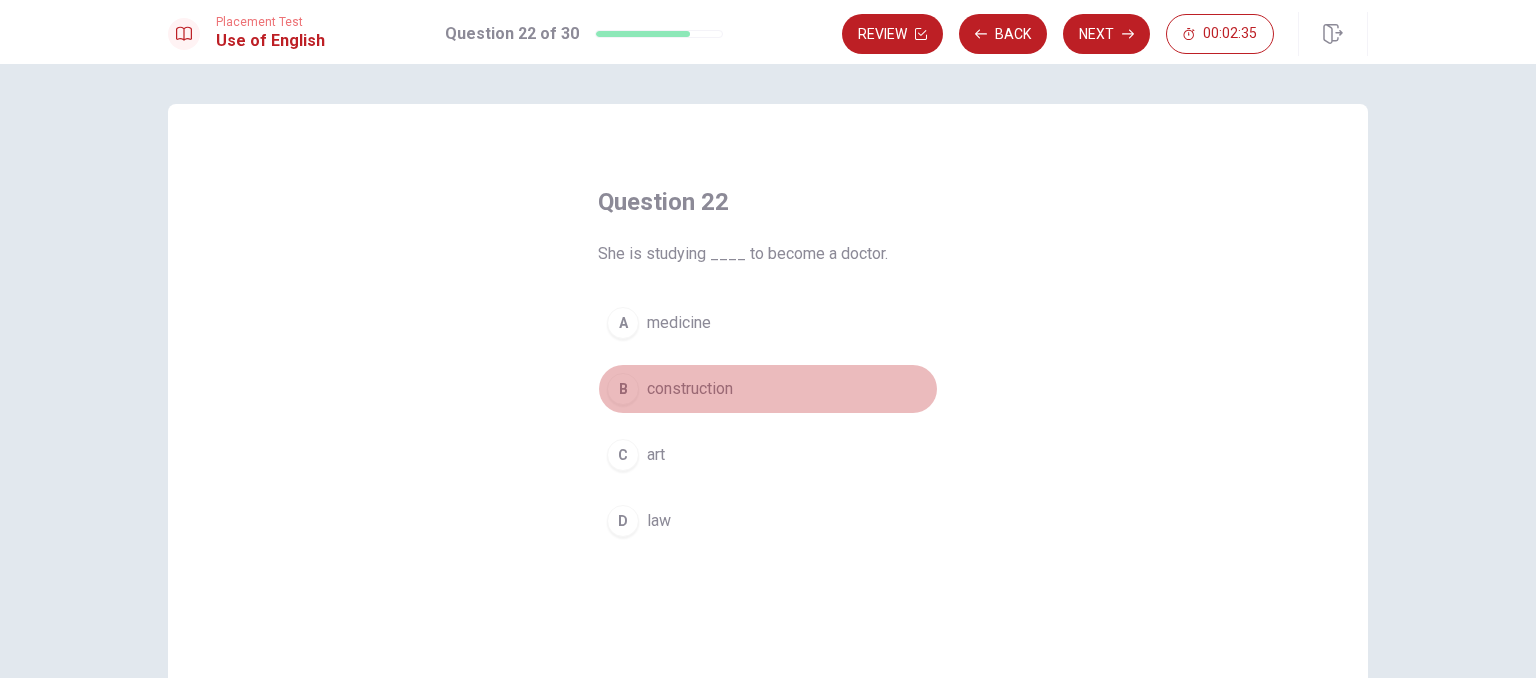 click on "B" at bounding box center [623, 389] 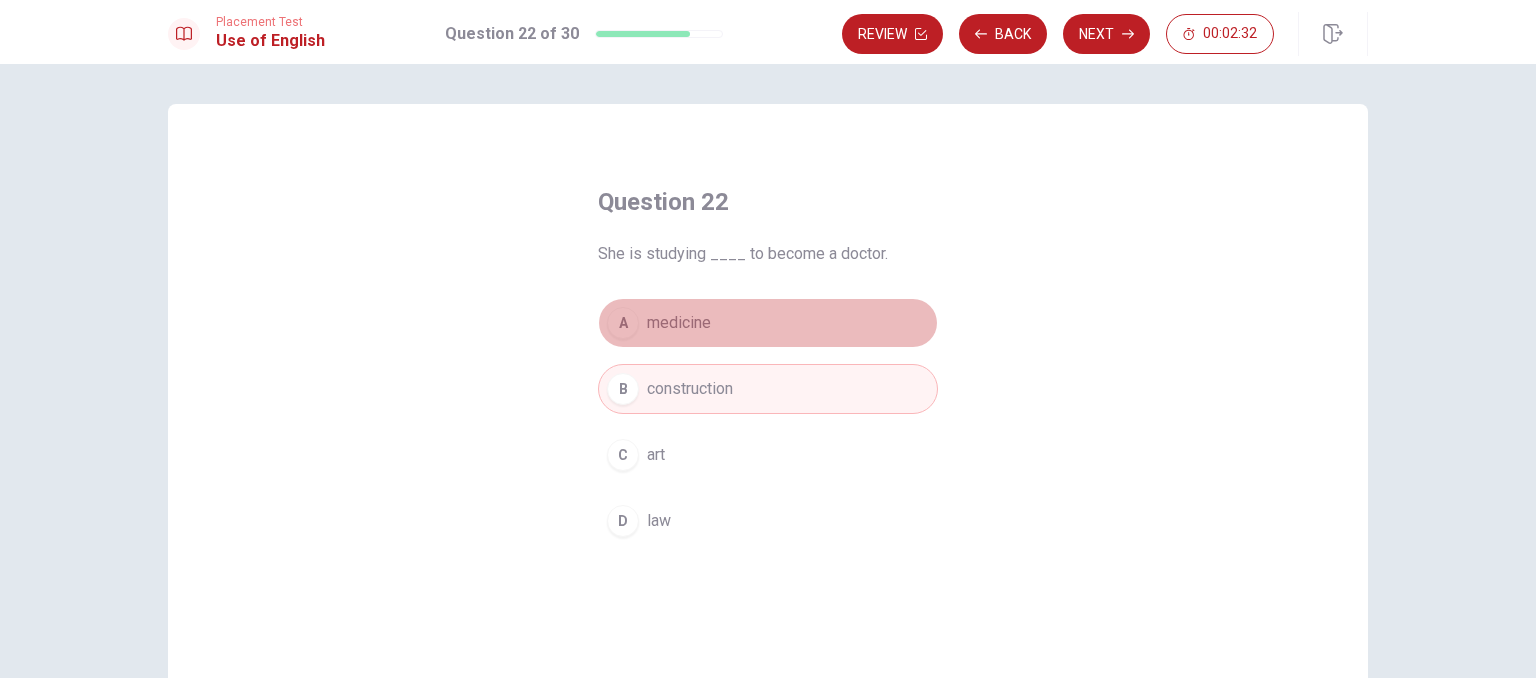 click on "A" at bounding box center [623, 323] 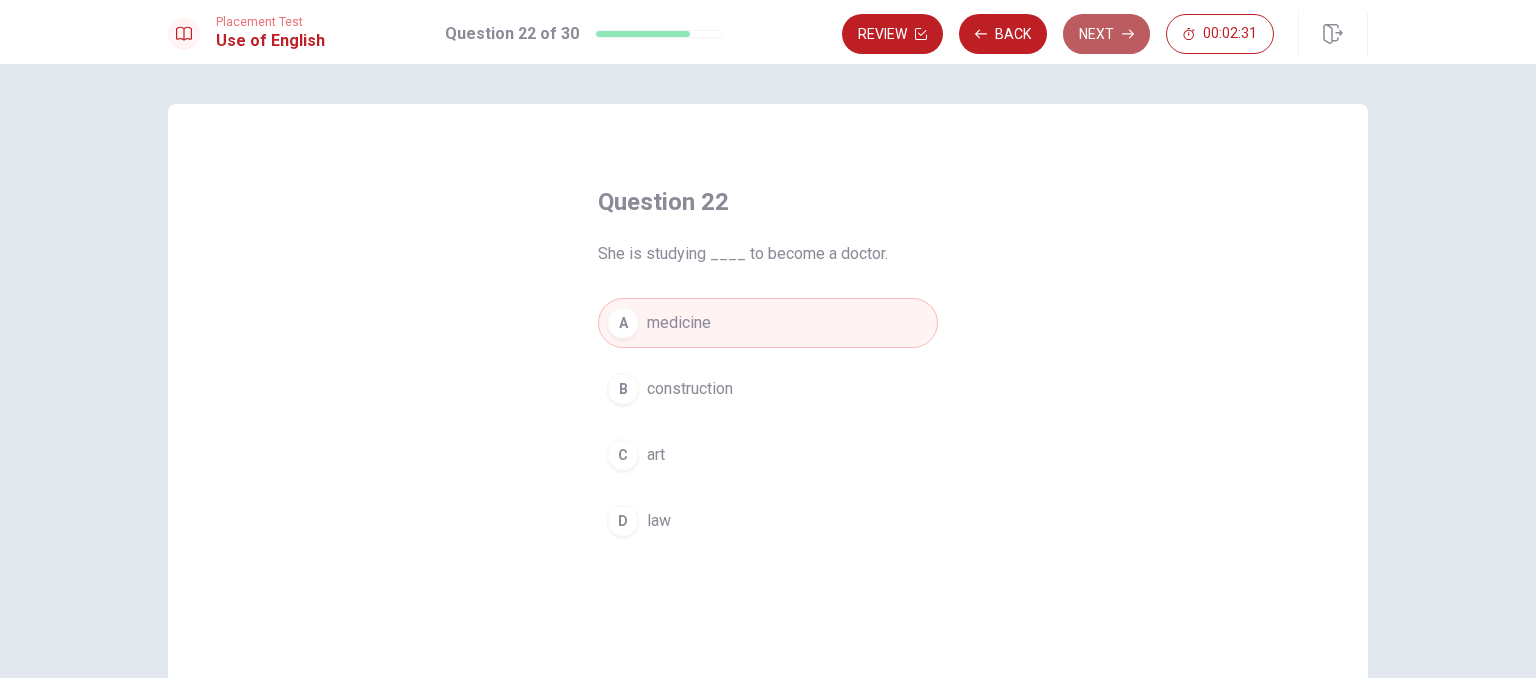 click on "Next" at bounding box center [1106, 34] 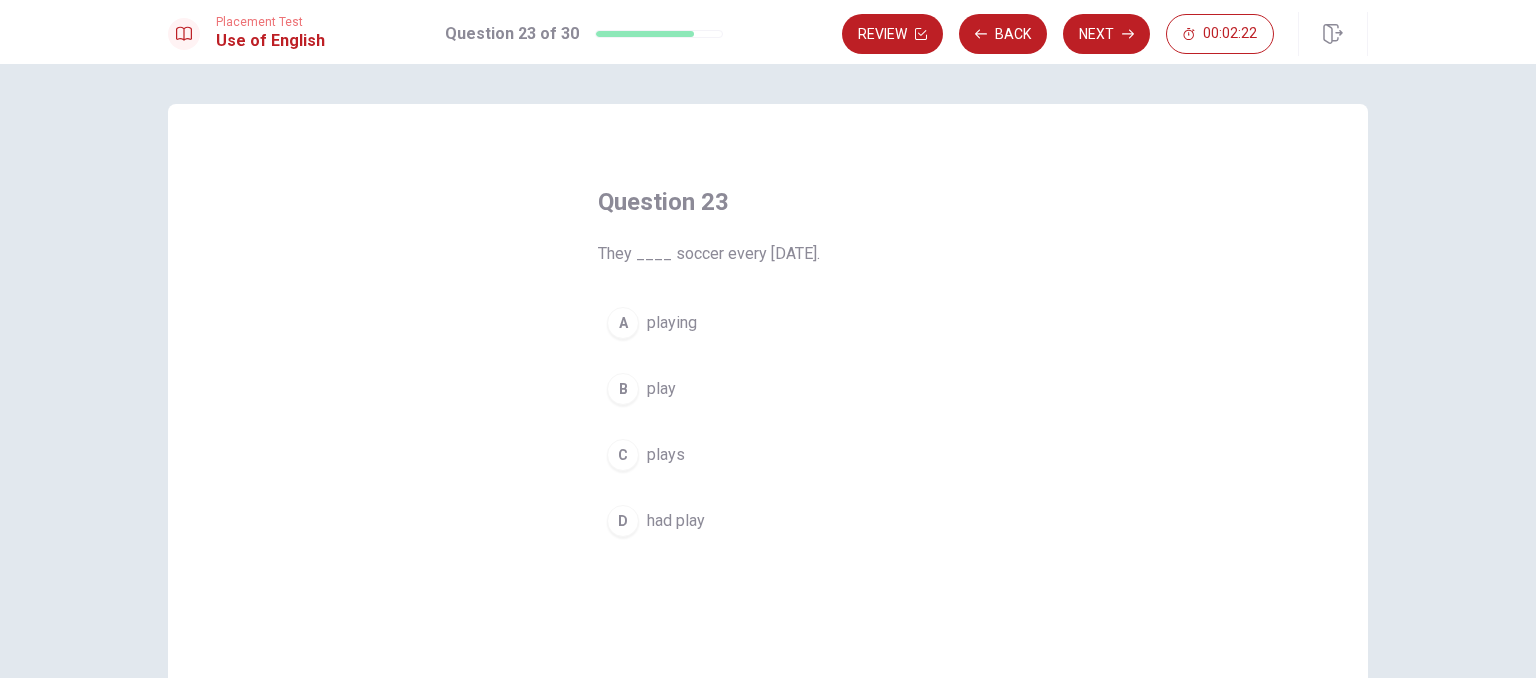click on "D" at bounding box center (623, 521) 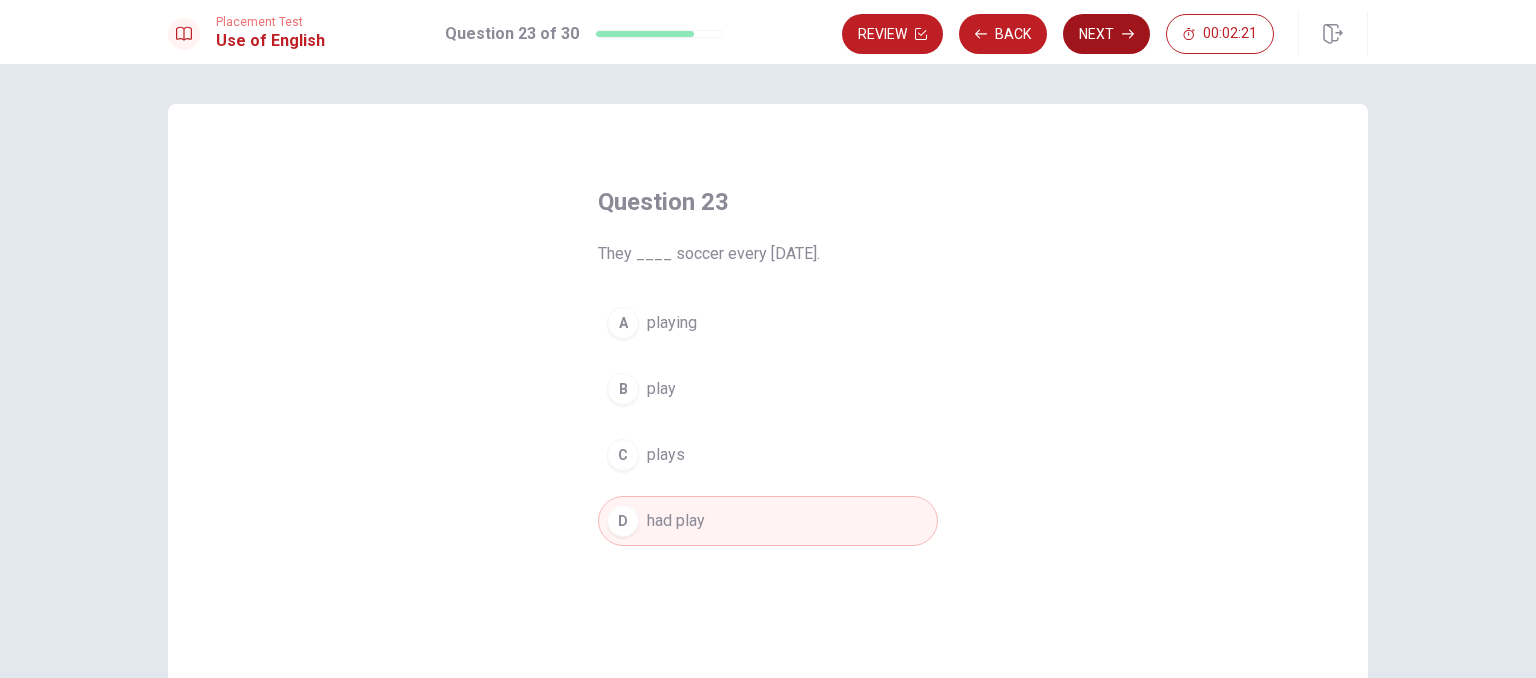 click on "Next" at bounding box center [1106, 34] 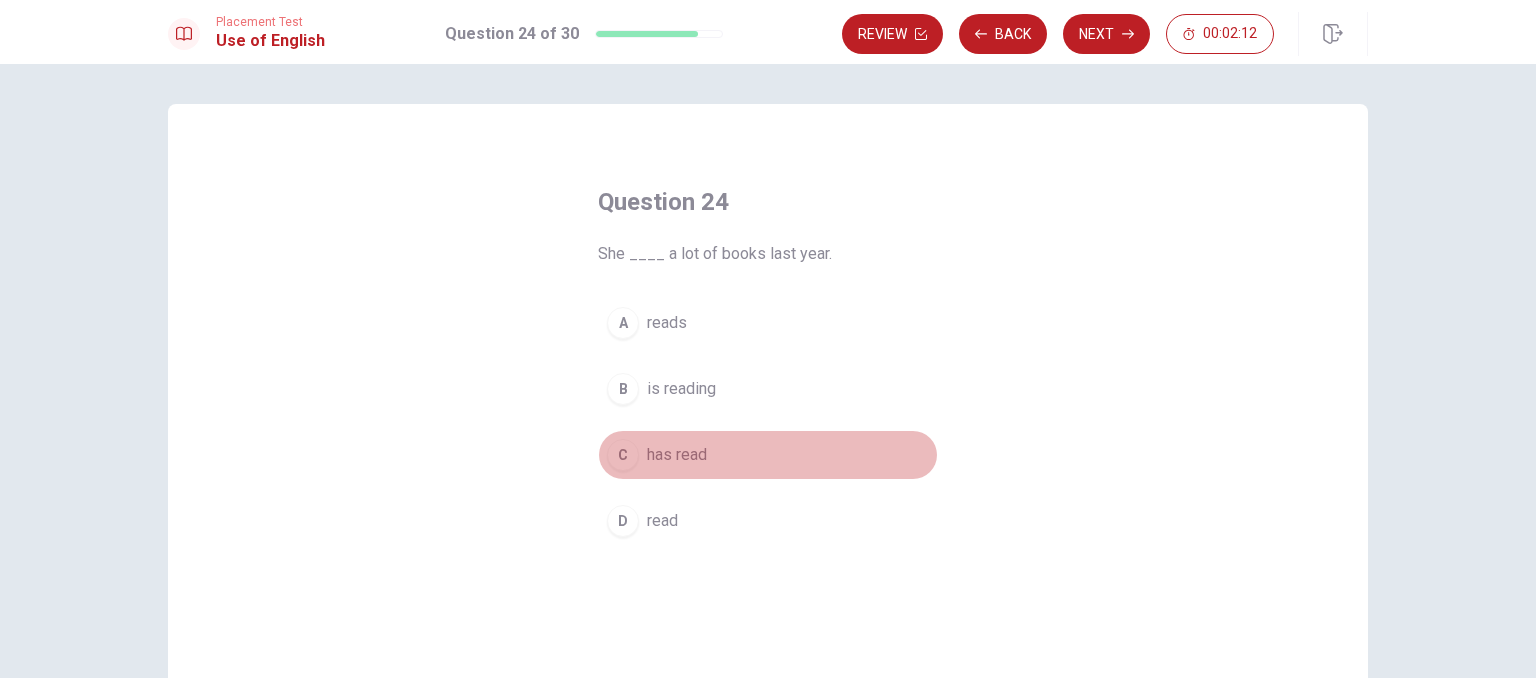 click on "C" at bounding box center (623, 455) 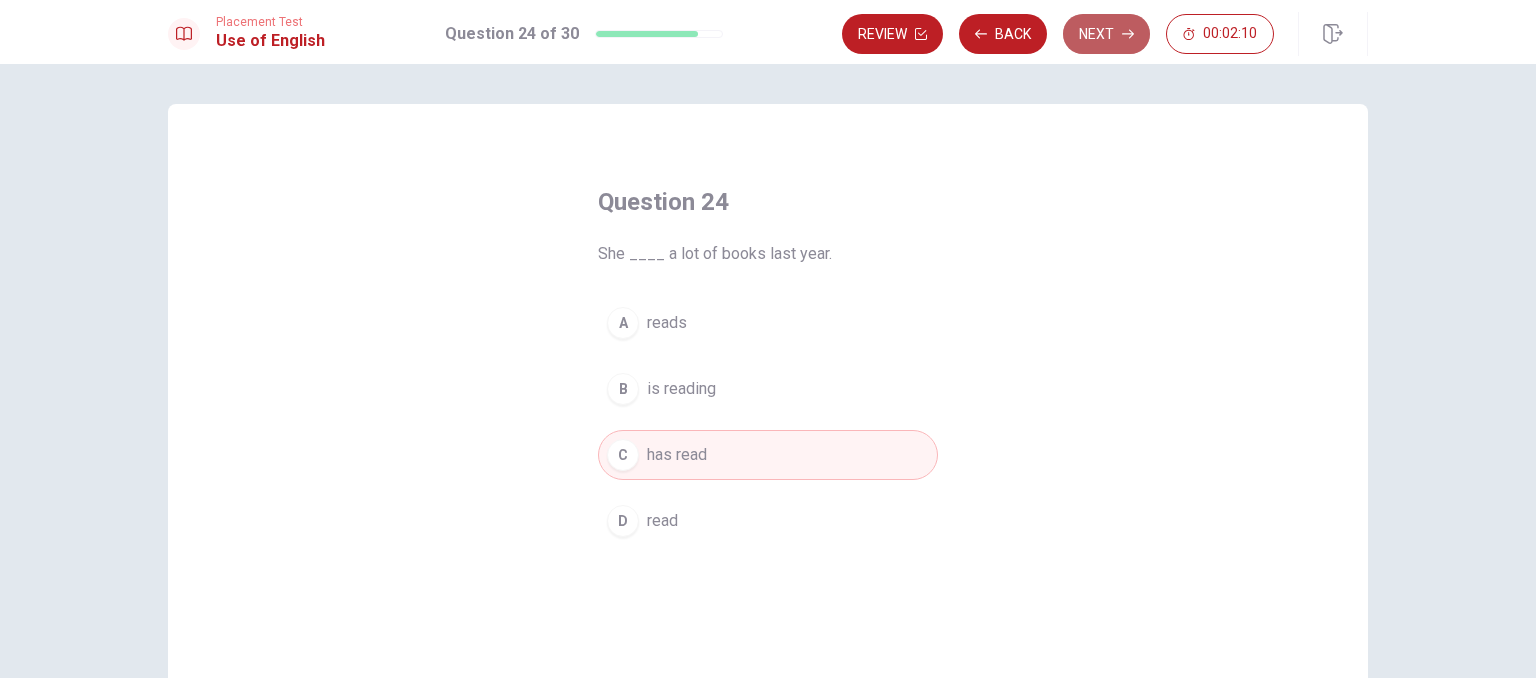 click on "Next" at bounding box center [1106, 34] 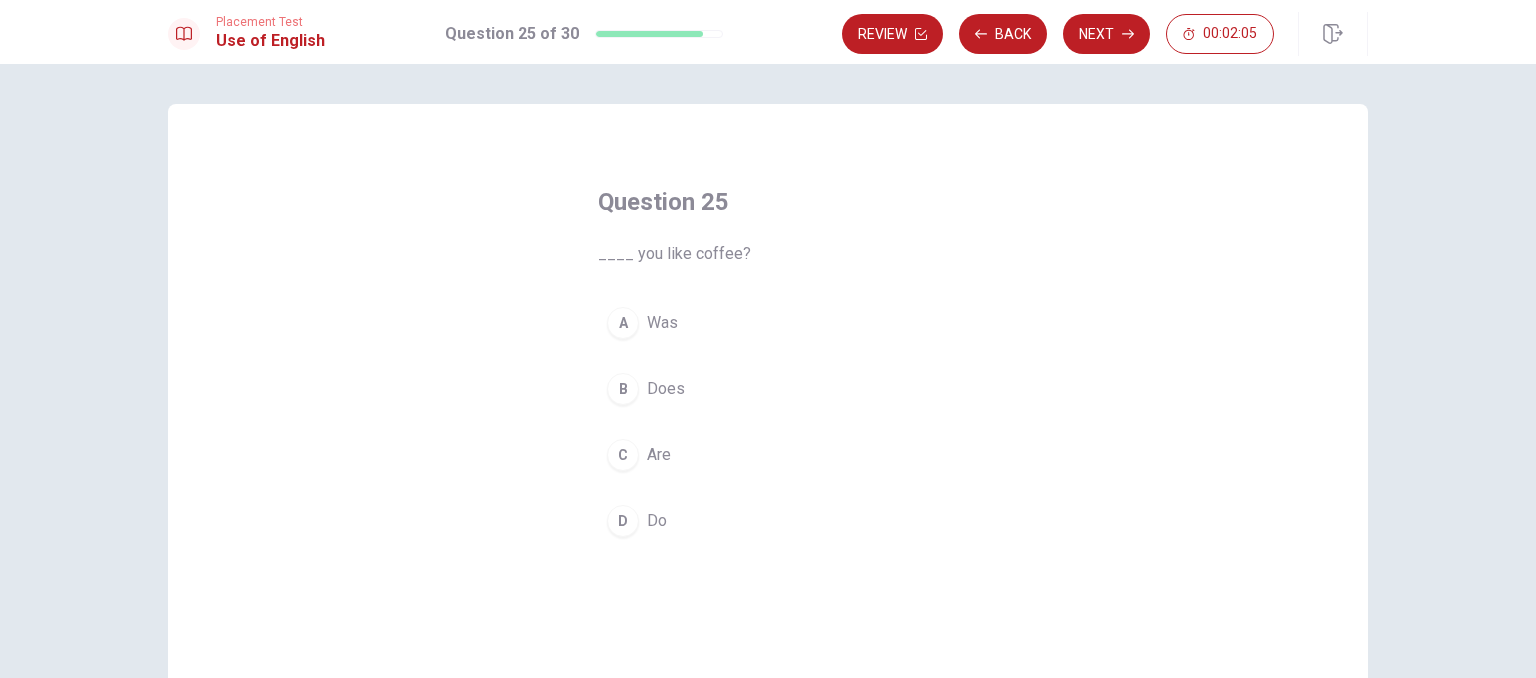 click on "D" at bounding box center [623, 521] 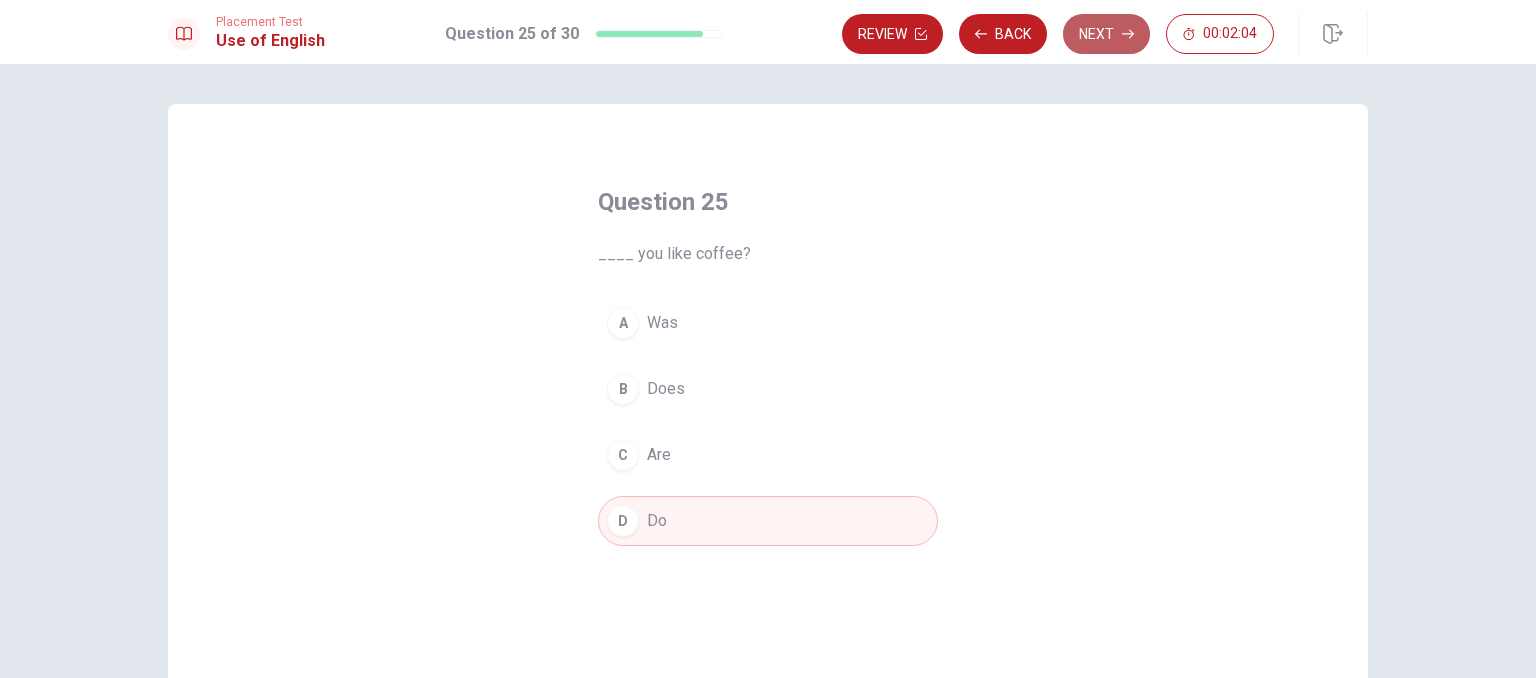 click on "Next" at bounding box center [1106, 34] 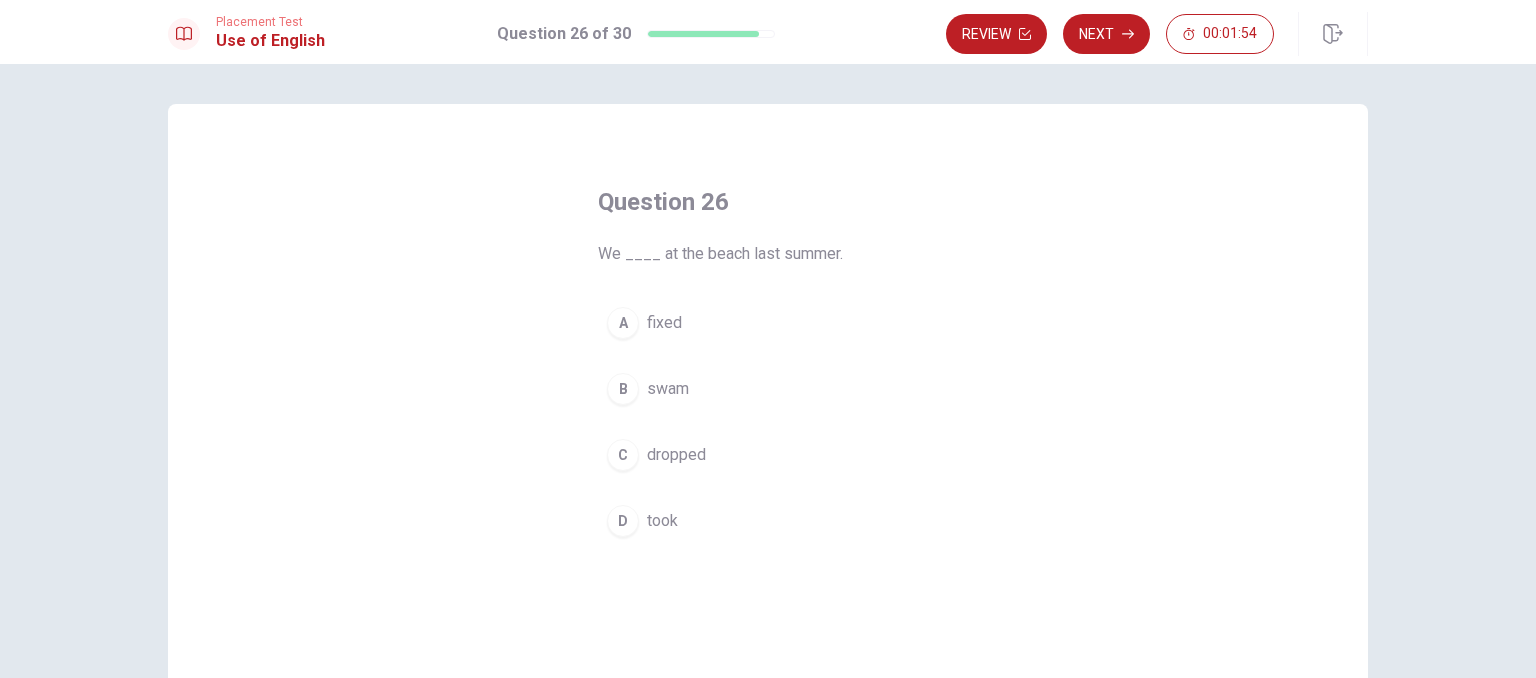 drag, startPoint x: 628, startPoint y: 388, endPoint x: 904, endPoint y: 240, distance: 313.17728 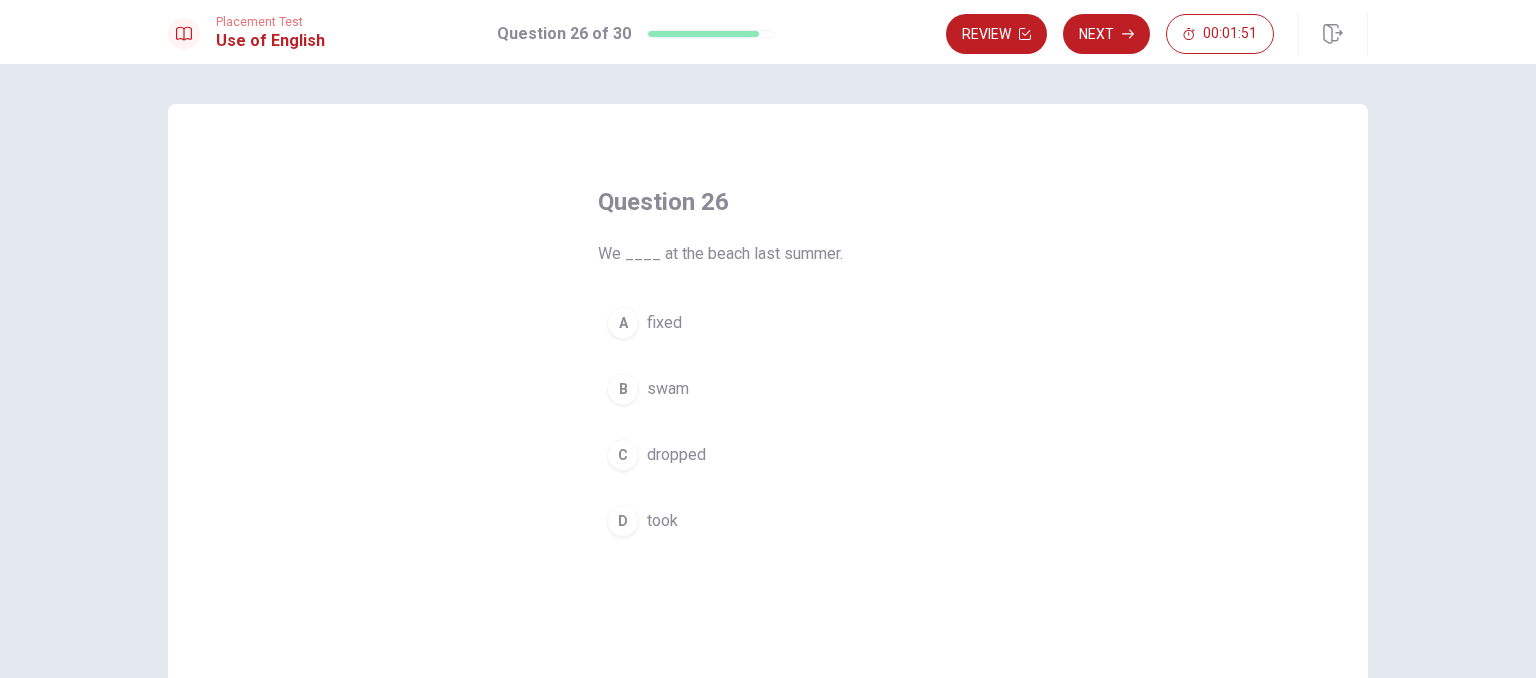 click on "swam" at bounding box center [668, 389] 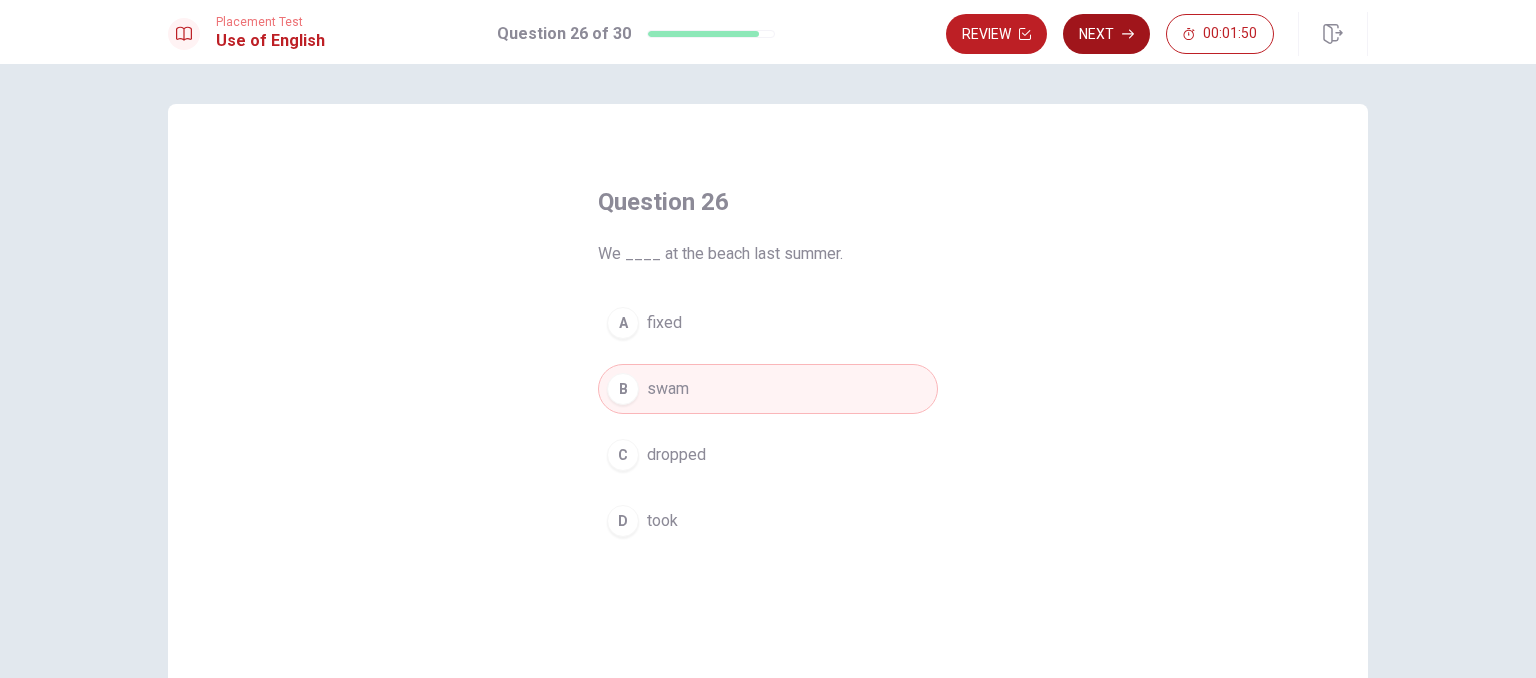 click on "Next" at bounding box center [1106, 34] 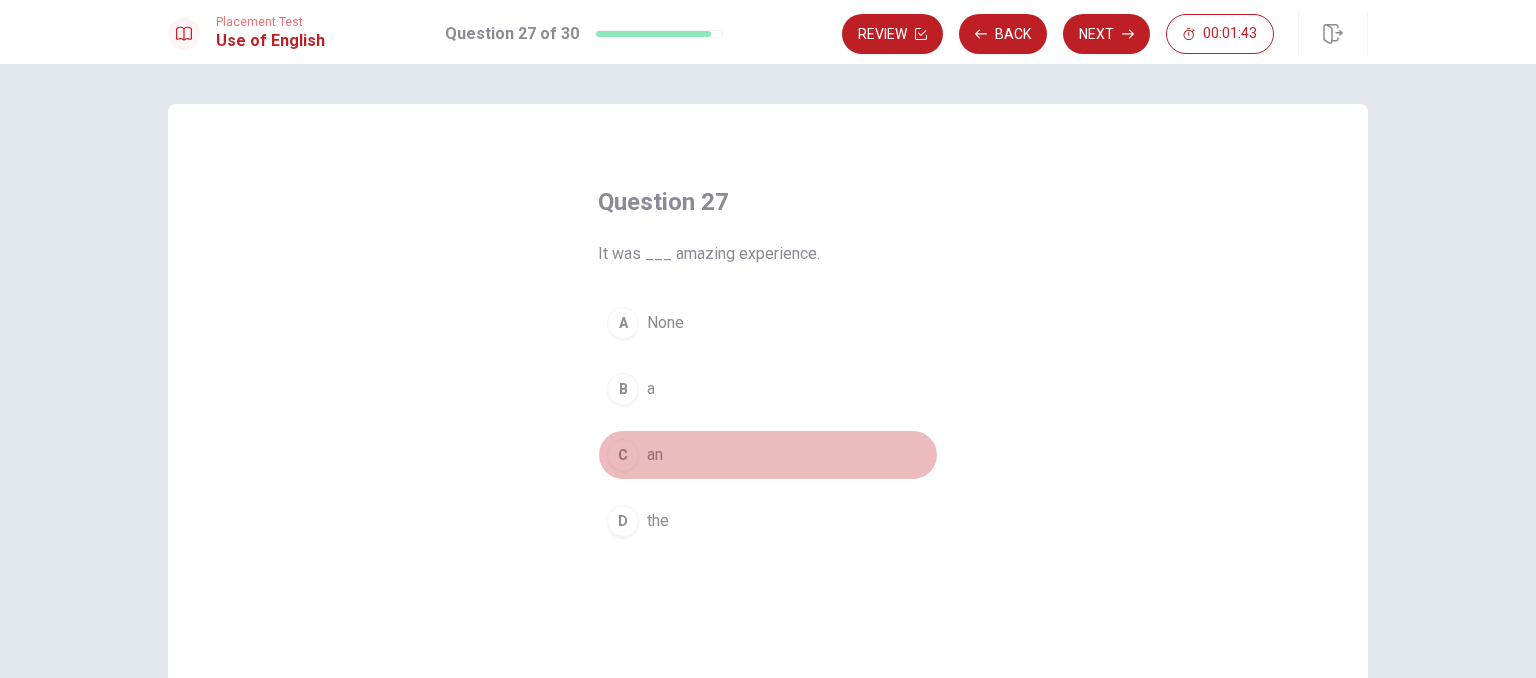 click on "C" at bounding box center [623, 455] 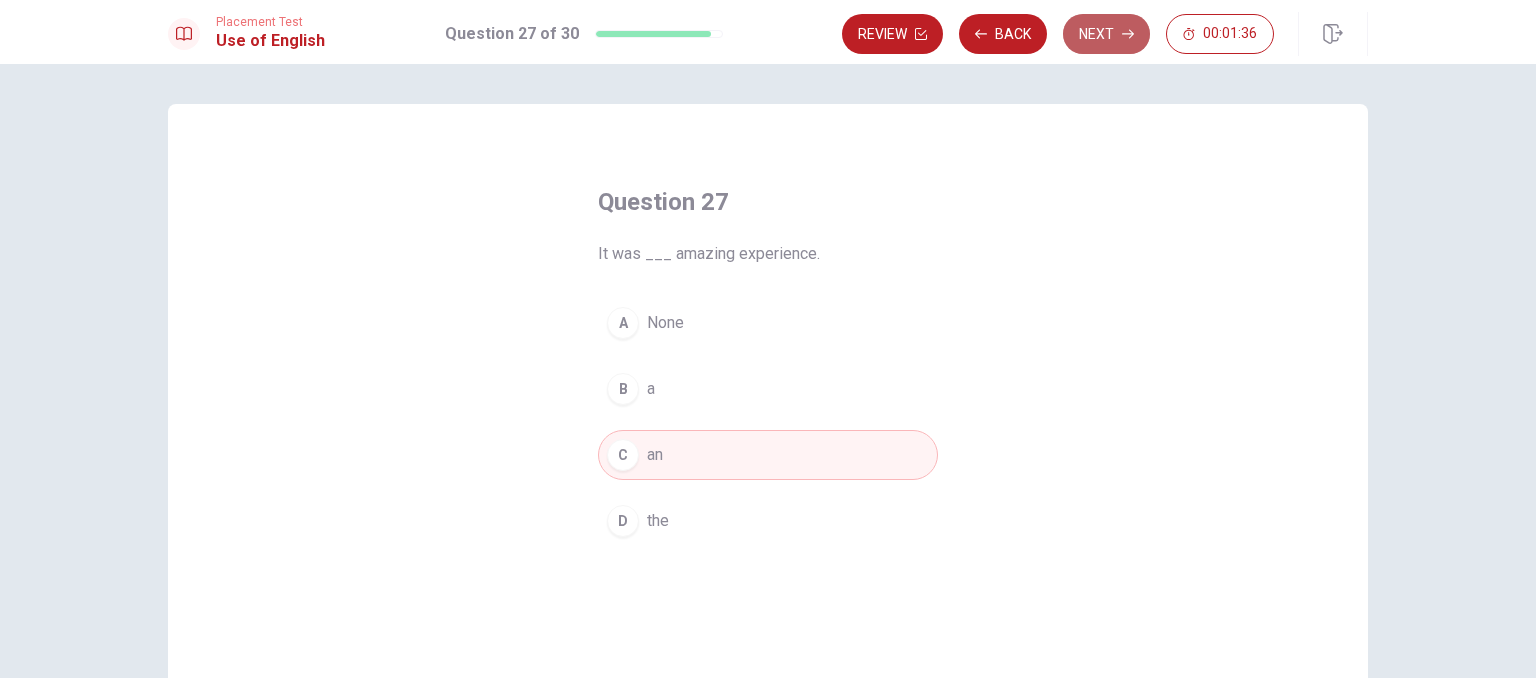 click on "Next" at bounding box center (1106, 34) 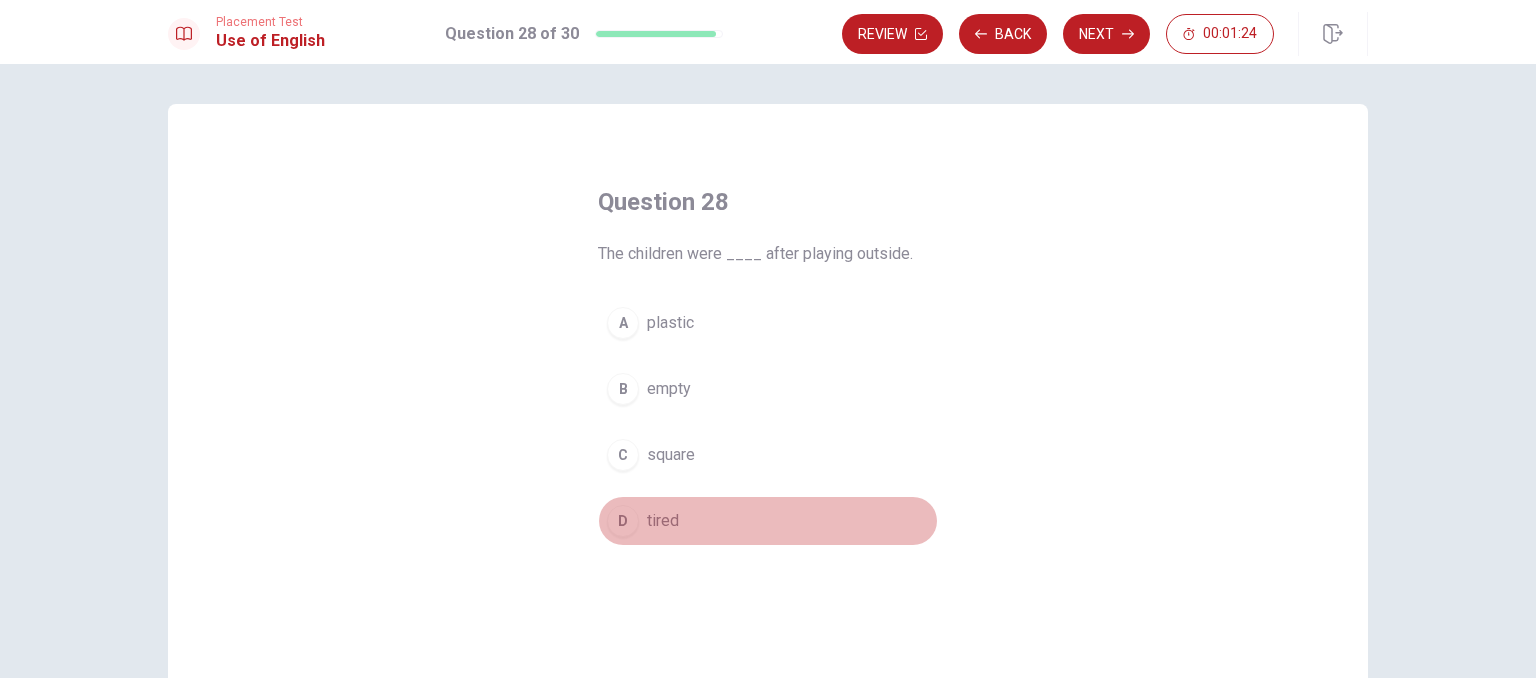 click on "D" at bounding box center [623, 521] 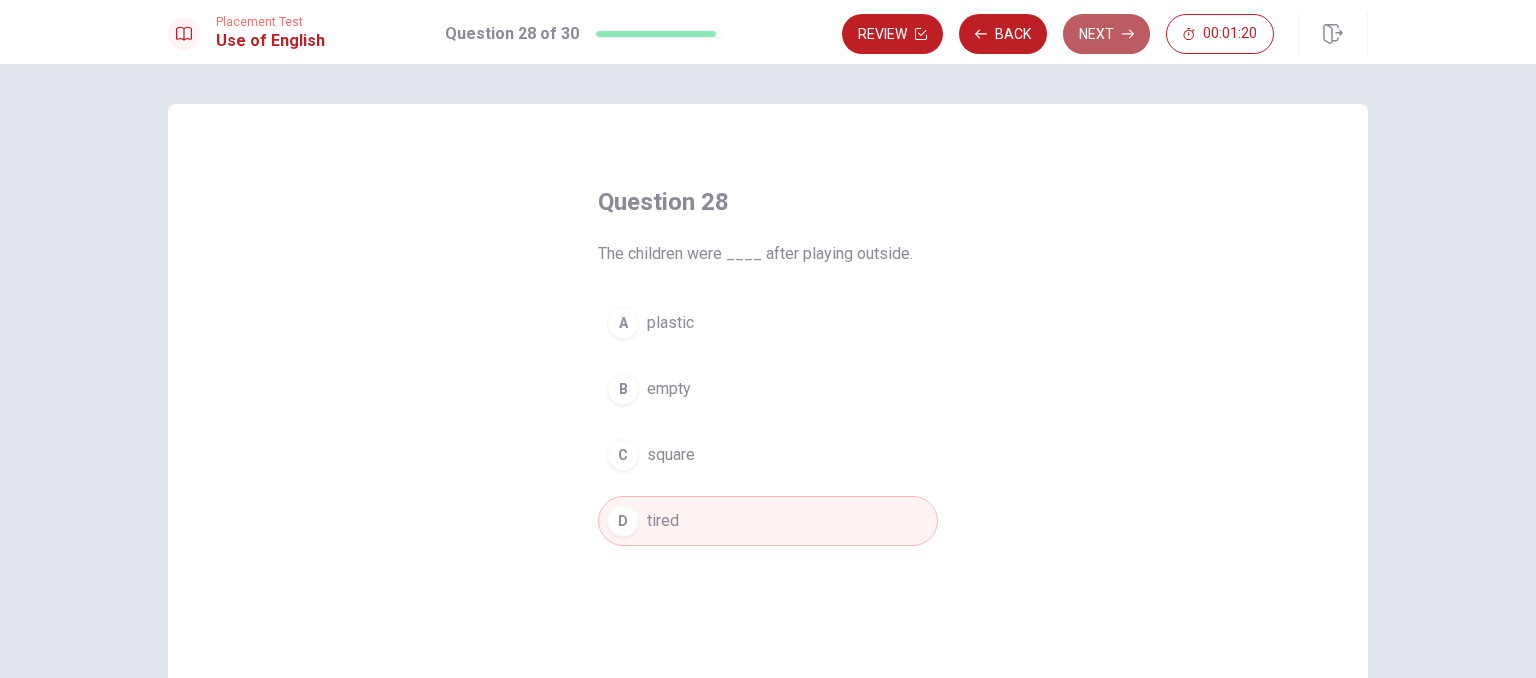 click on "Next" at bounding box center (1106, 34) 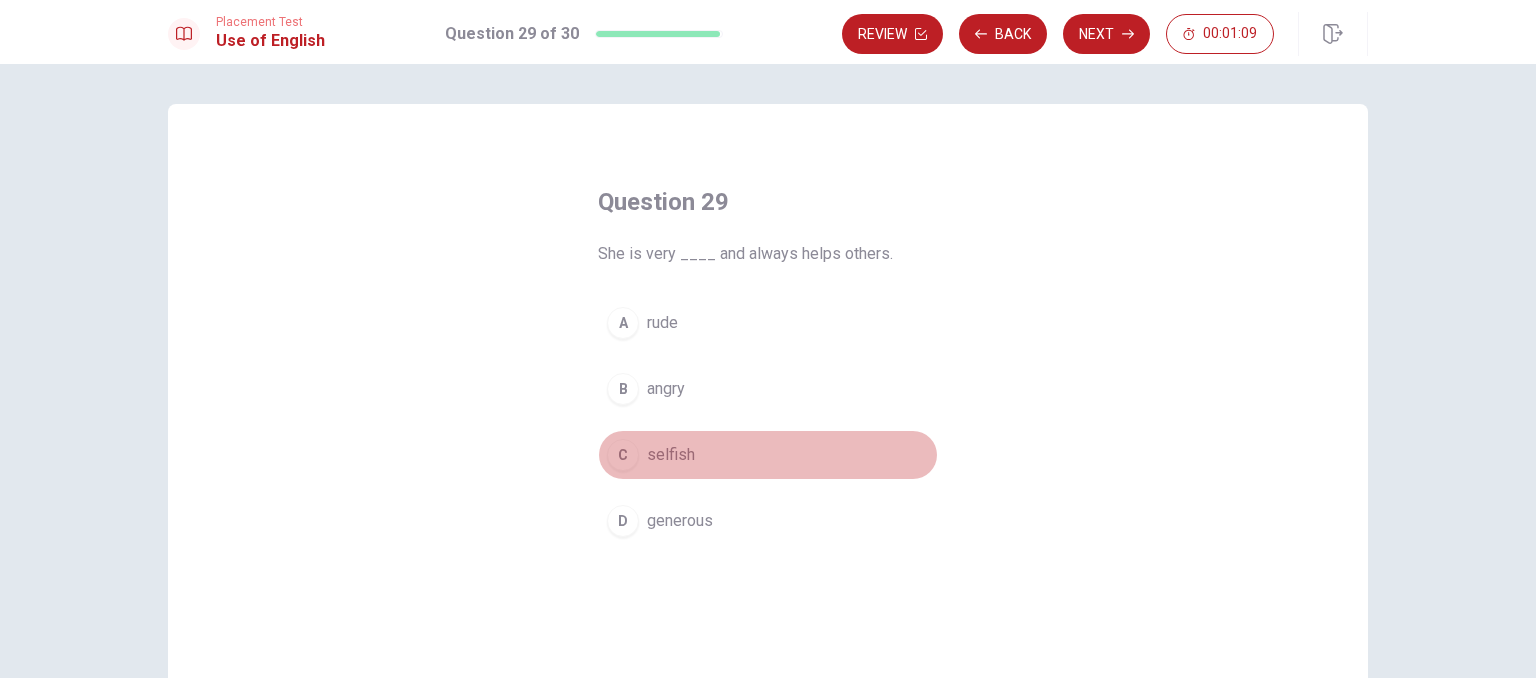 click on "C" at bounding box center [623, 455] 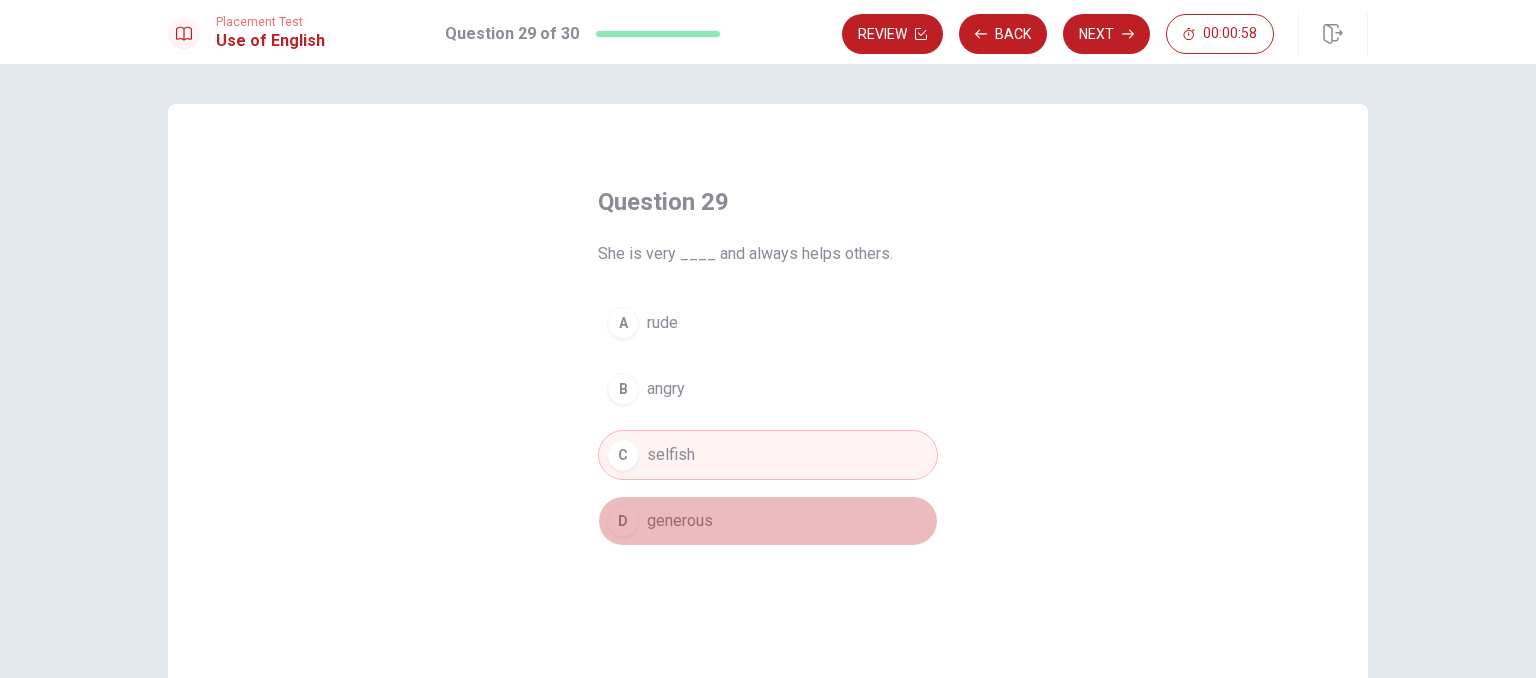 click on "D" at bounding box center (623, 521) 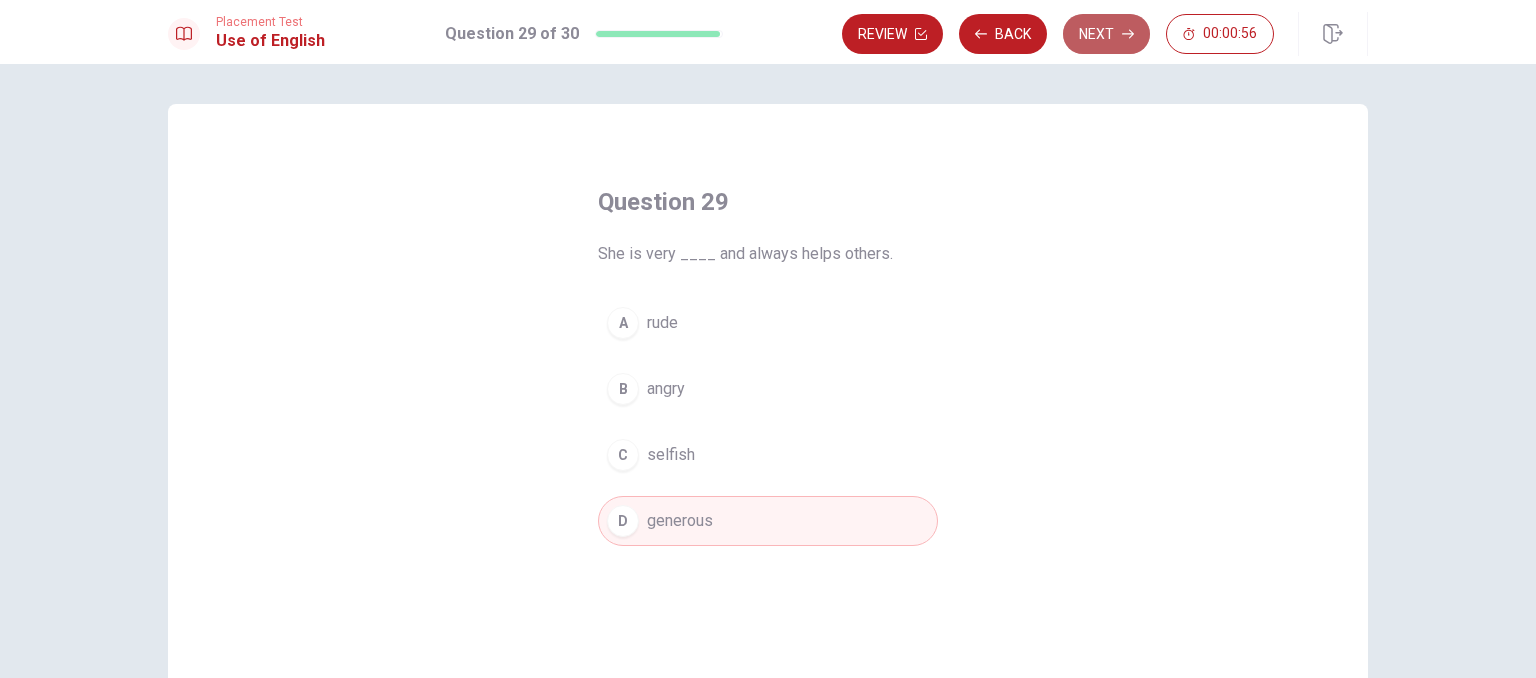 click on "Next" at bounding box center (1106, 34) 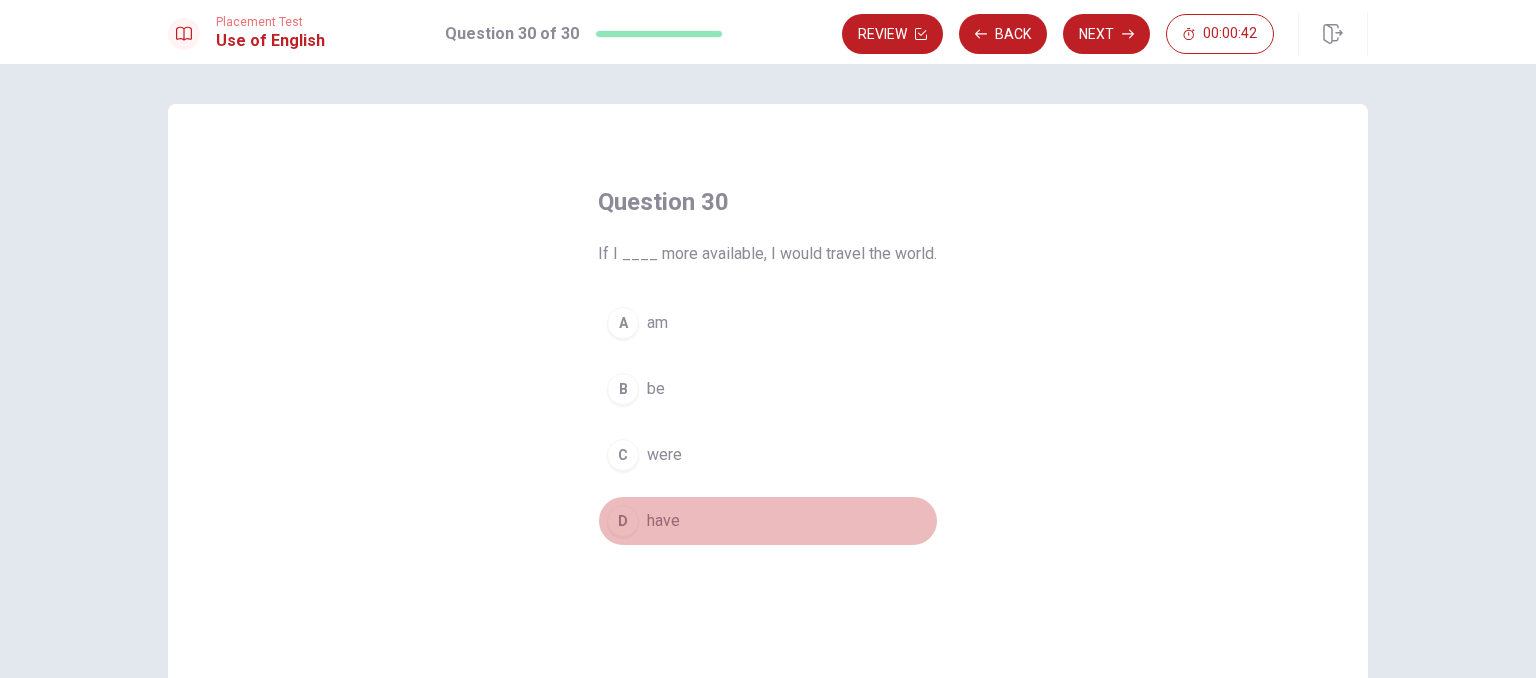 click on "D" at bounding box center [623, 521] 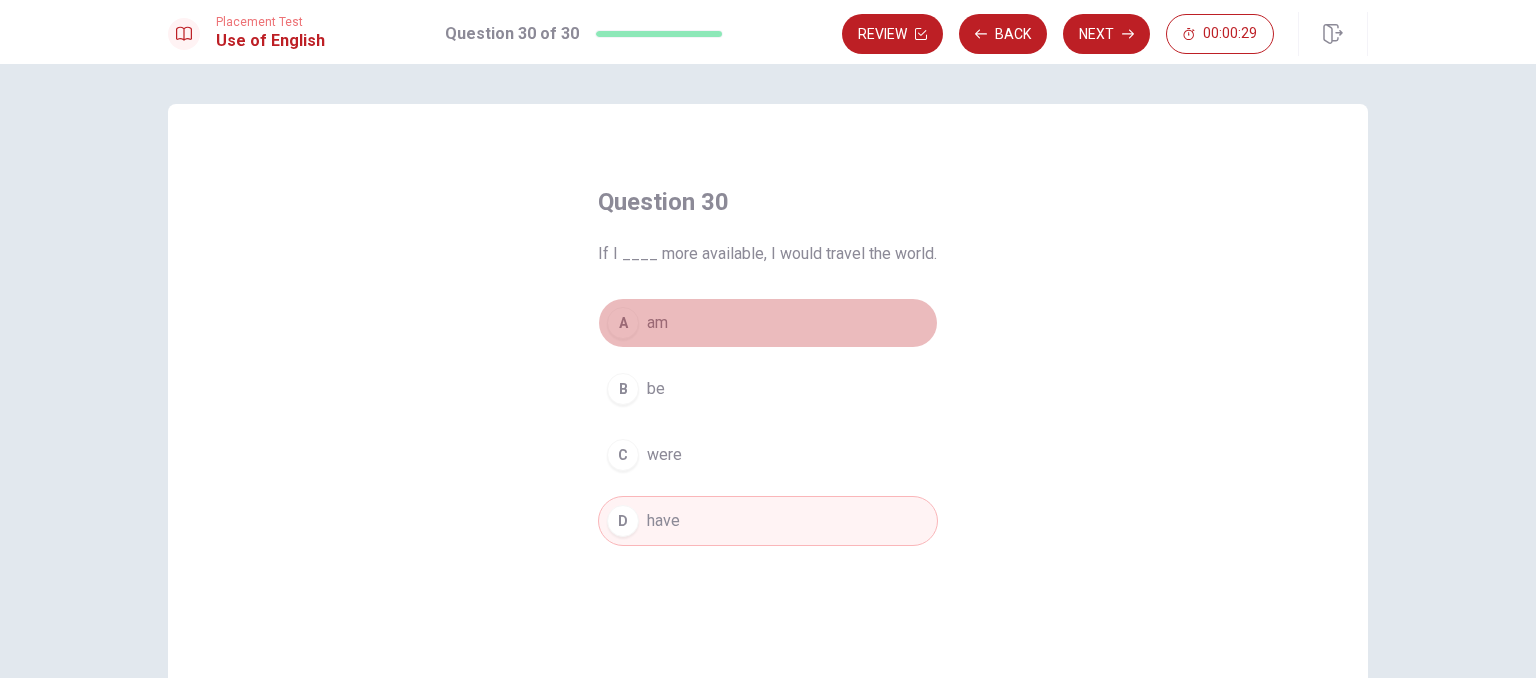 click on "A" at bounding box center [623, 323] 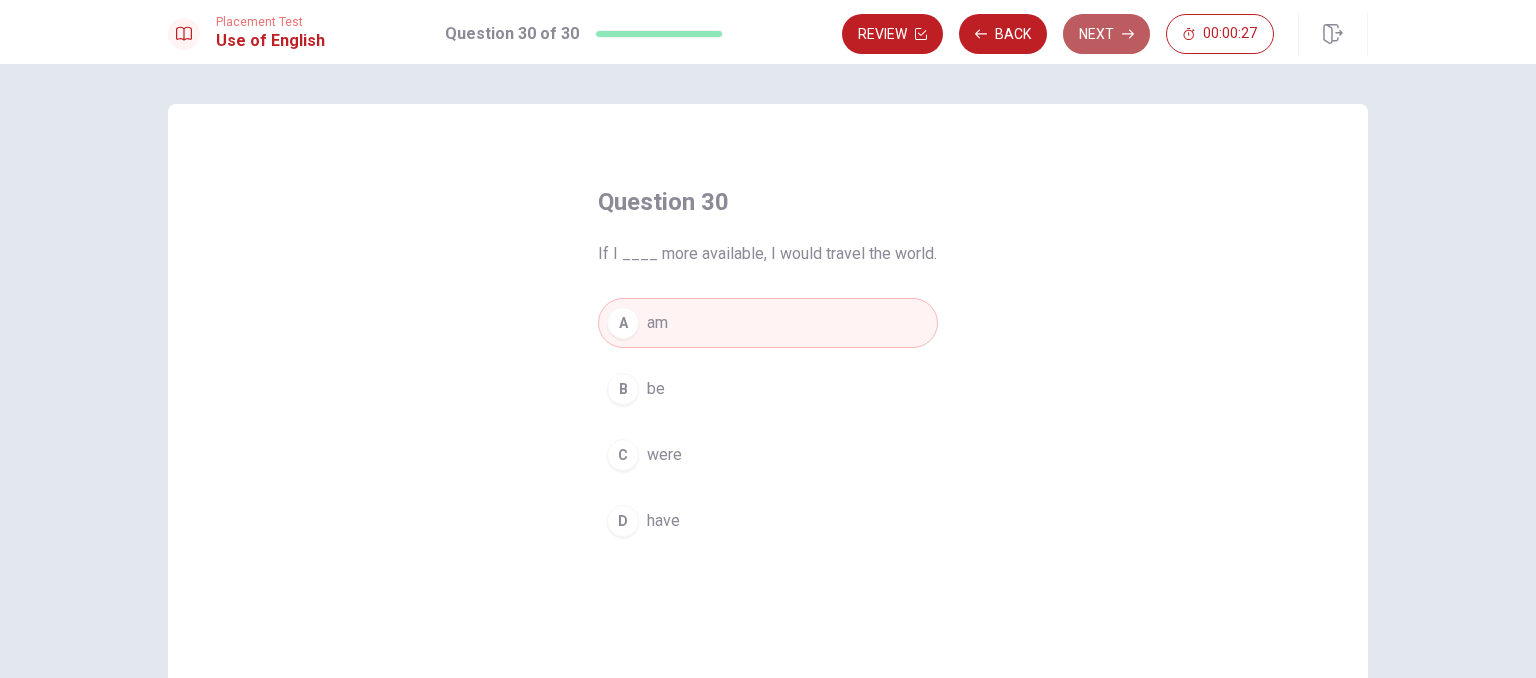 click on "Next" at bounding box center [1106, 34] 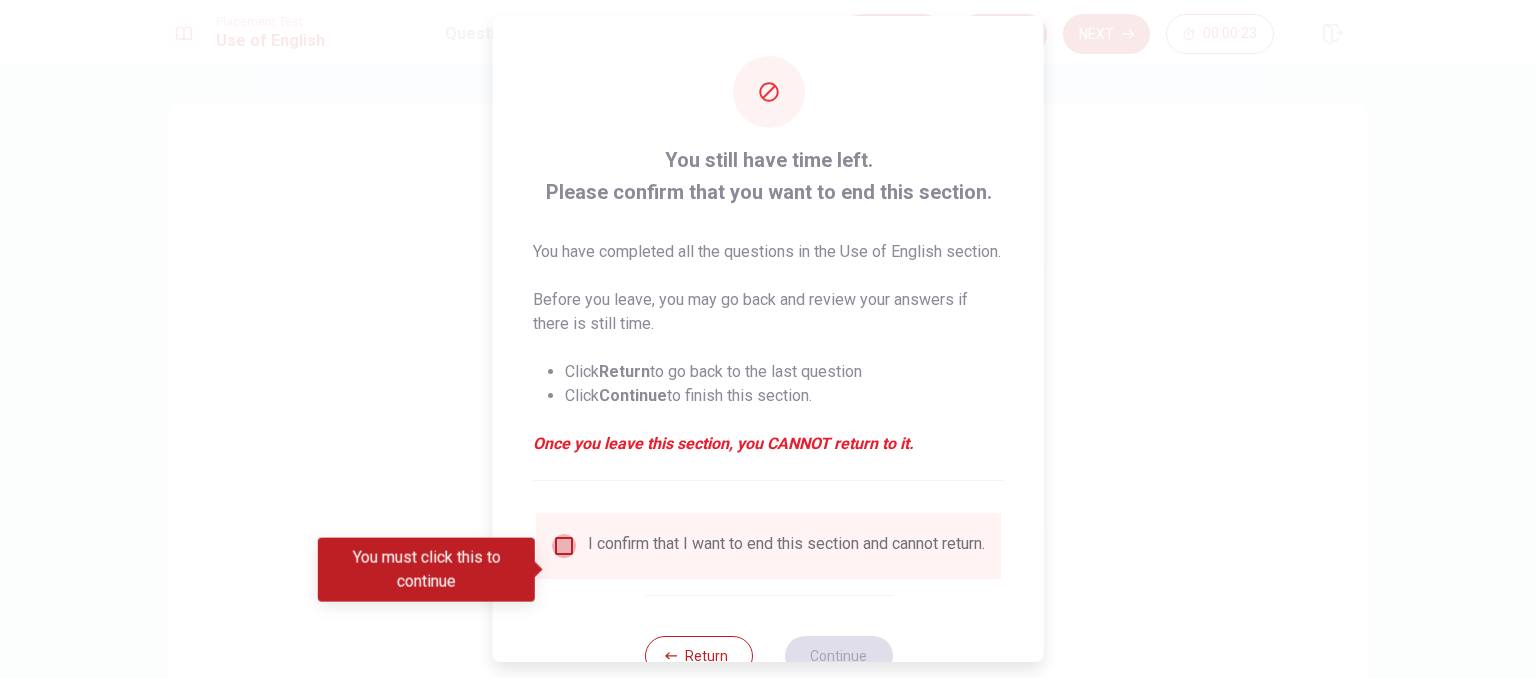 click at bounding box center [564, 546] 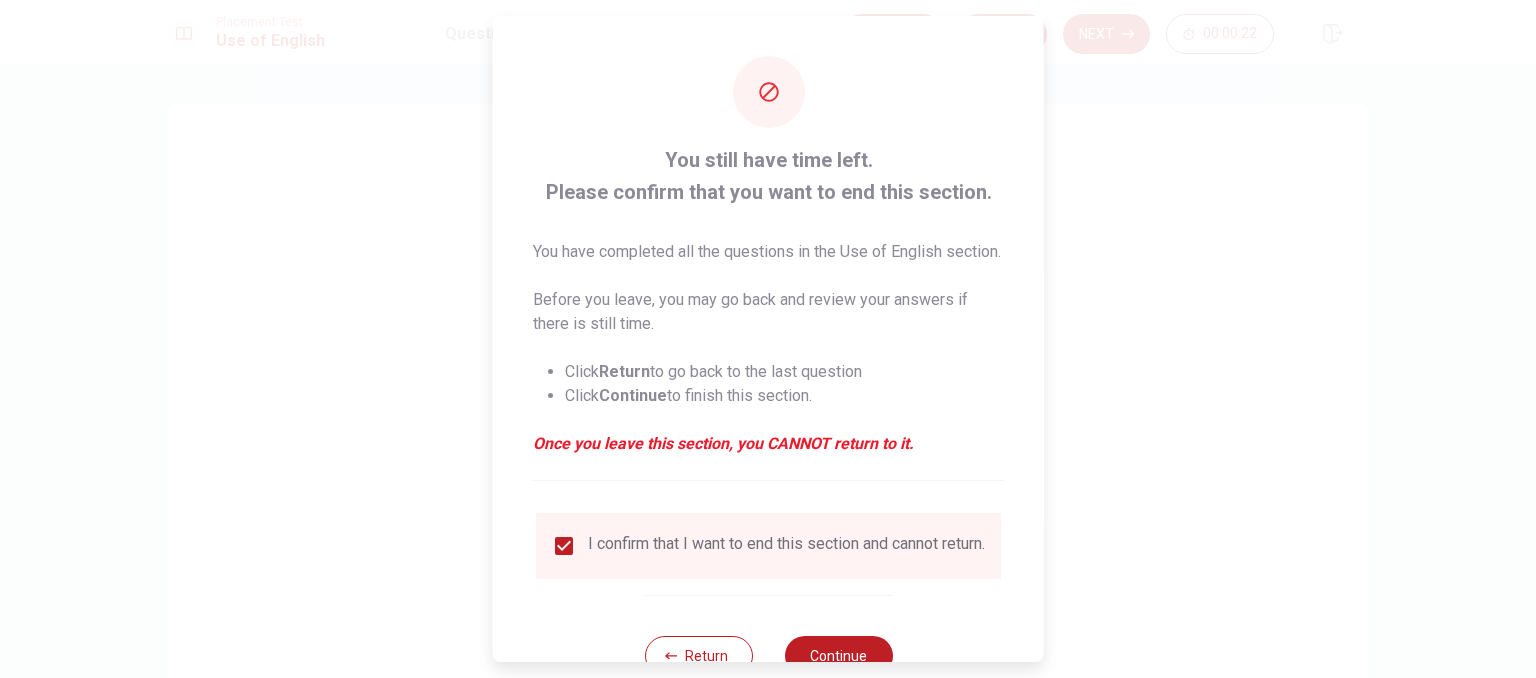 scroll, scrollTop: 92, scrollLeft: 0, axis: vertical 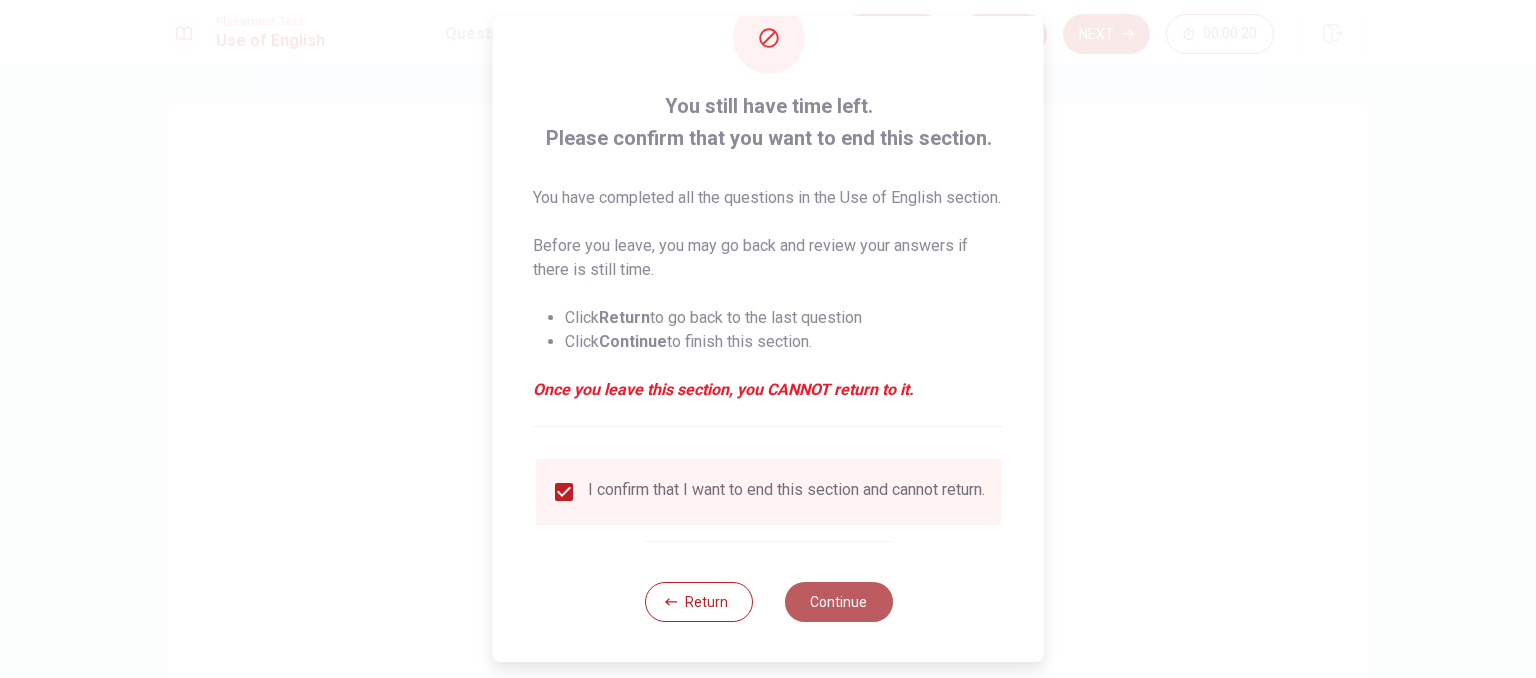 click on "Continue" at bounding box center [838, 602] 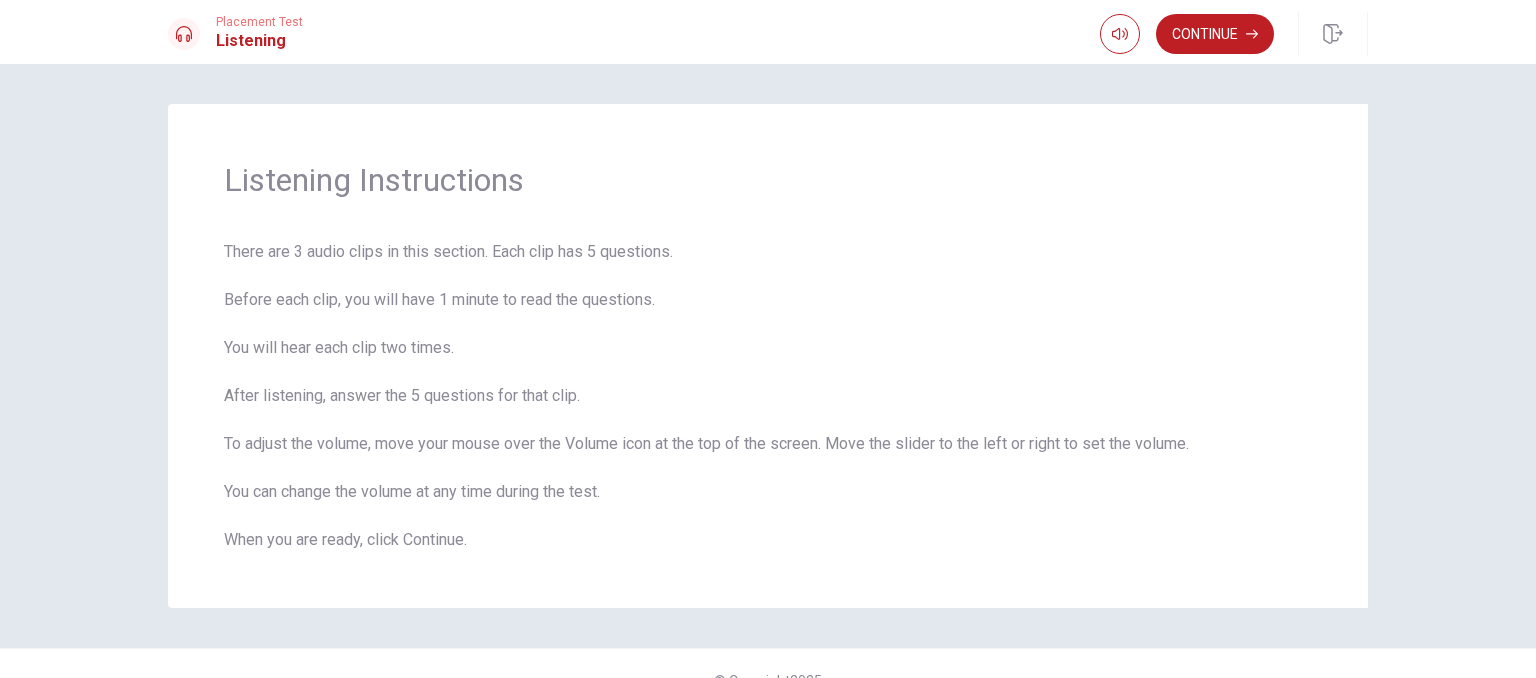 scroll, scrollTop: 34, scrollLeft: 0, axis: vertical 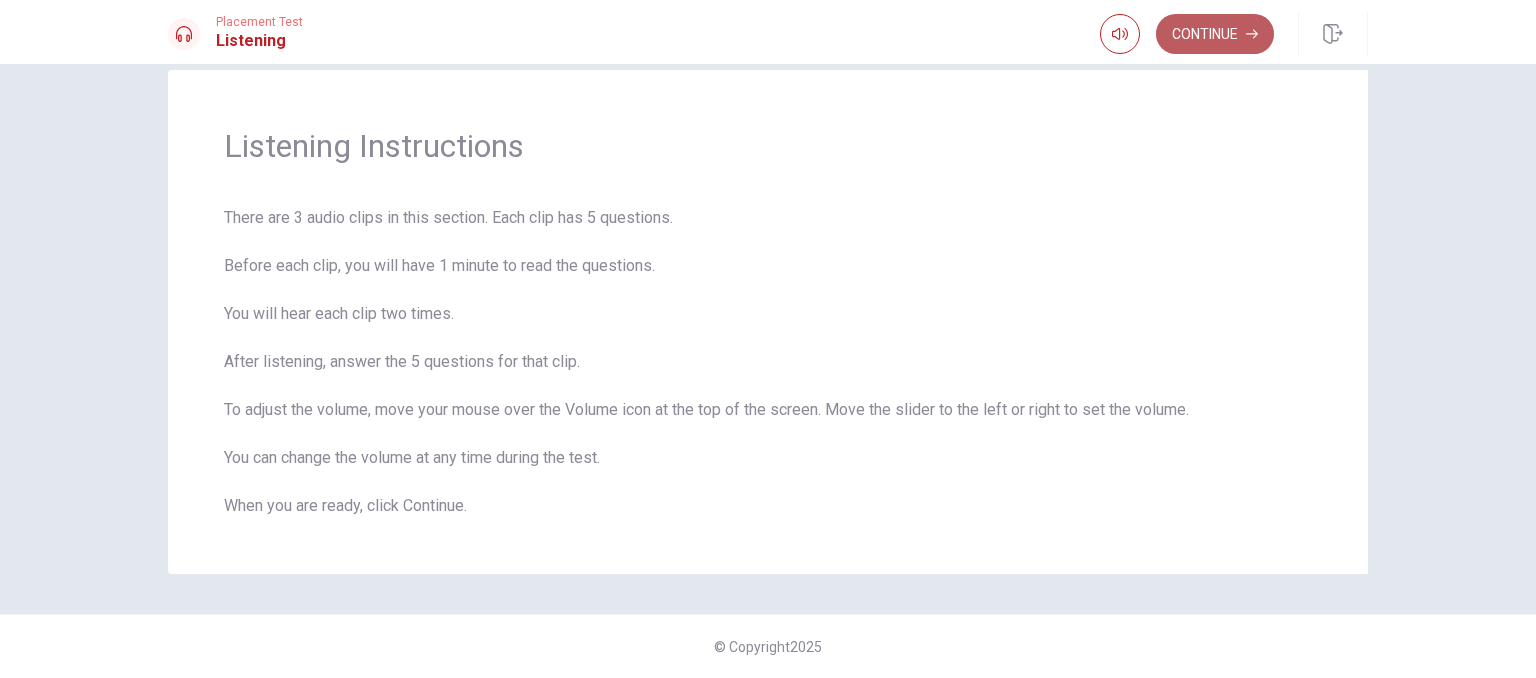 click on "Continue" at bounding box center (1215, 34) 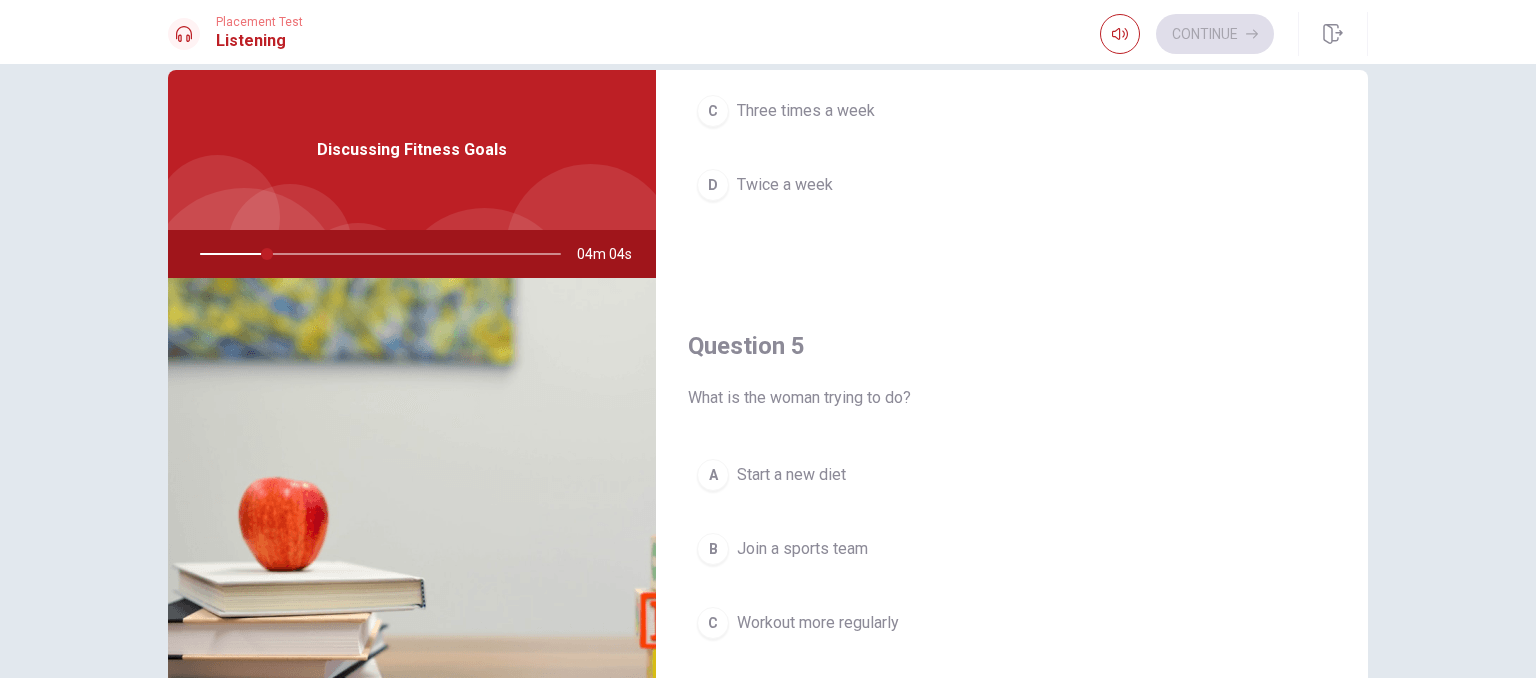 scroll, scrollTop: 1856, scrollLeft: 0, axis: vertical 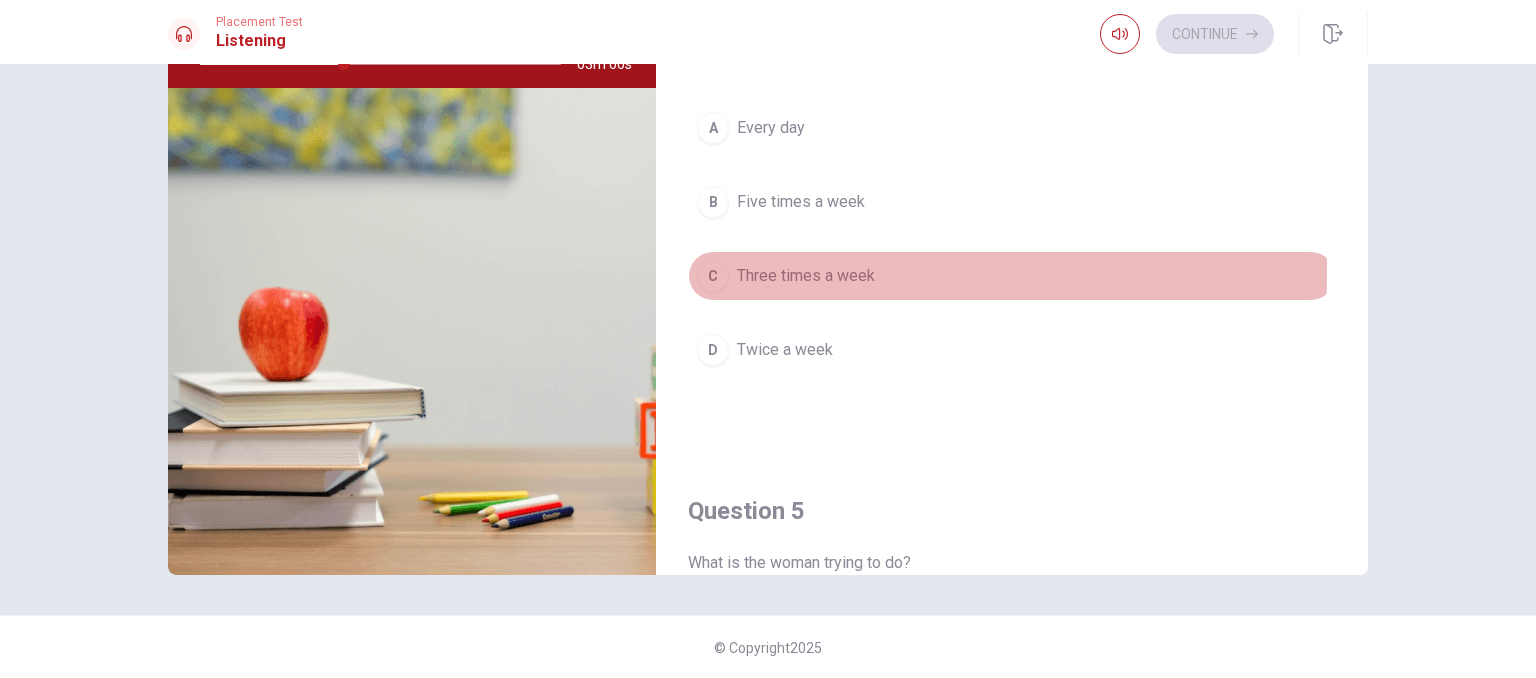 click on "C" at bounding box center [713, 276] 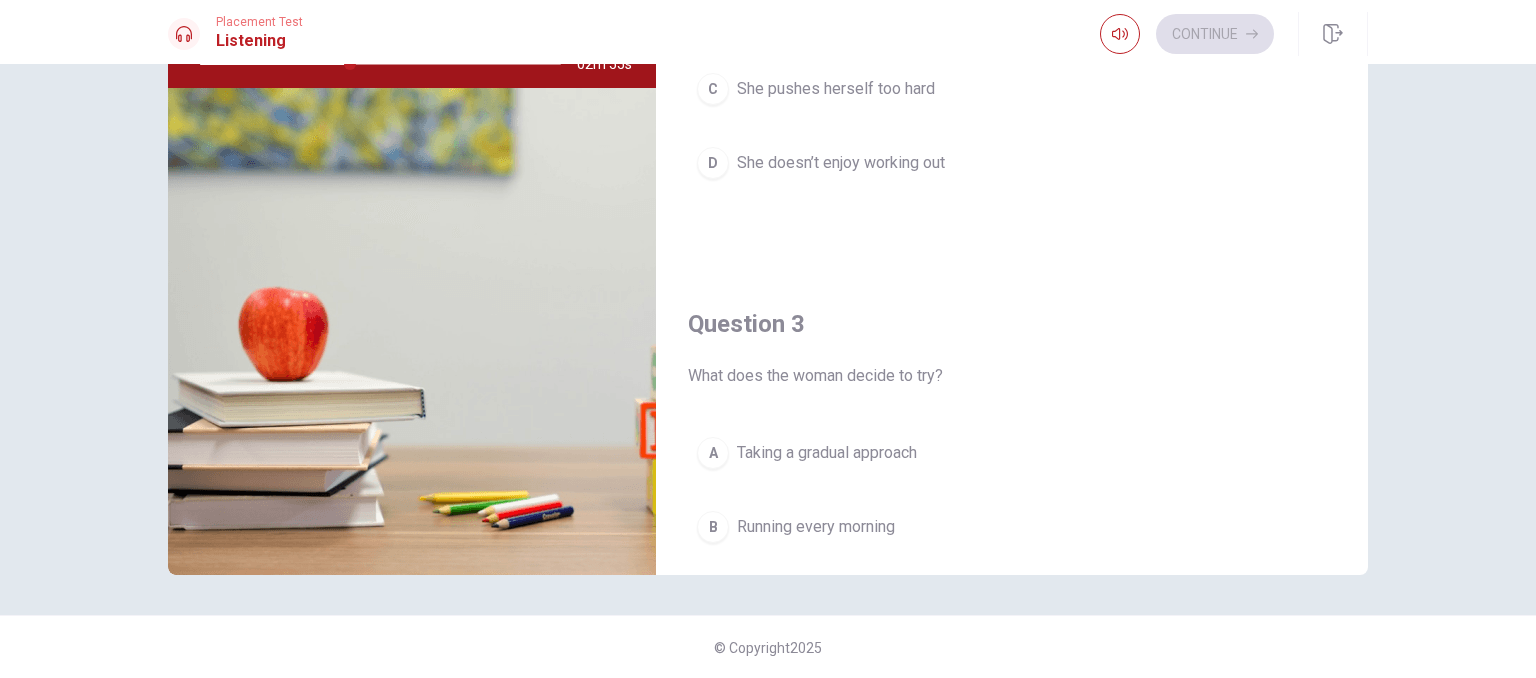 scroll, scrollTop: 0, scrollLeft: 0, axis: both 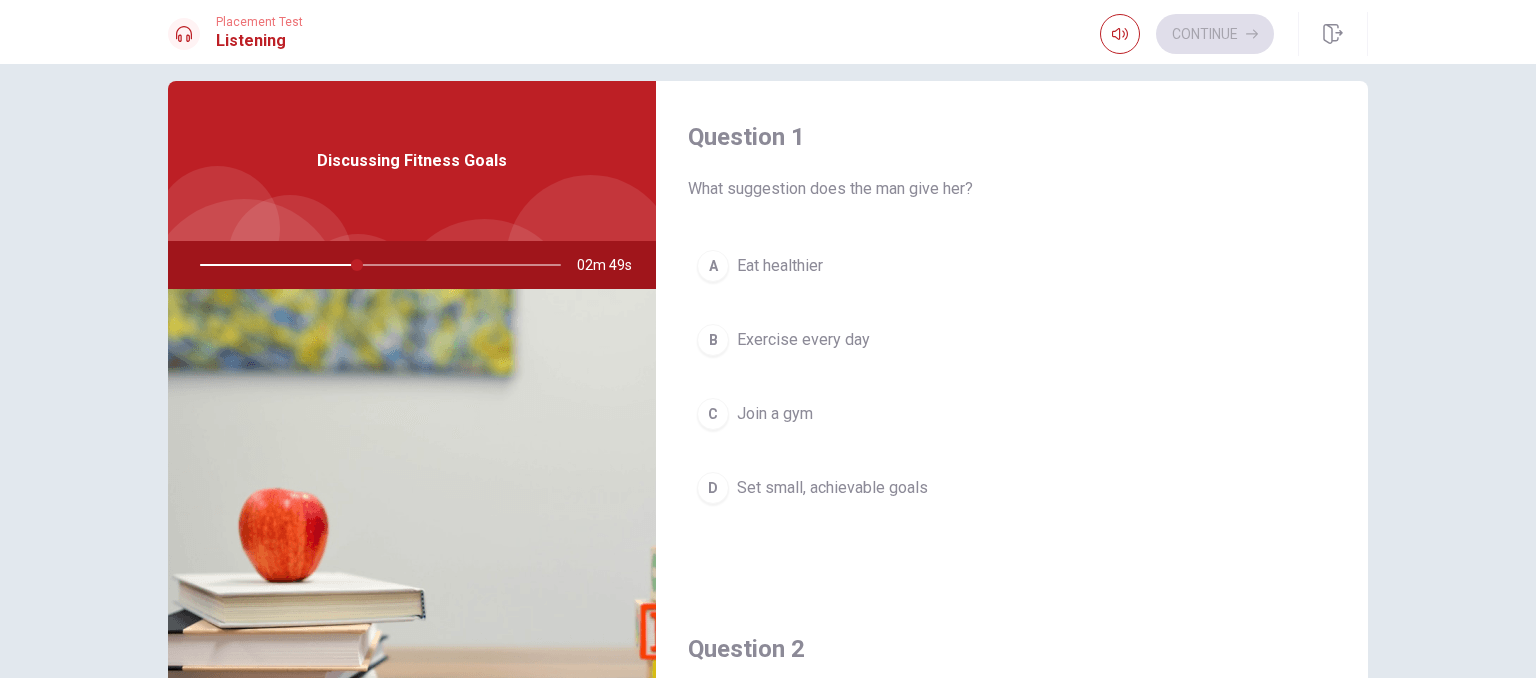 click on "D Set small, achievable goals" at bounding box center [1012, 488] 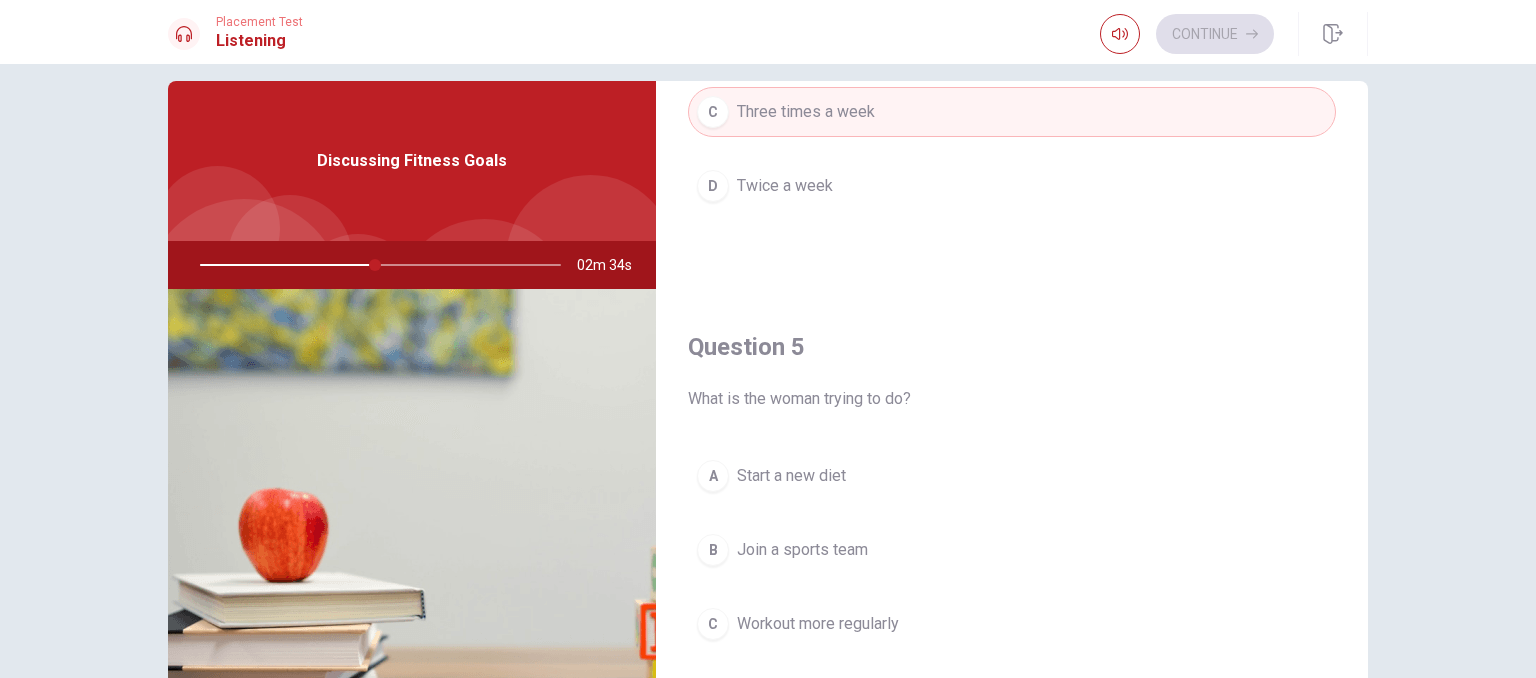 scroll, scrollTop: 1856, scrollLeft: 0, axis: vertical 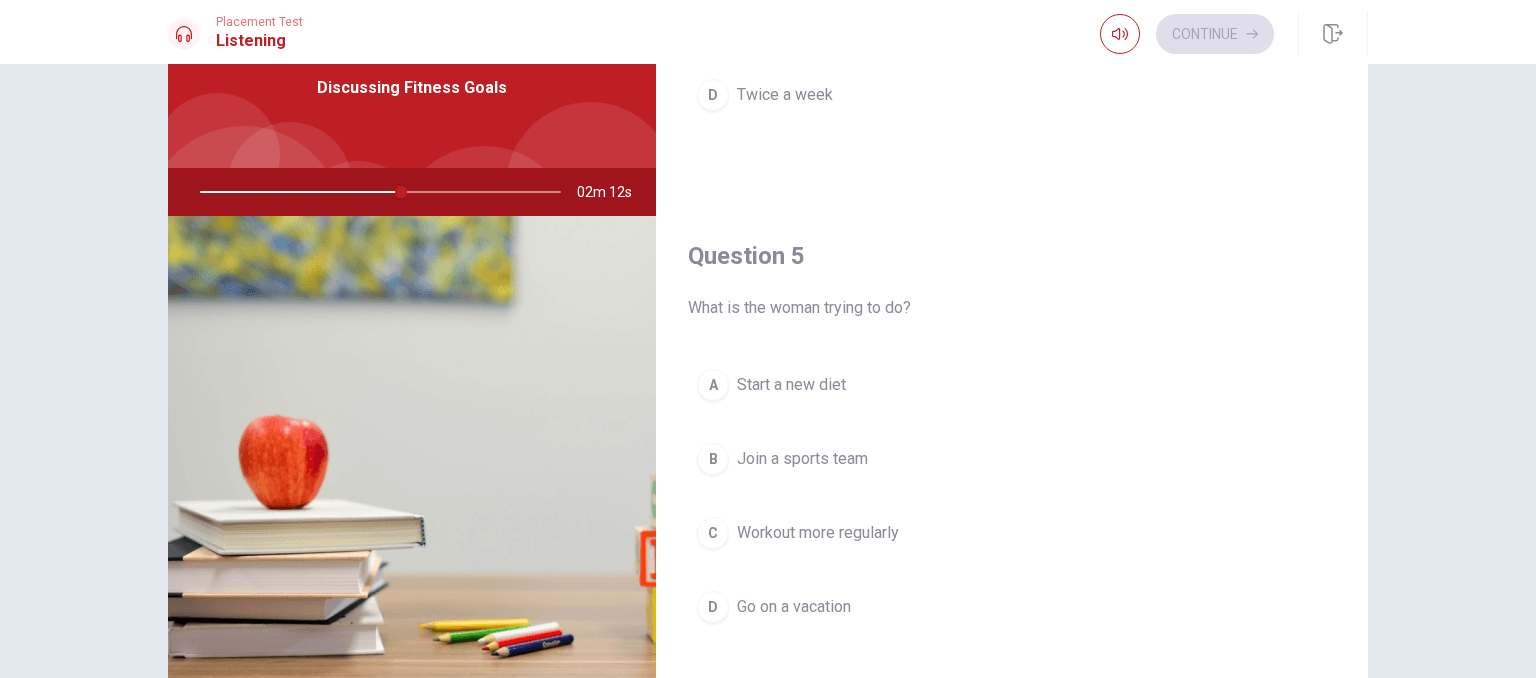 click at bounding box center [376, 192] 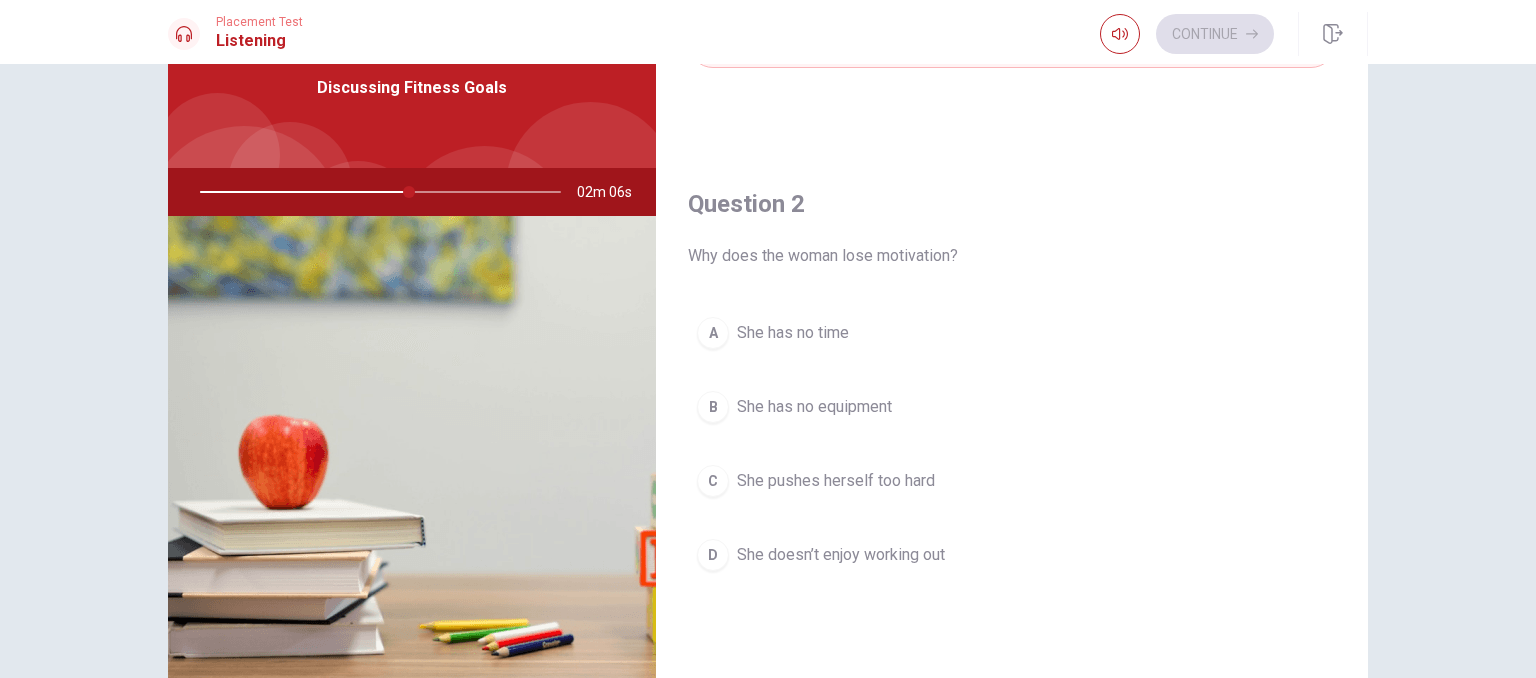 scroll, scrollTop: 0, scrollLeft: 0, axis: both 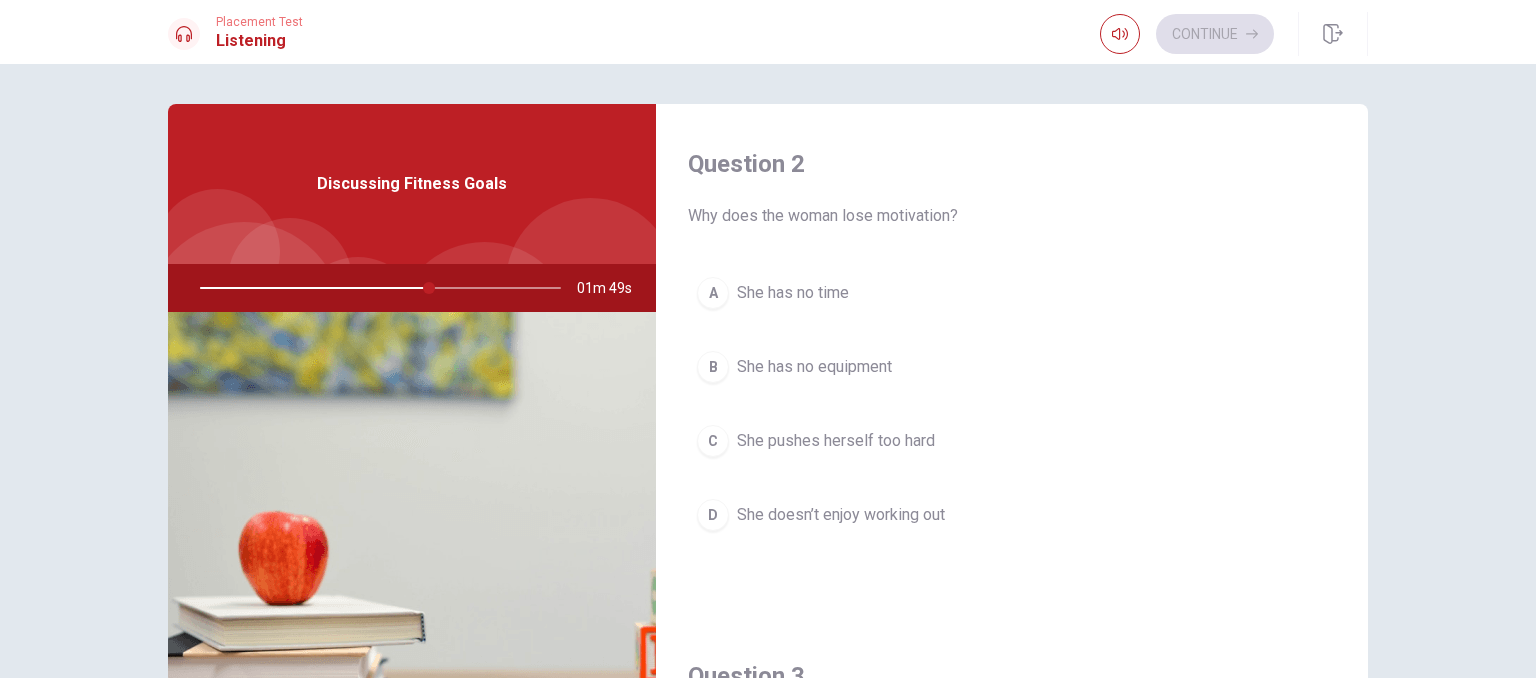 click on "D" at bounding box center [713, 515] 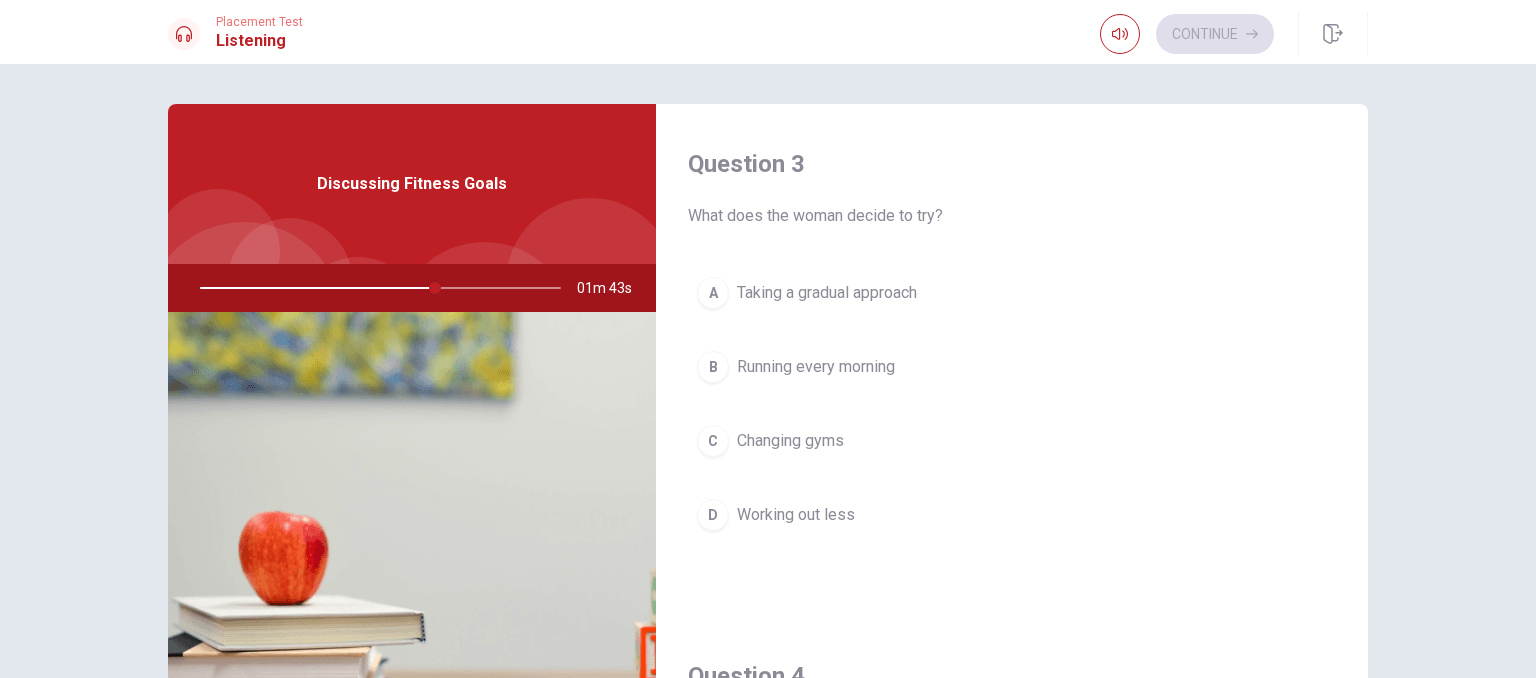 scroll, scrollTop: 1028, scrollLeft: 0, axis: vertical 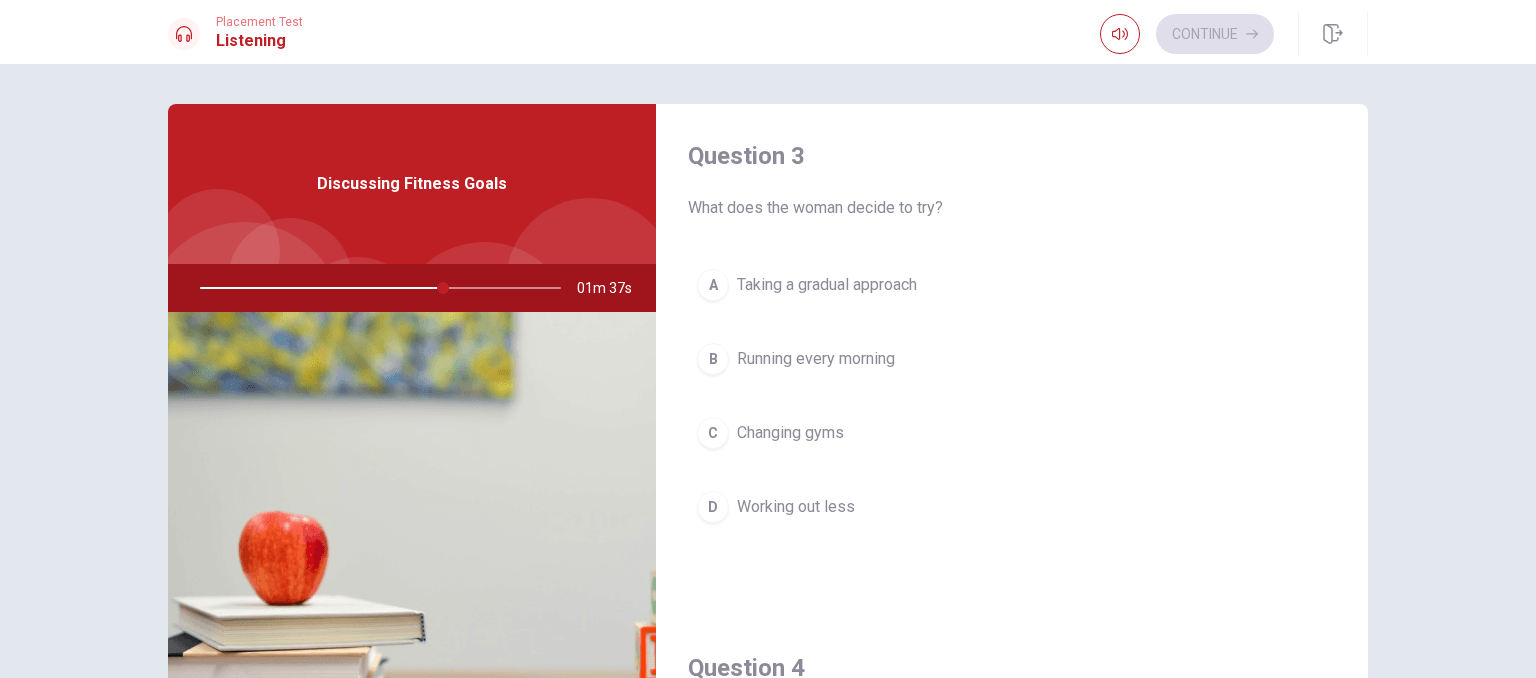 click on "C Changing gyms" at bounding box center (1012, 433) 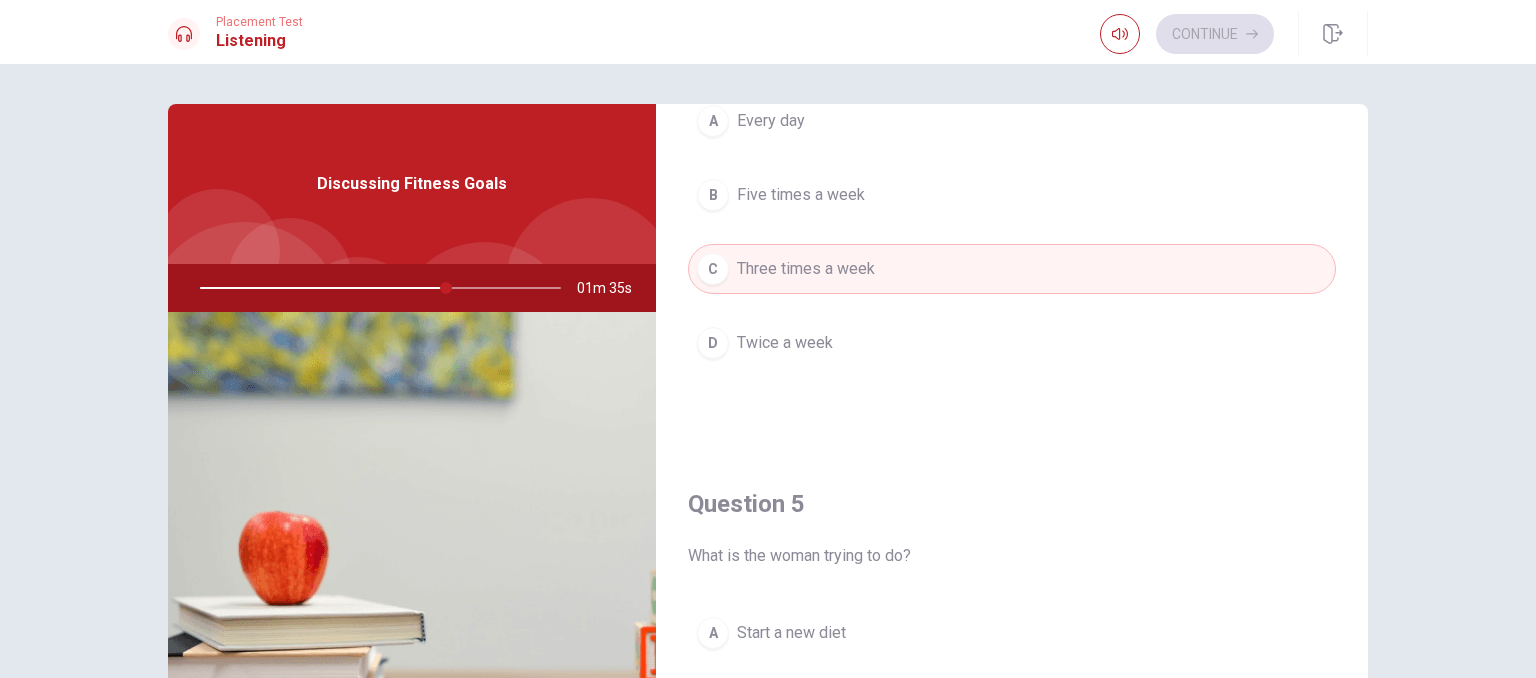 scroll, scrollTop: 1856, scrollLeft: 0, axis: vertical 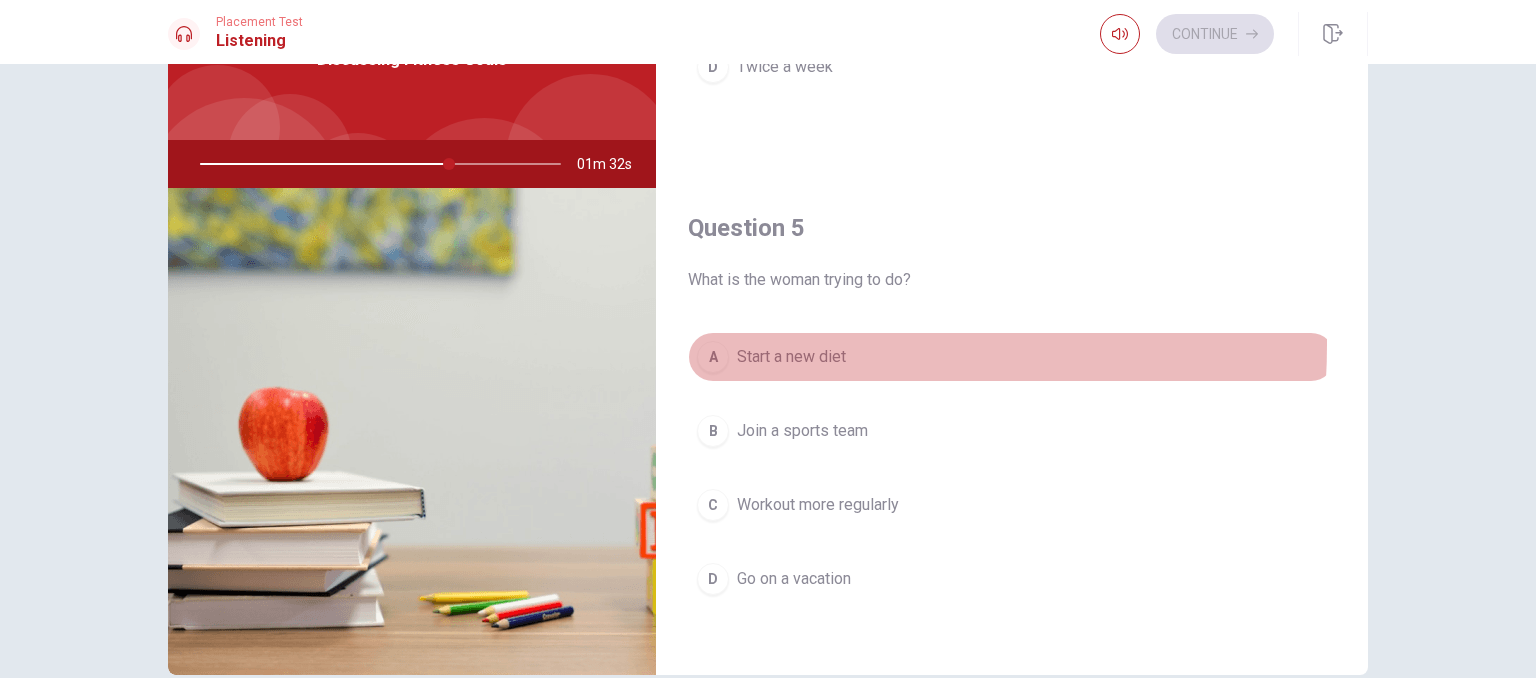 click on "A" at bounding box center [713, 357] 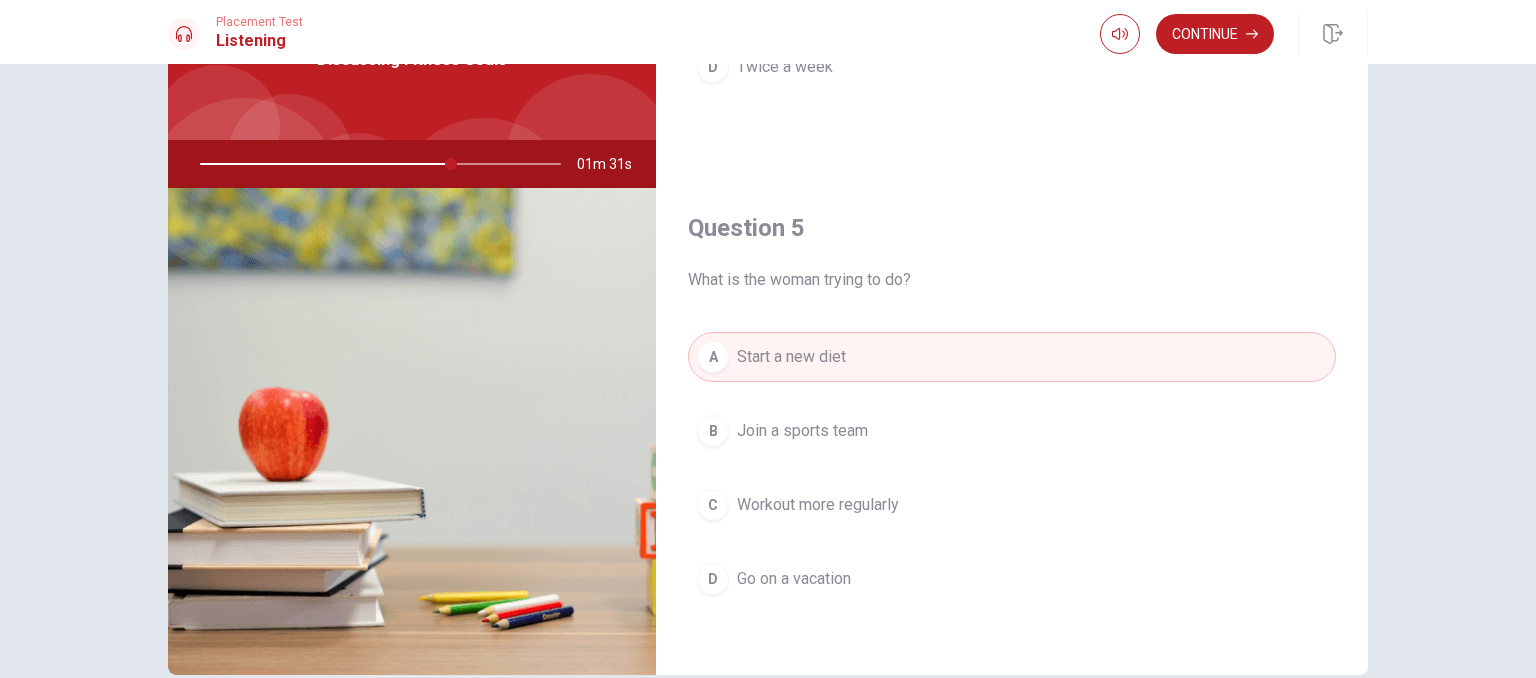 scroll, scrollTop: 225, scrollLeft: 0, axis: vertical 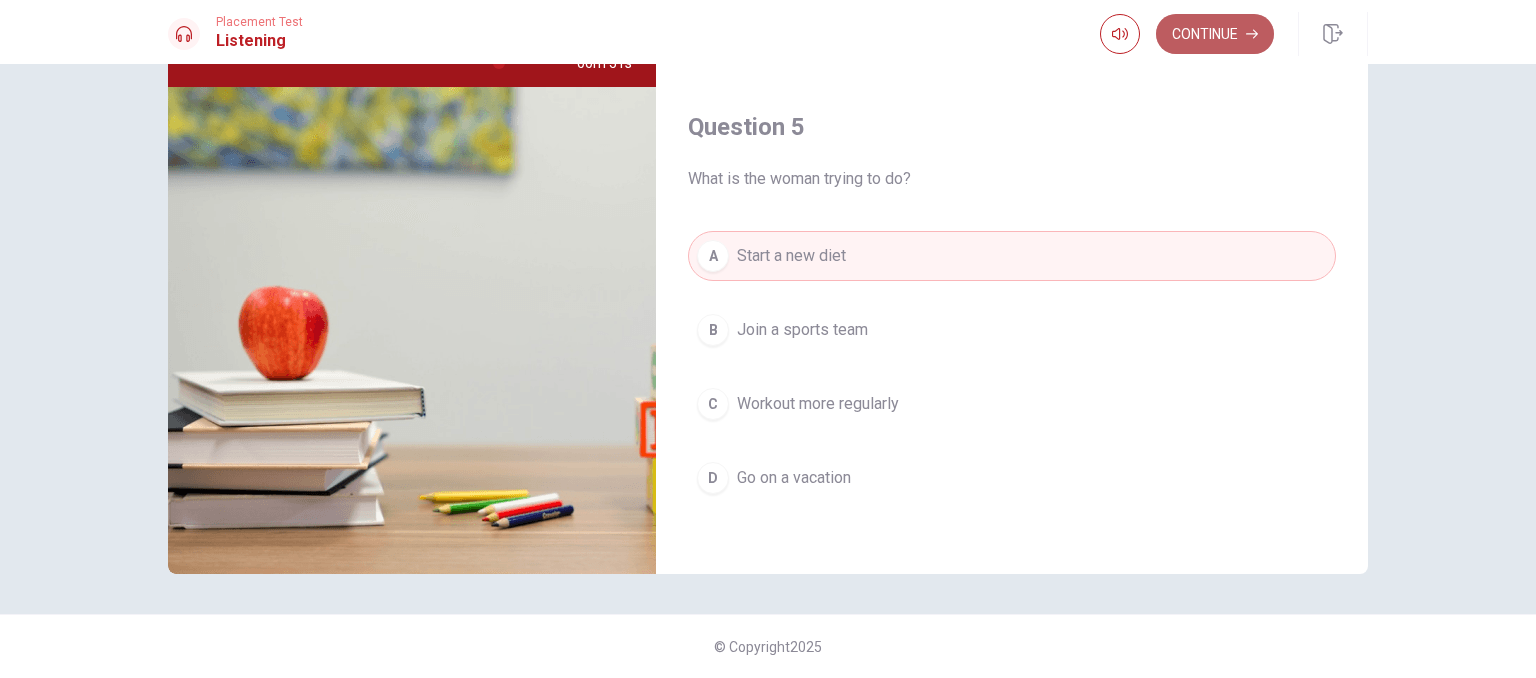 click on "Continue" at bounding box center [1215, 34] 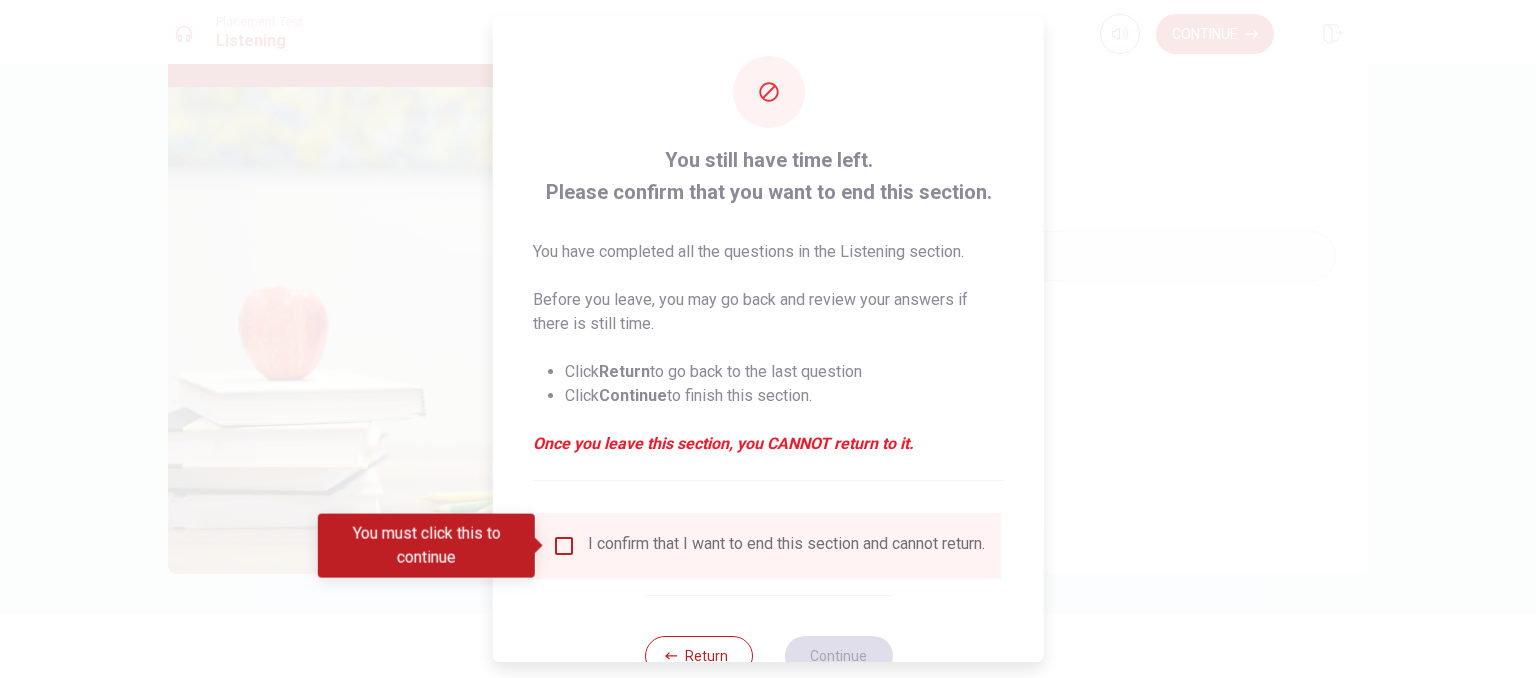 click at bounding box center (564, 546) 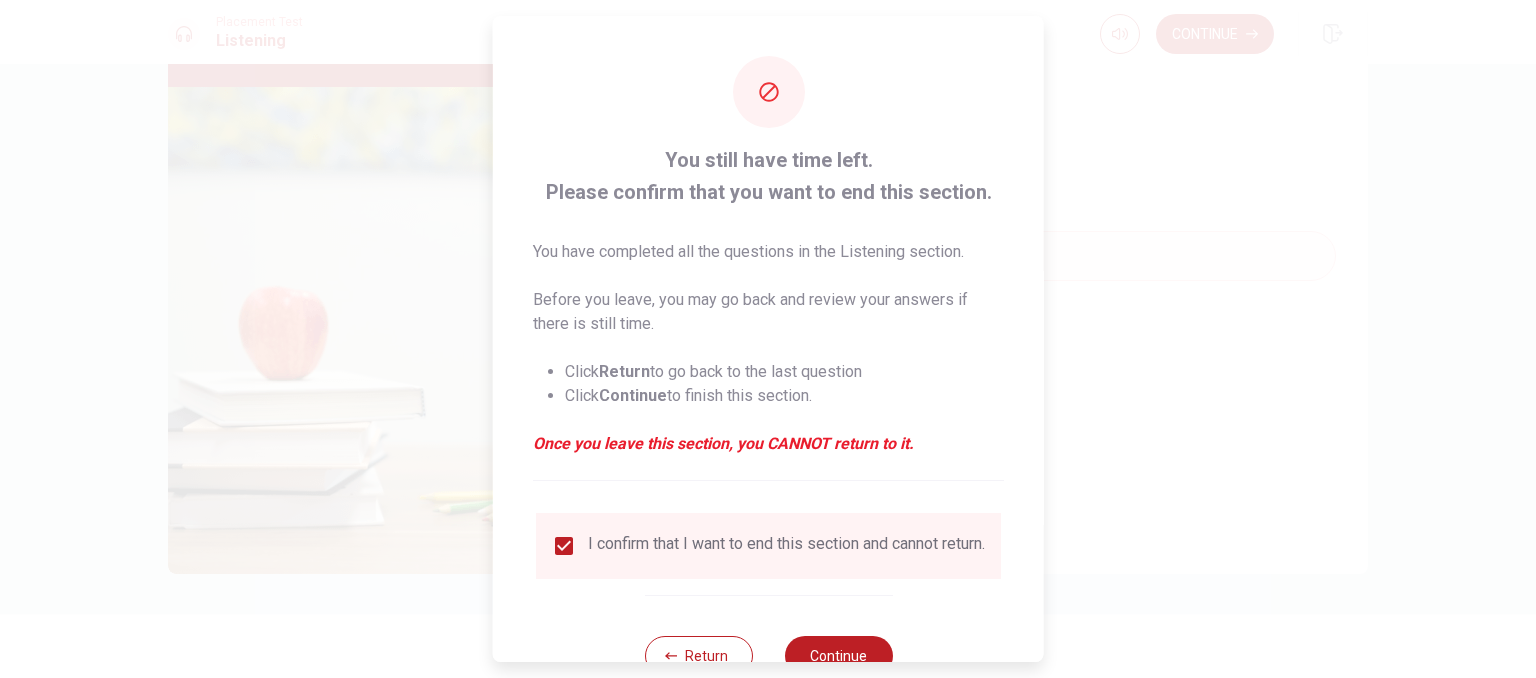 scroll, scrollTop: 68, scrollLeft: 0, axis: vertical 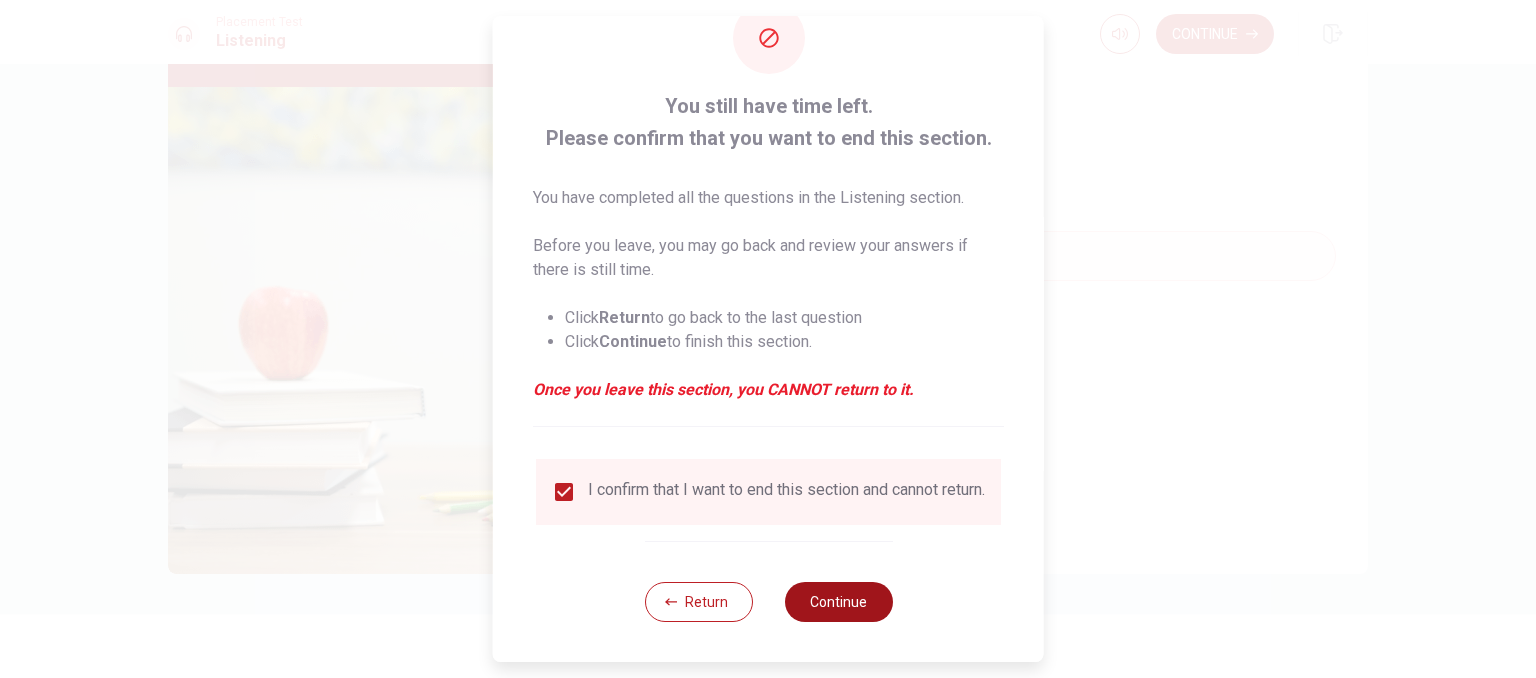 click on "Continue" at bounding box center (838, 602) 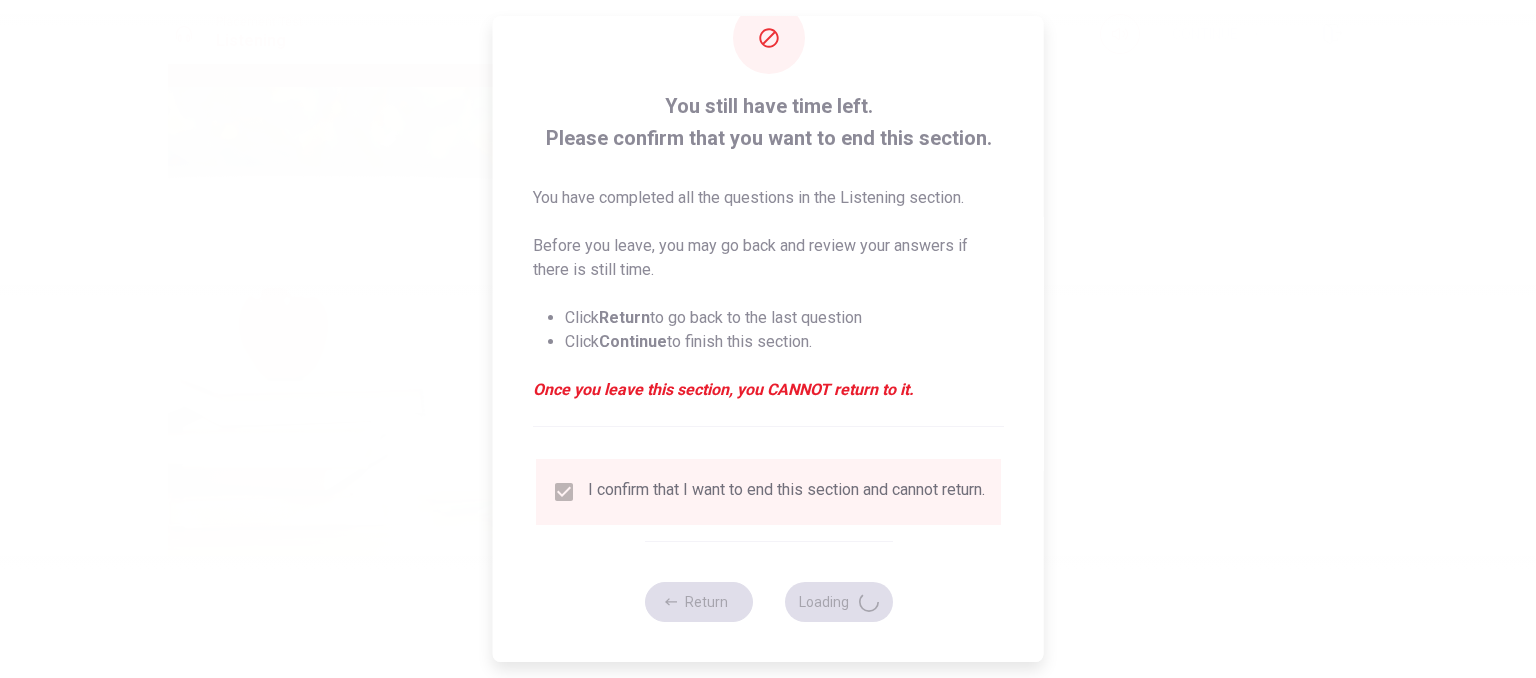 type on "86" 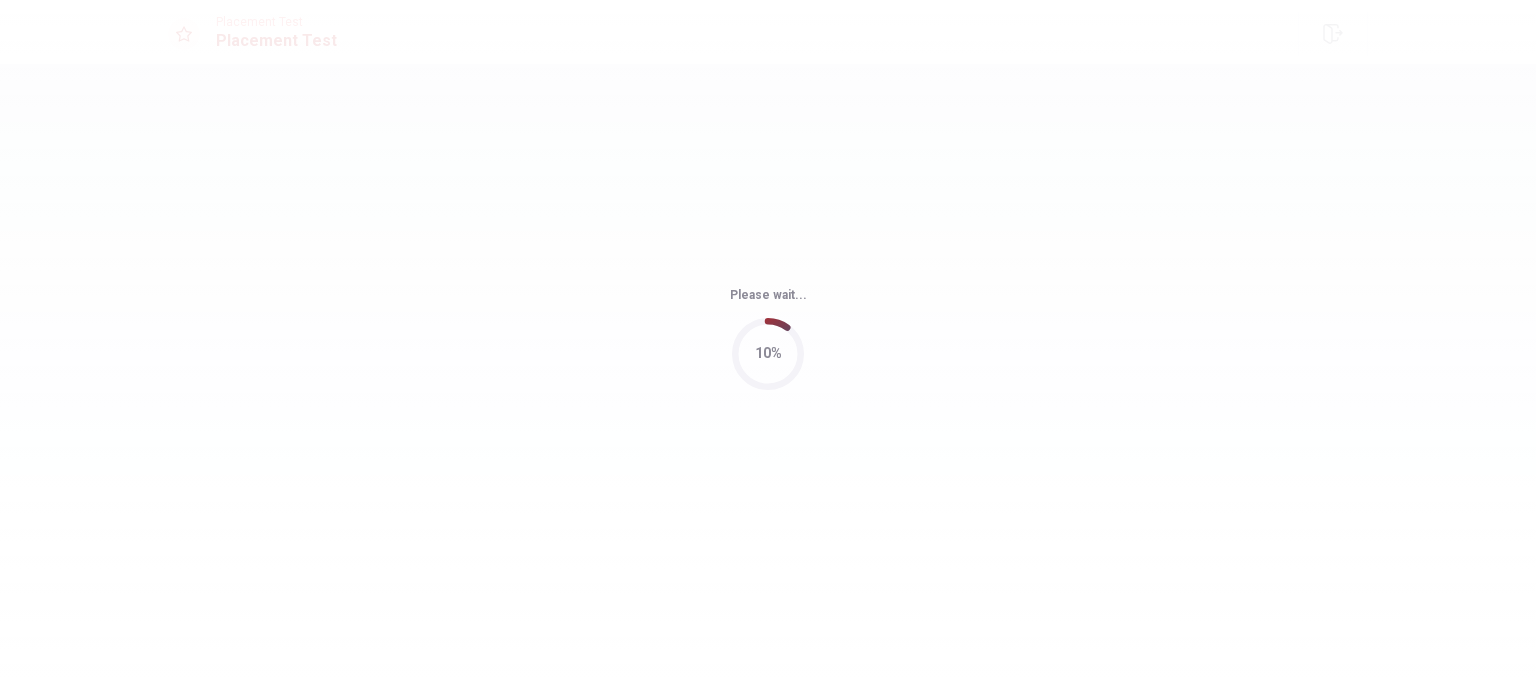 scroll, scrollTop: 0, scrollLeft: 0, axis: both 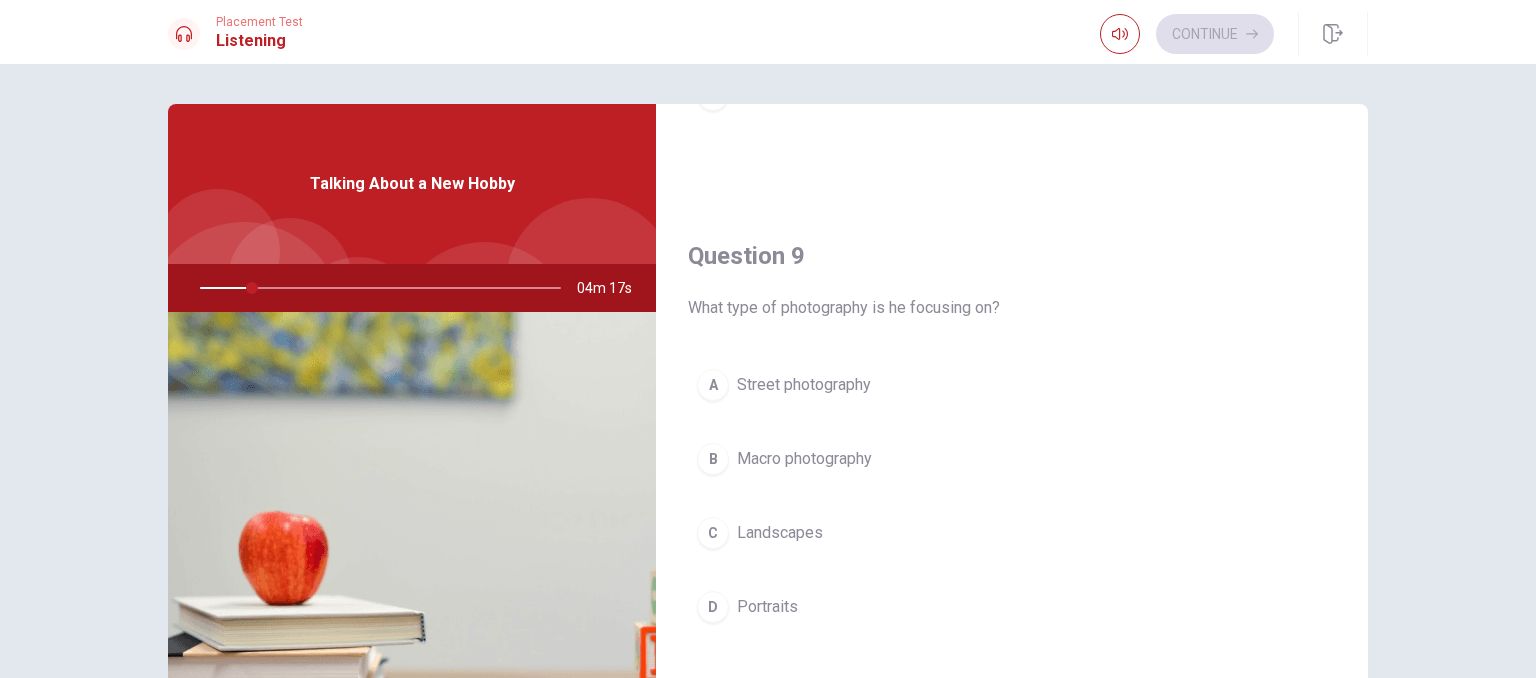 click on "What type of photography is he focusing on?" at bounding box center (1012, 308) 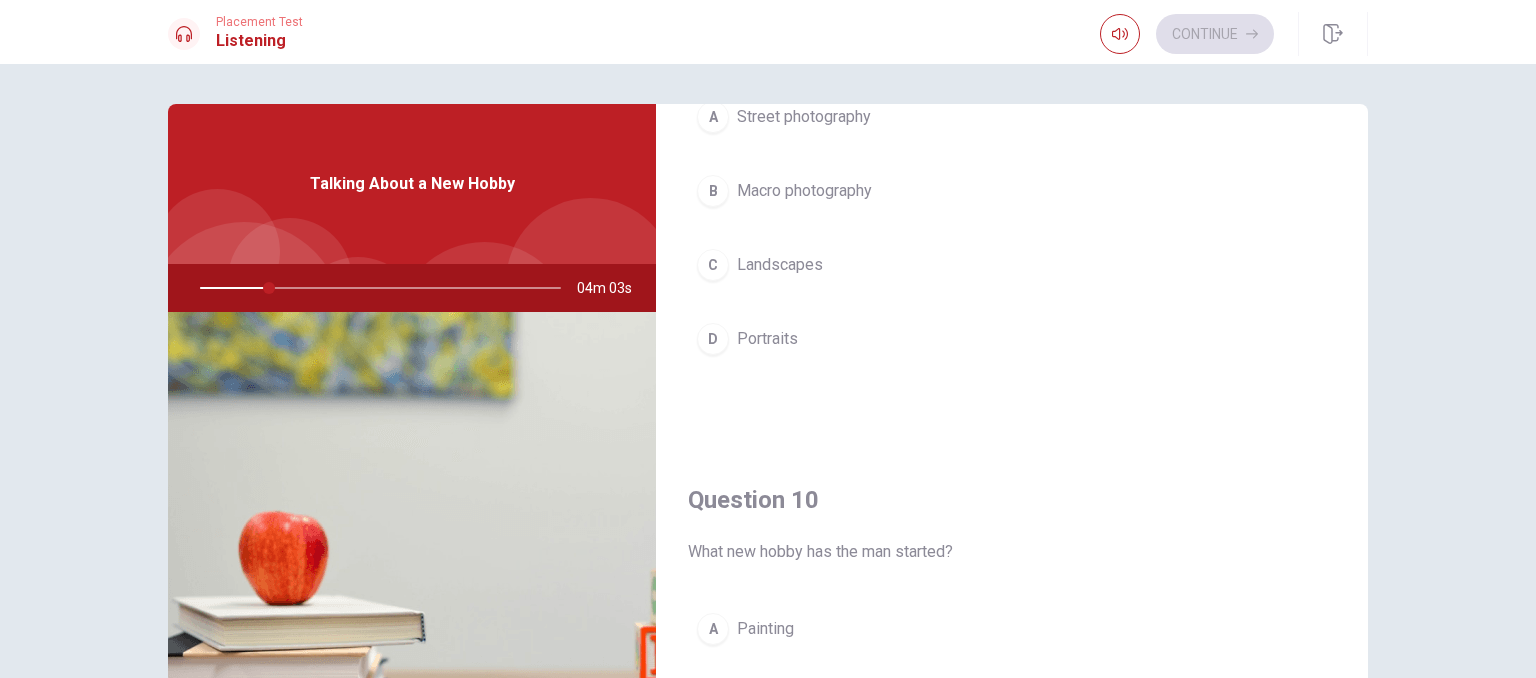 scroll, scrollTop: 1856, scrollLeft: 0, axis: vertical 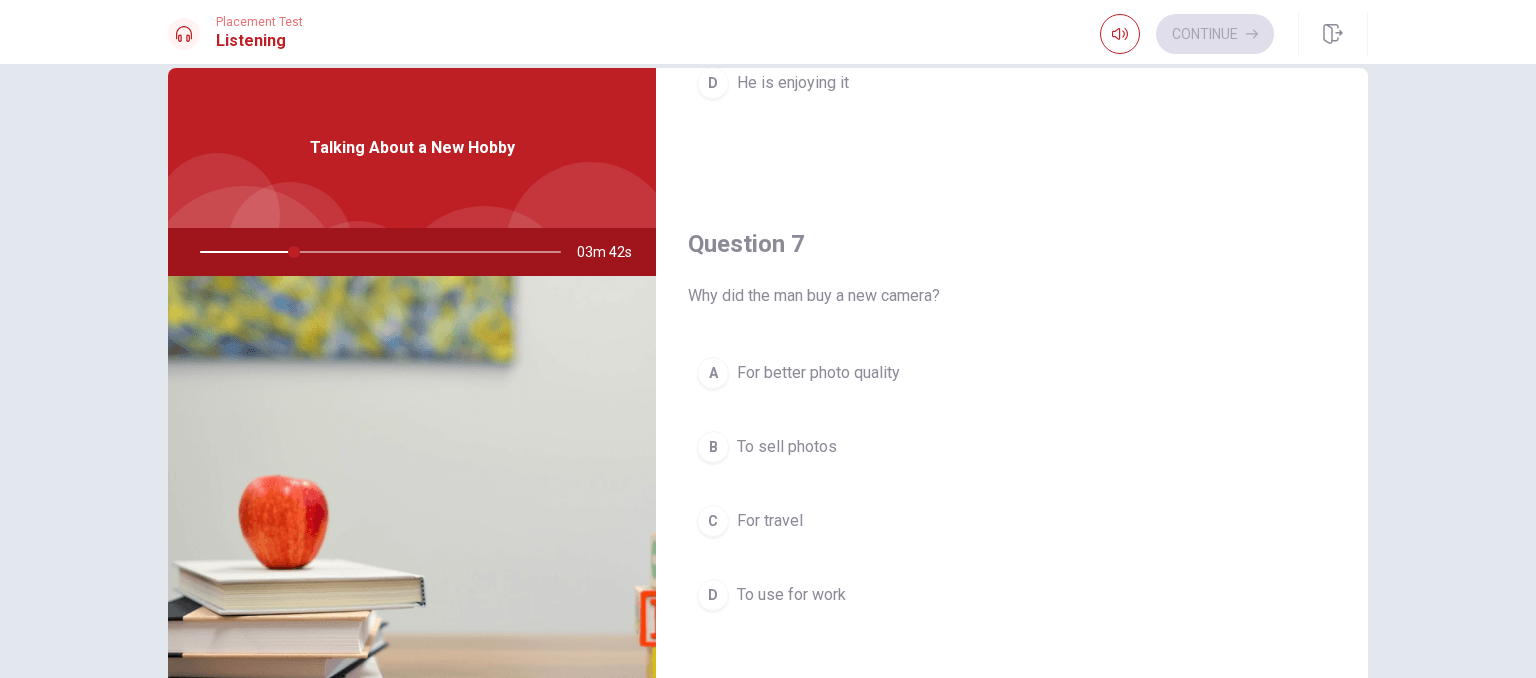 click on "Question 7 Why did the man buy a new camera? A For better photo quality B To sell photos C For travel D To use for work" at bounding box center [1012, 444] 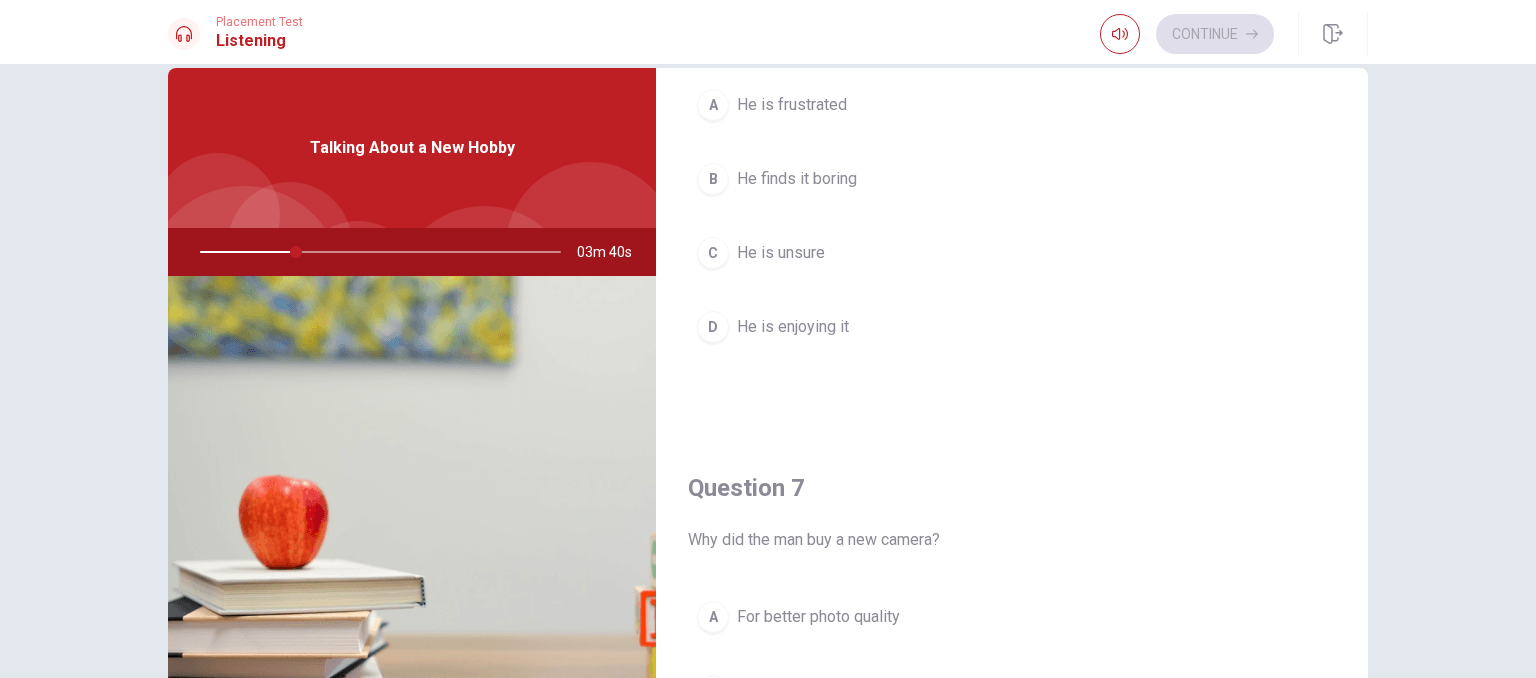 scroll, scrollTop: 0, scrollLeft: 0, axis: both 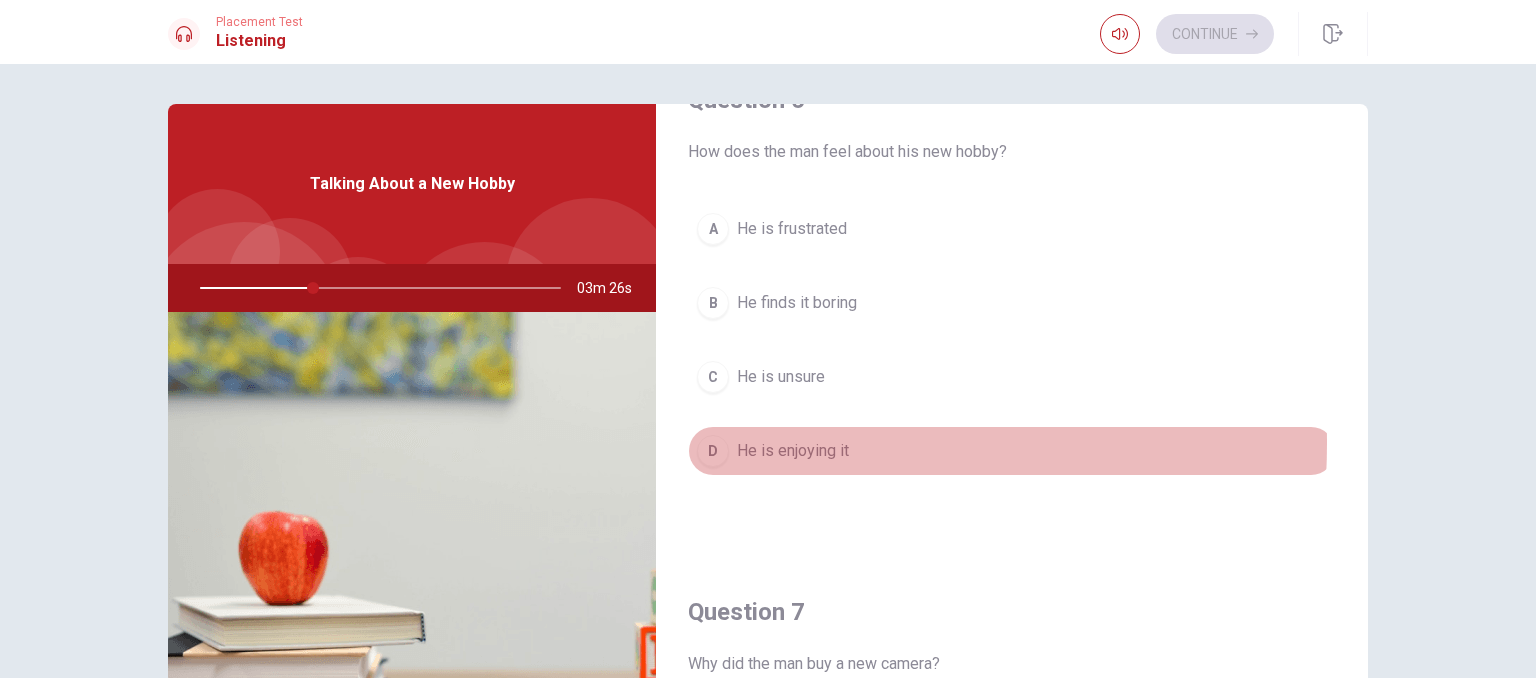 click on "D" at bounding box center [713, 451] 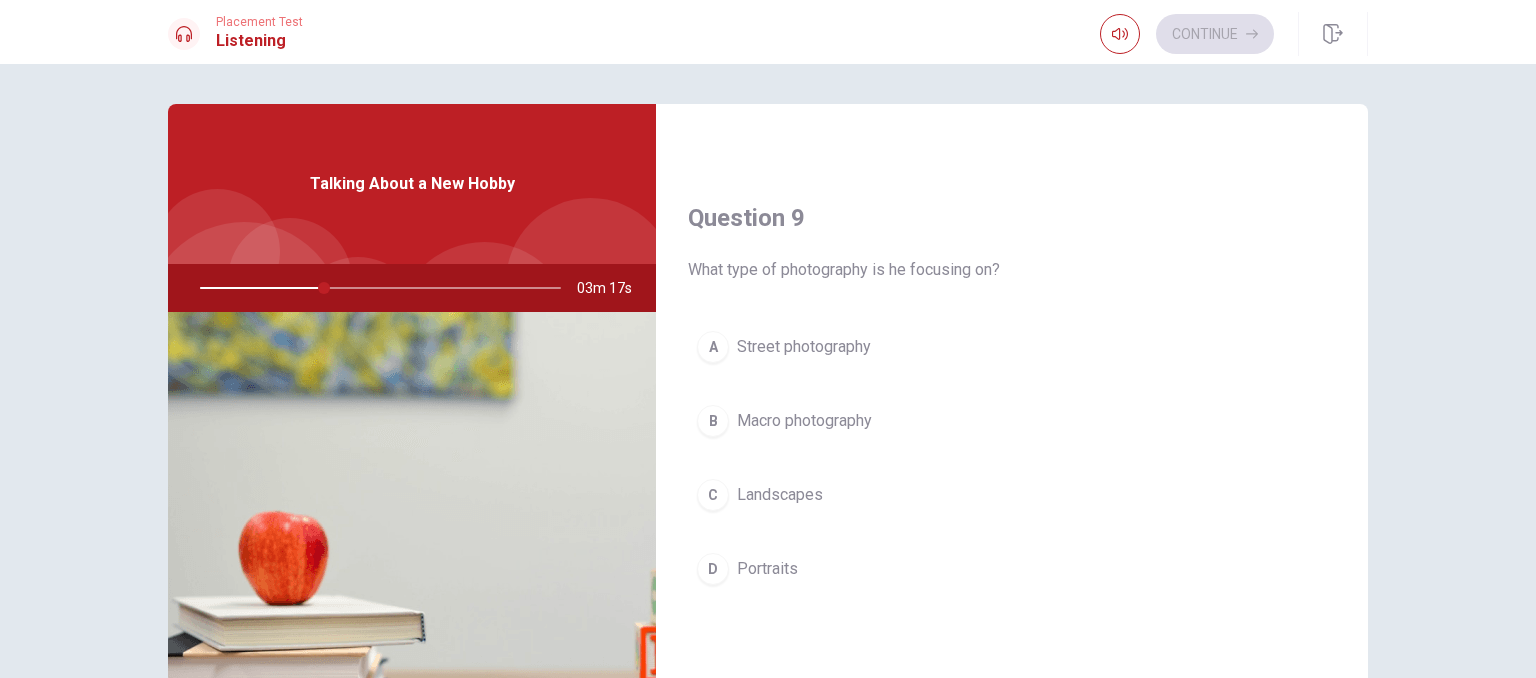 scroll, scrollTop: 1482, scrollLeft: 0, axis: vertical 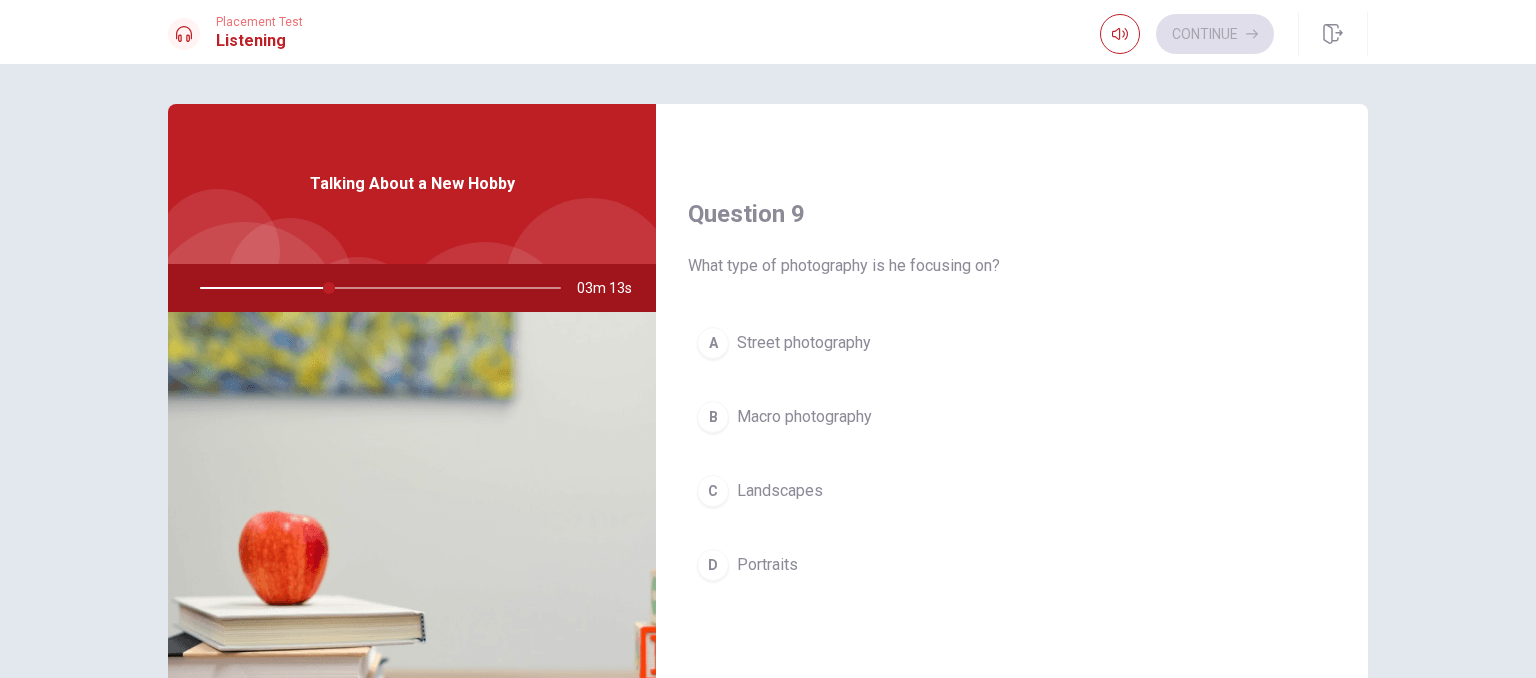 click on "A" at bounding box center (713, 343) 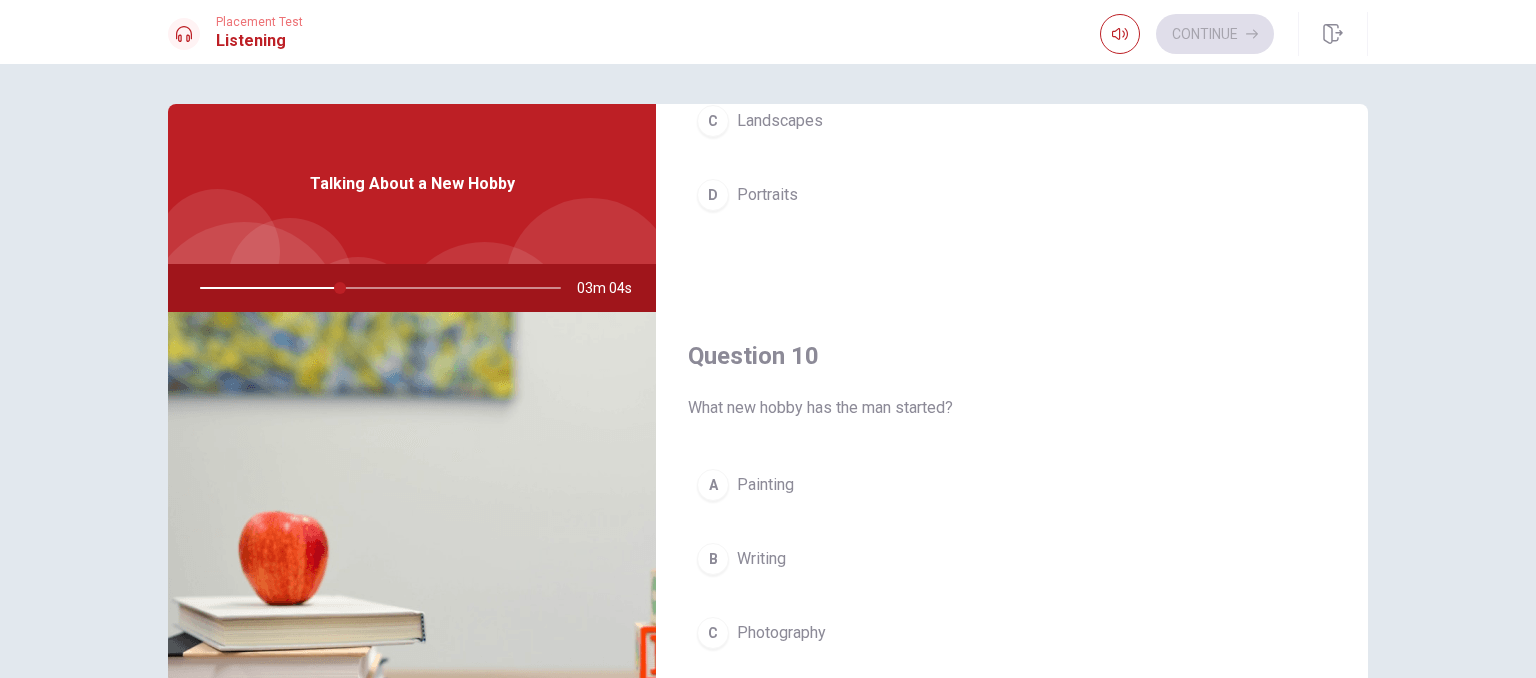 scroll, scrollTop: 1856, scrollLeft: 0, axis: vertical 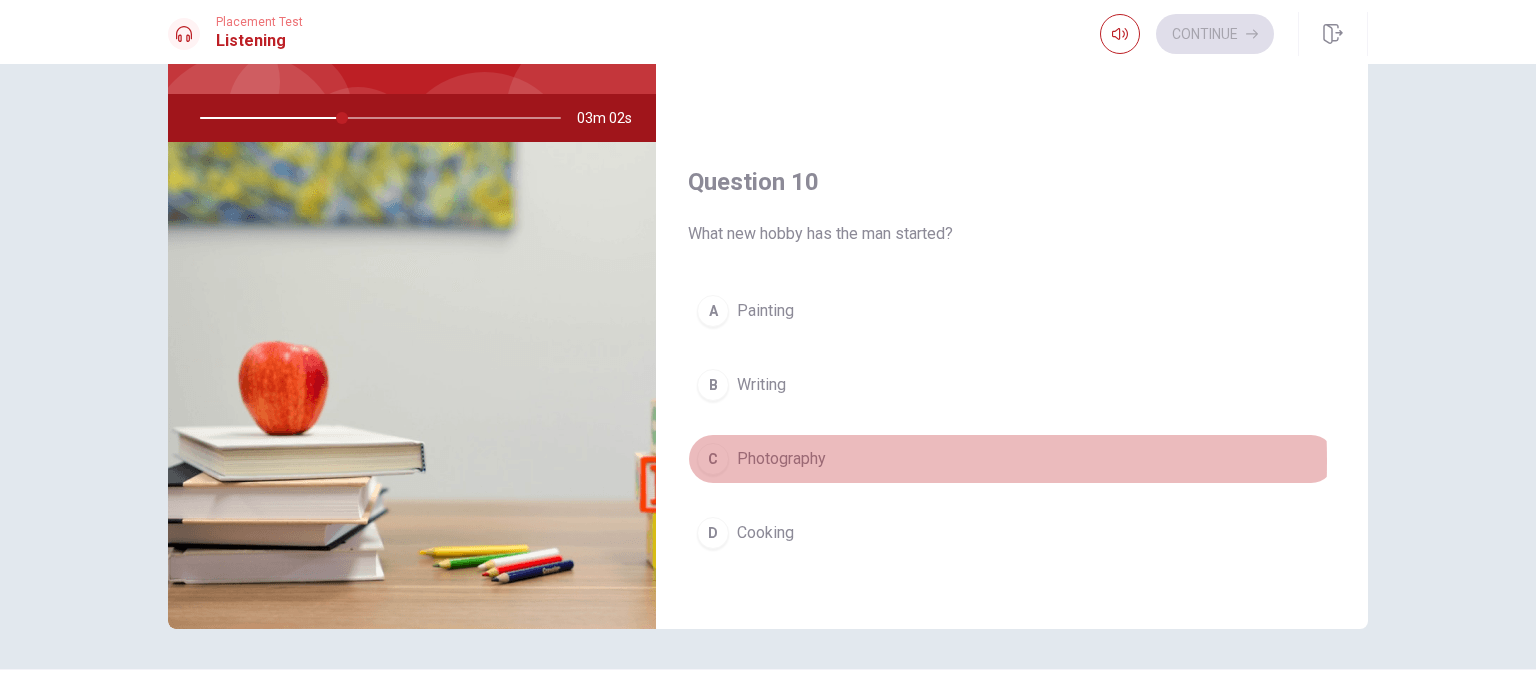 click on "C" at bounding box center (713, 459) 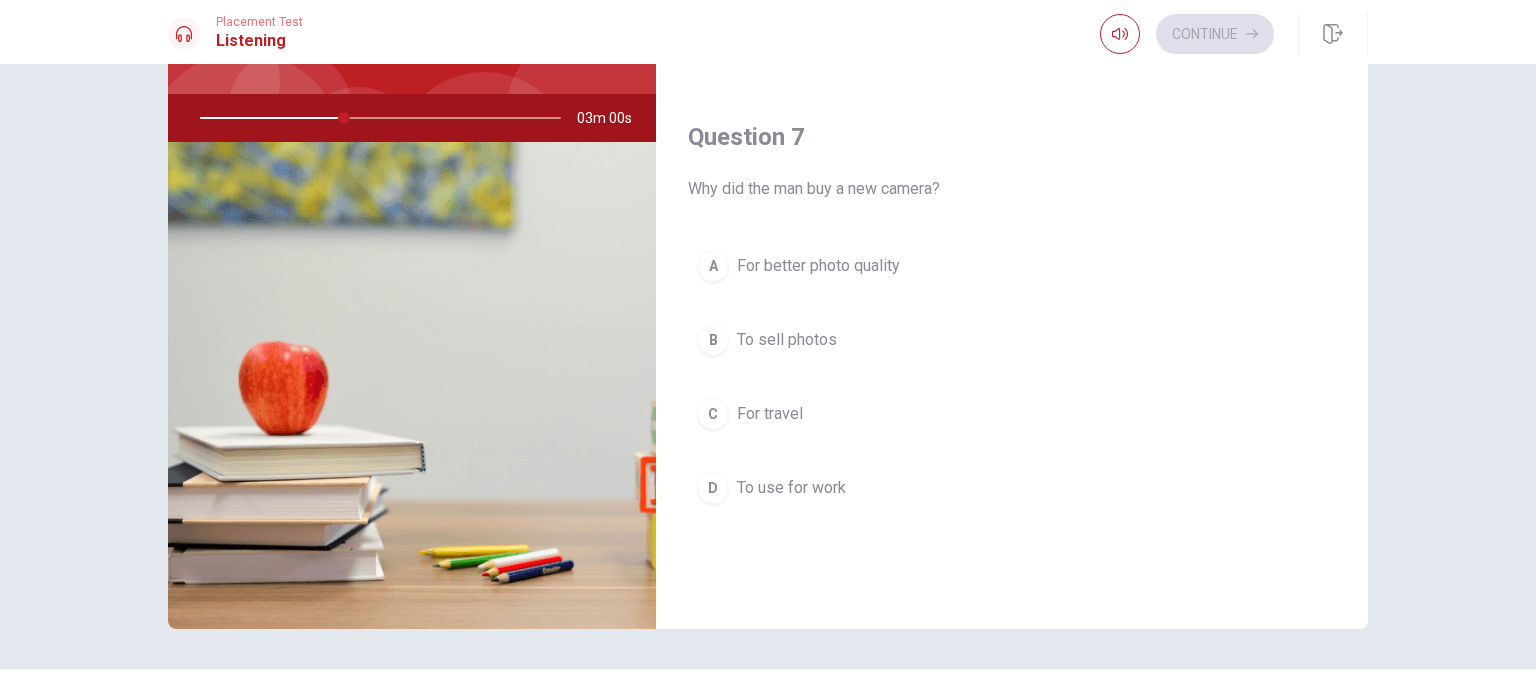 scroll, scrollTop: 0, scrollLeft: 0, axis: both 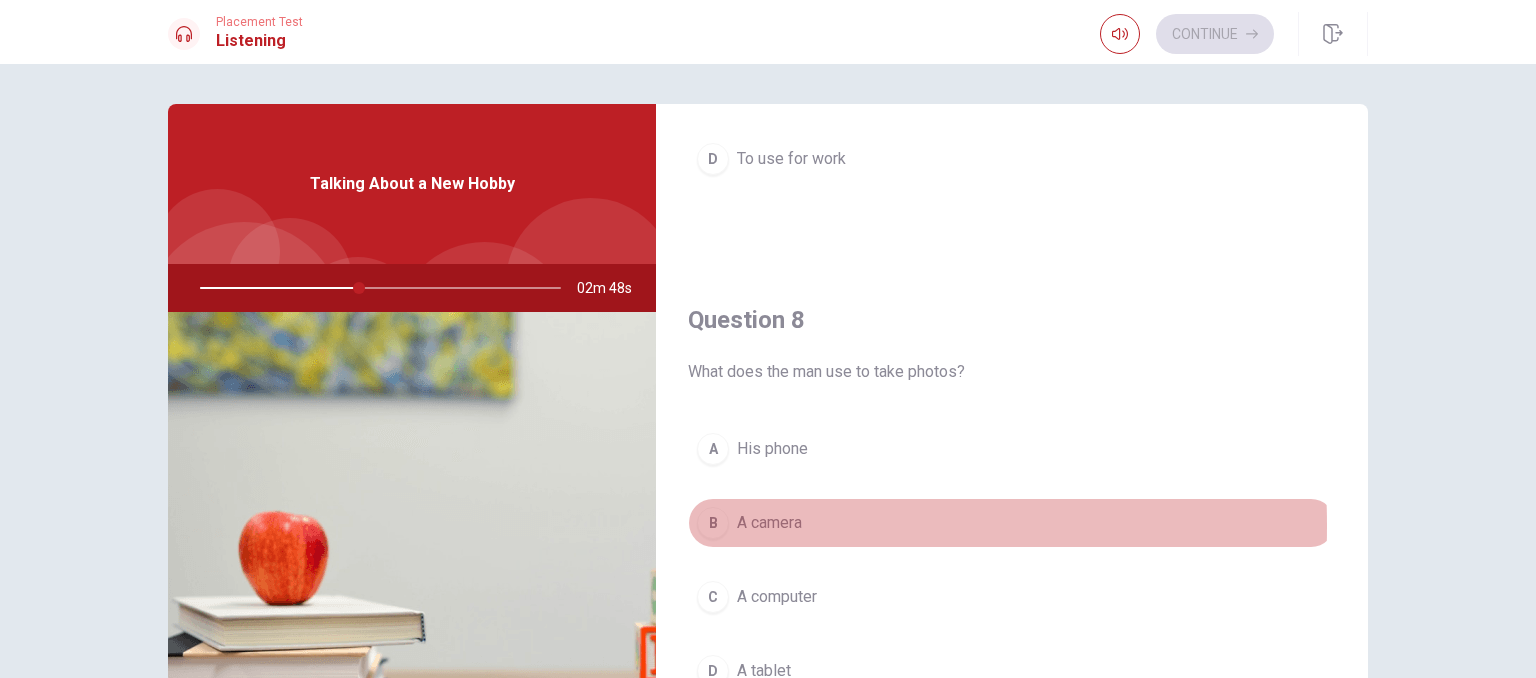 click on "B" at bounding box center [713, 523] 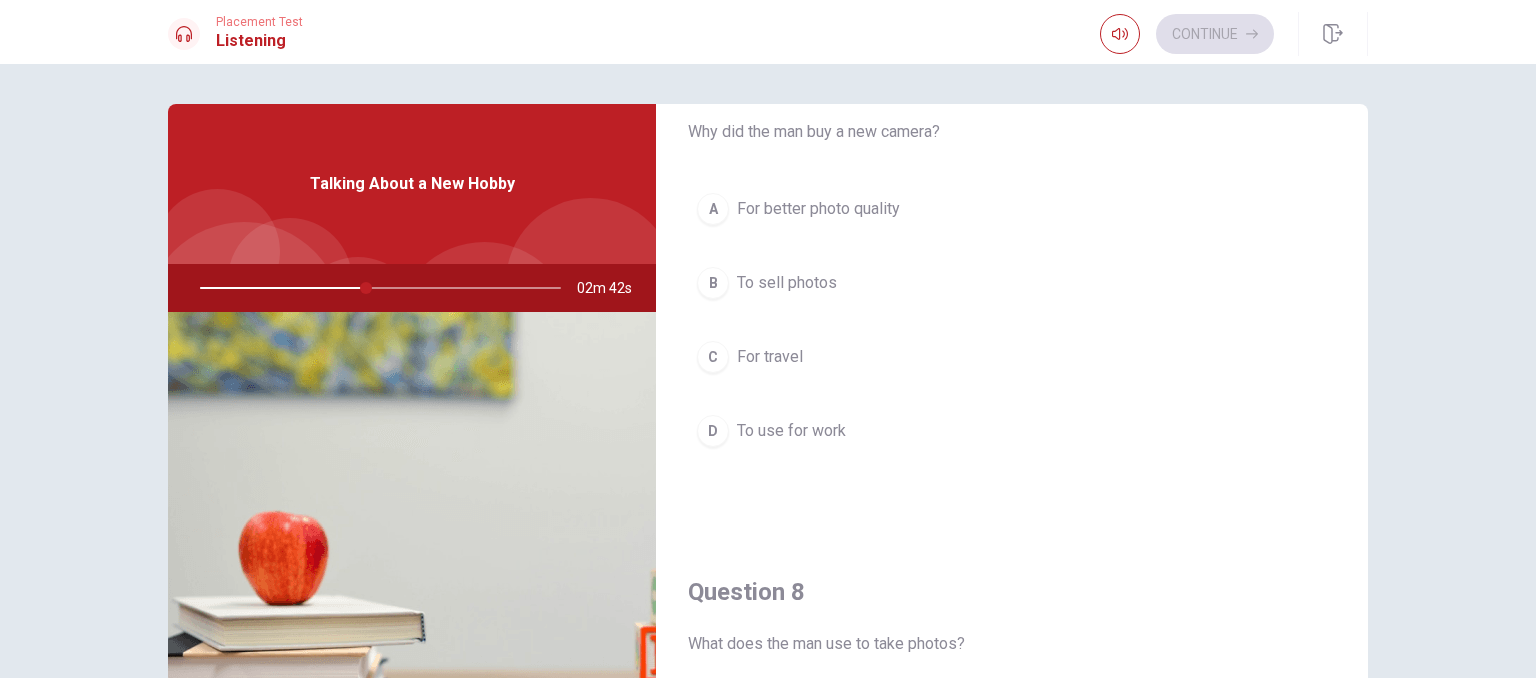 scroll, scrollTop: 591, scrollLeft: 0, axis: vertical 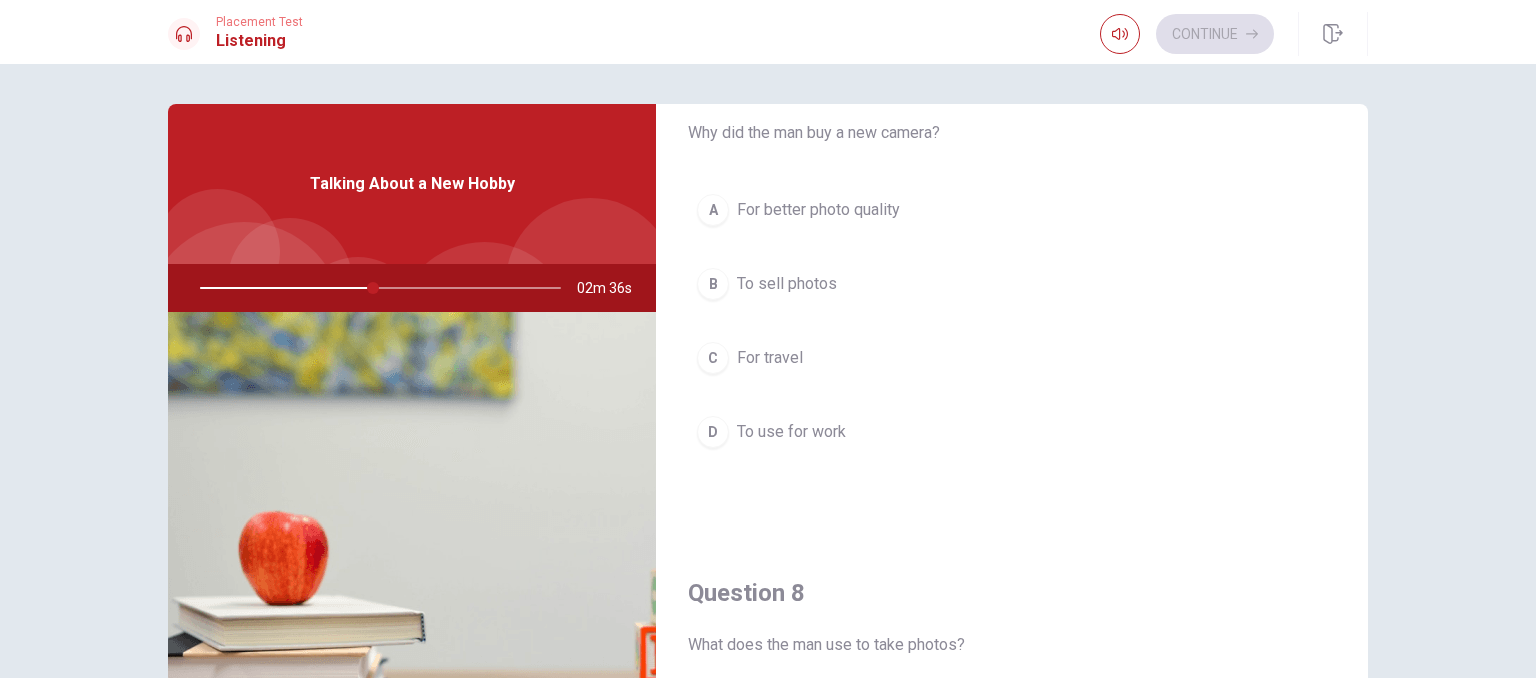click on "A" at bounding box center (713, 210) 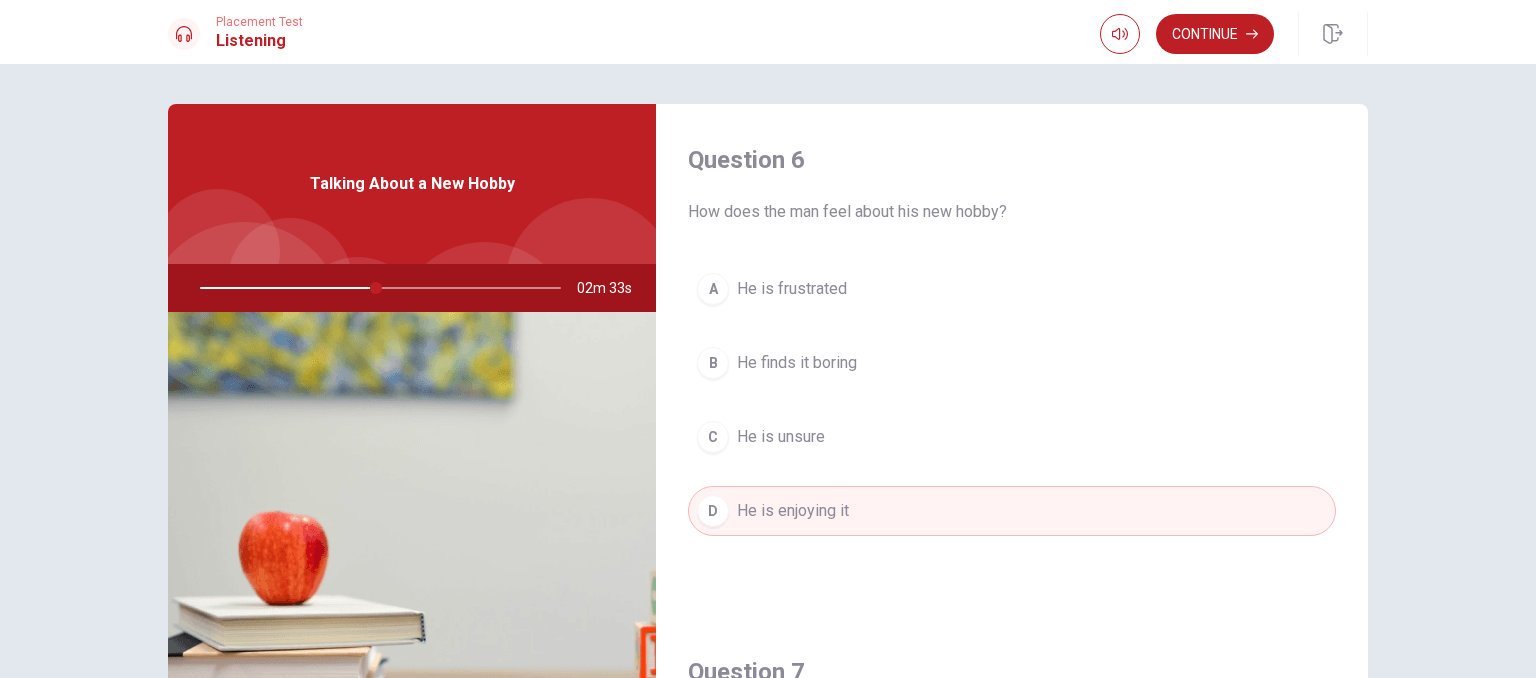 scroll, scrollTop: 231, scrollLeft: 0, axis: vertical 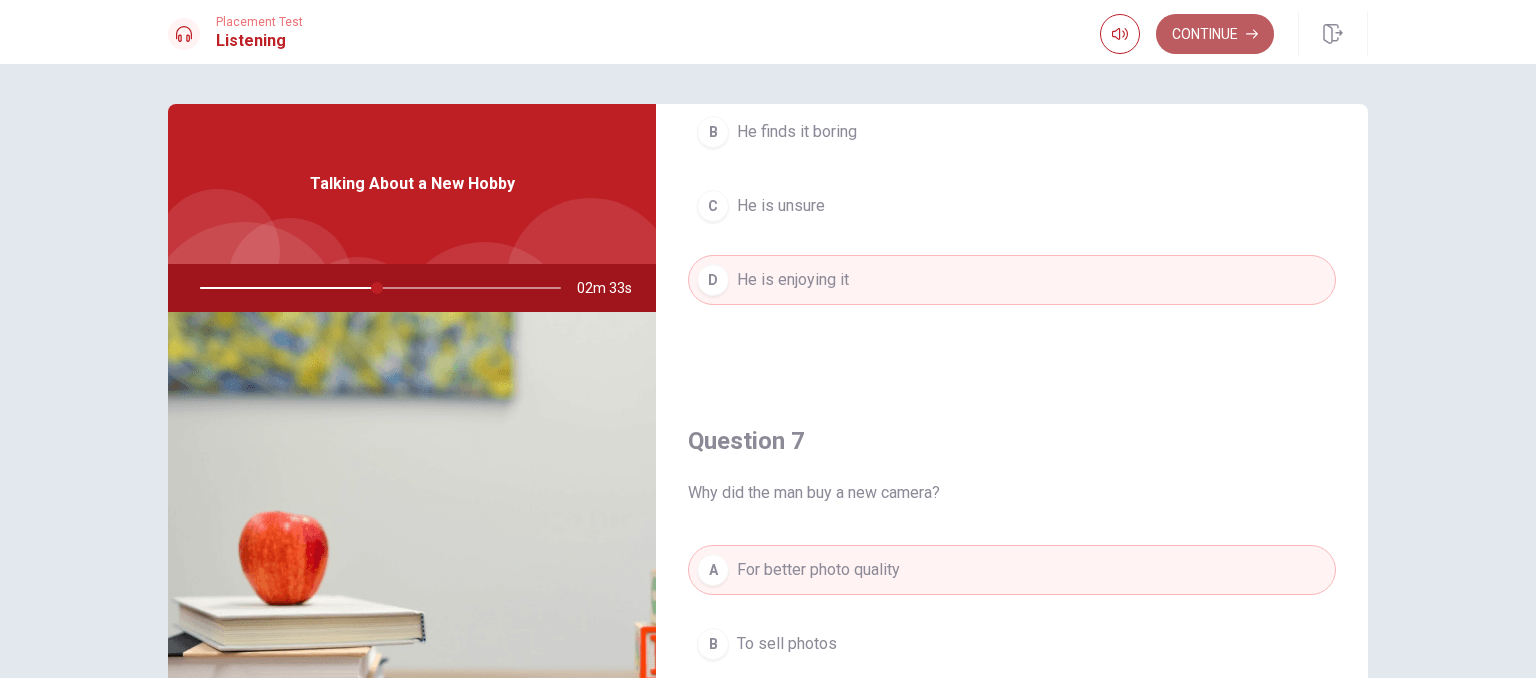 click 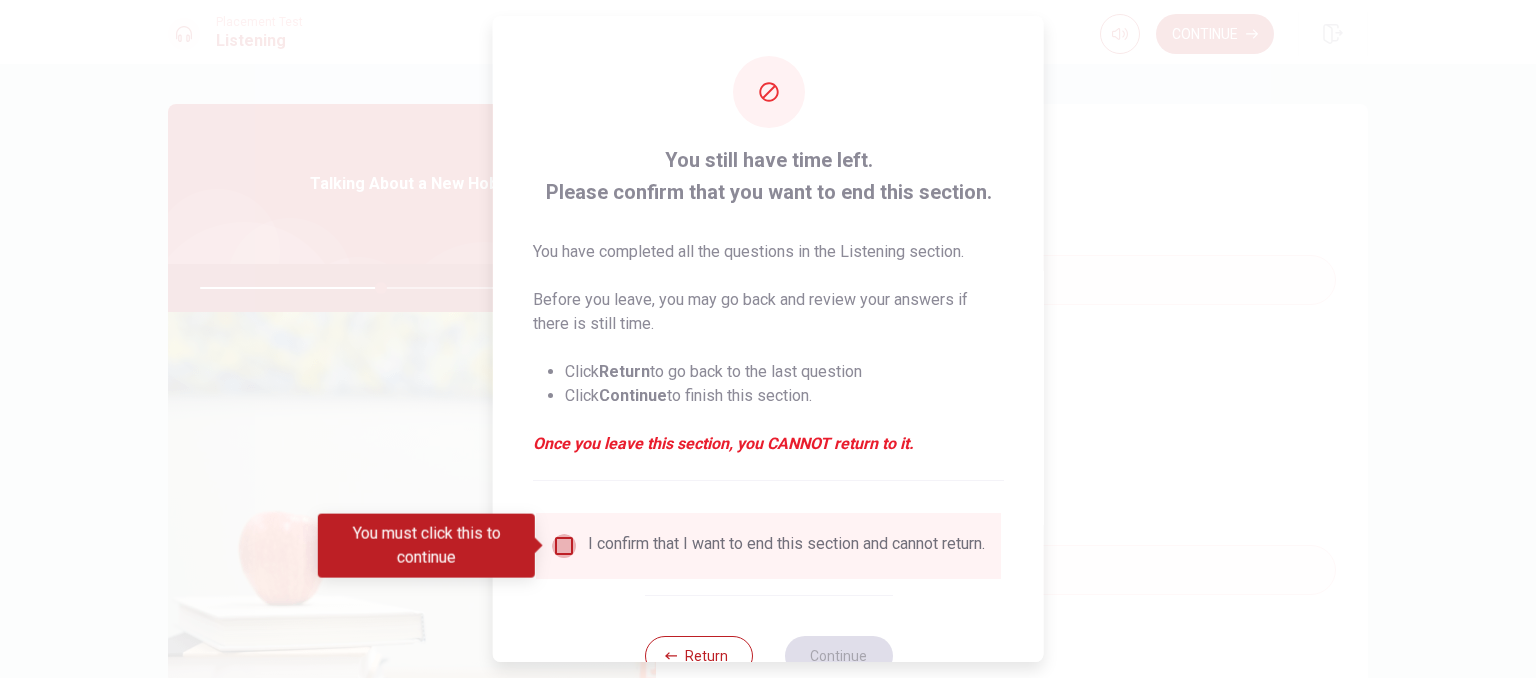 click at bounding box center (564, 546) 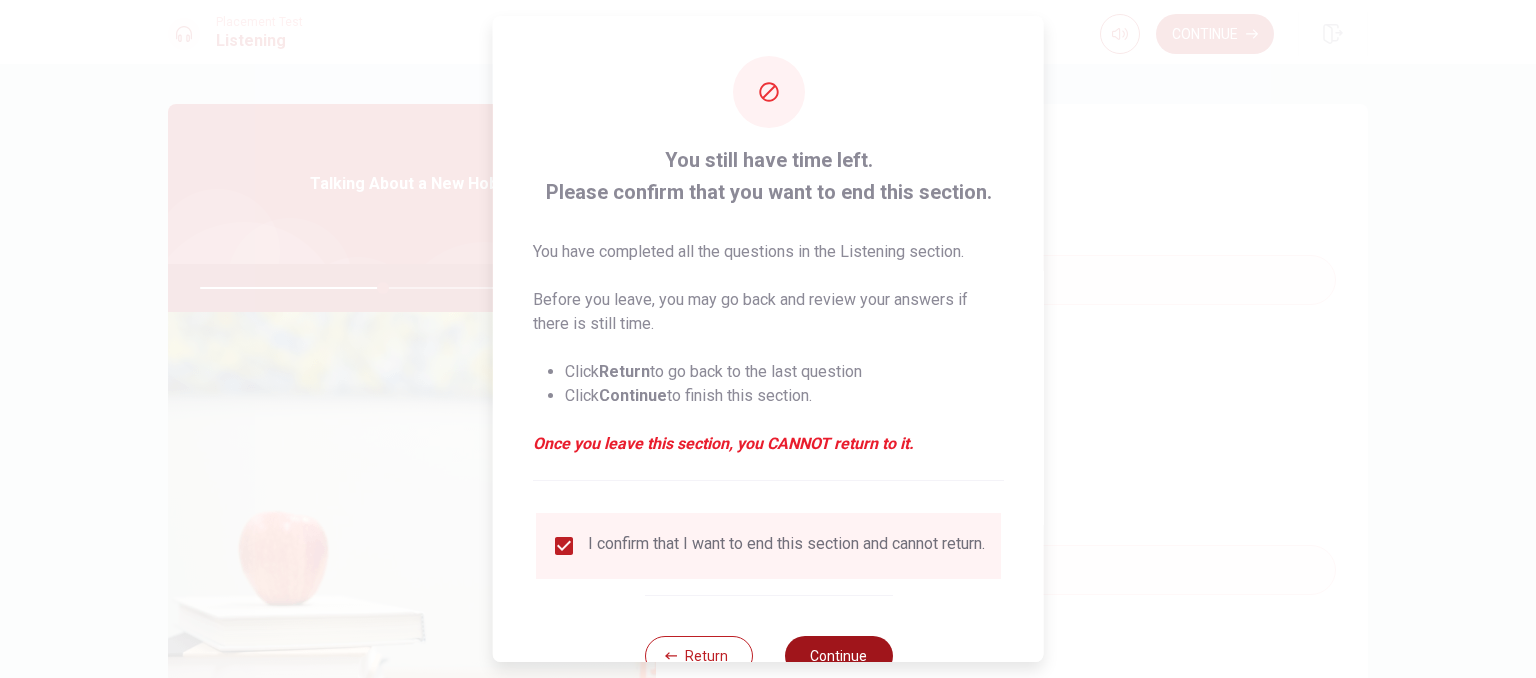 scroll, scrollTop: 68, scrollLeft: 0, axis: vertical 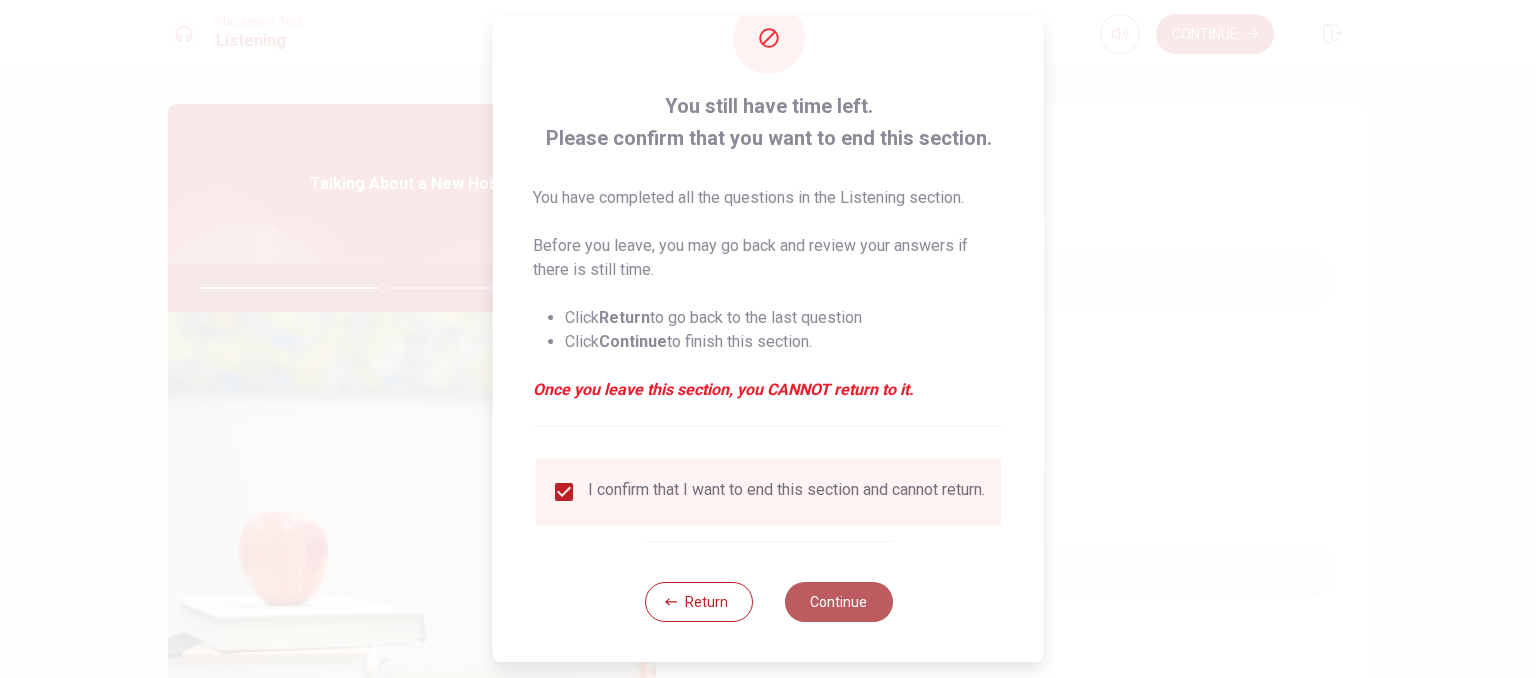 click on "Continue" at bounding box center [838, 602] 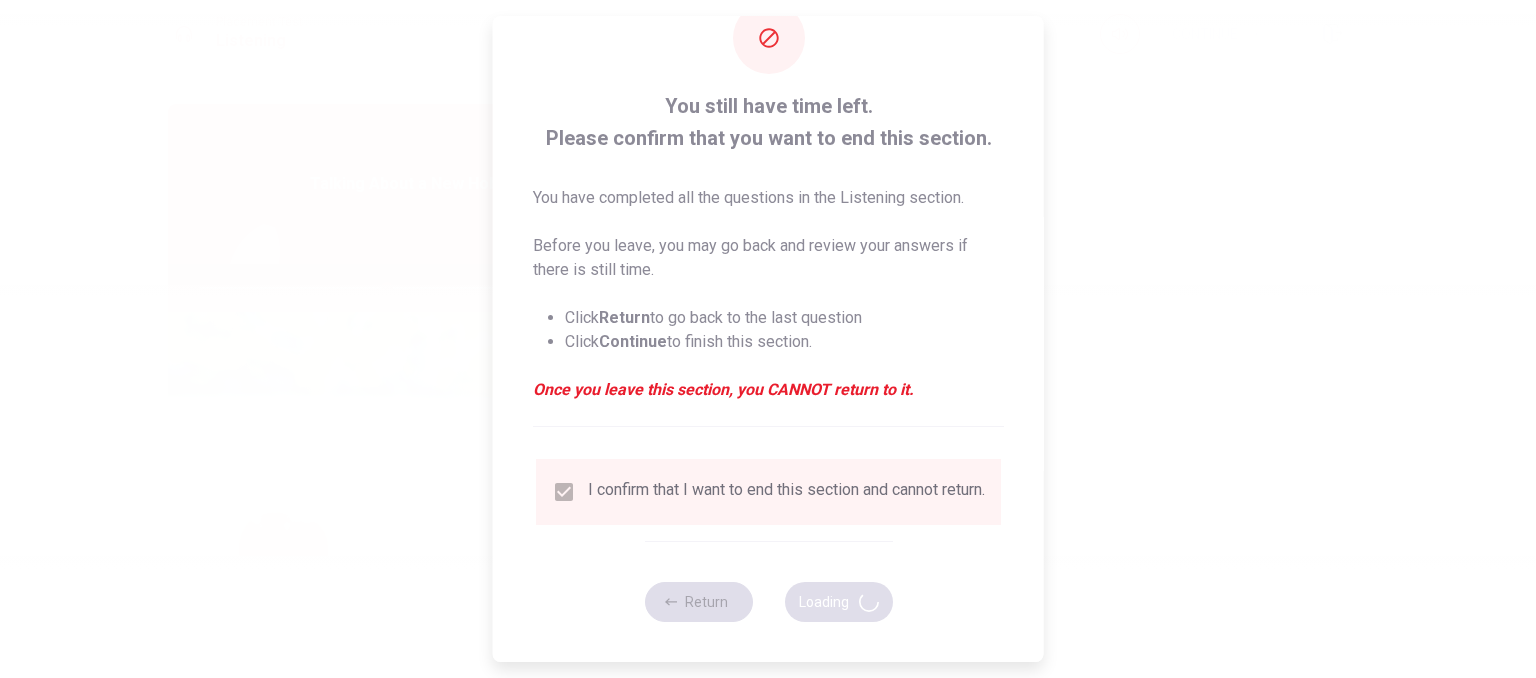 type on "52" 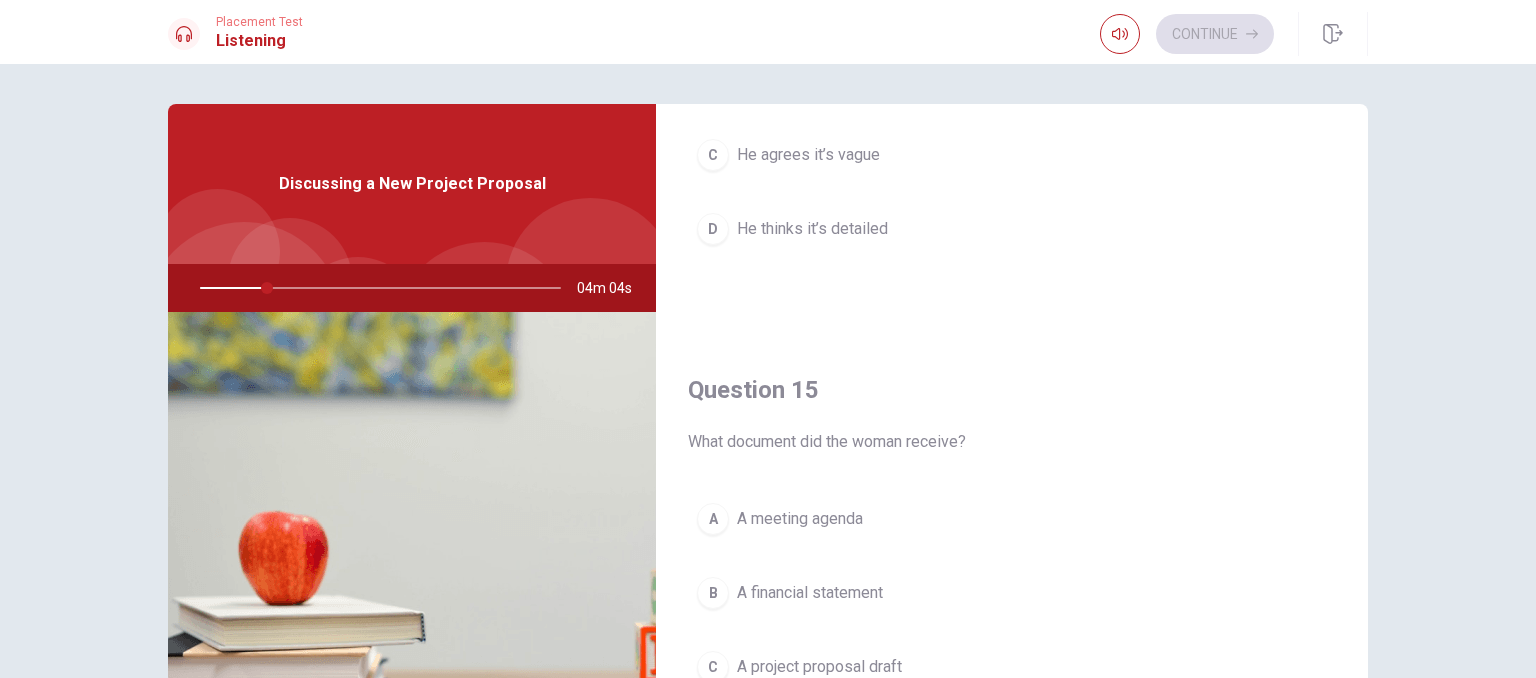 scroll, scrollTop: 1856, scrollLeft: 0, axis: vertical 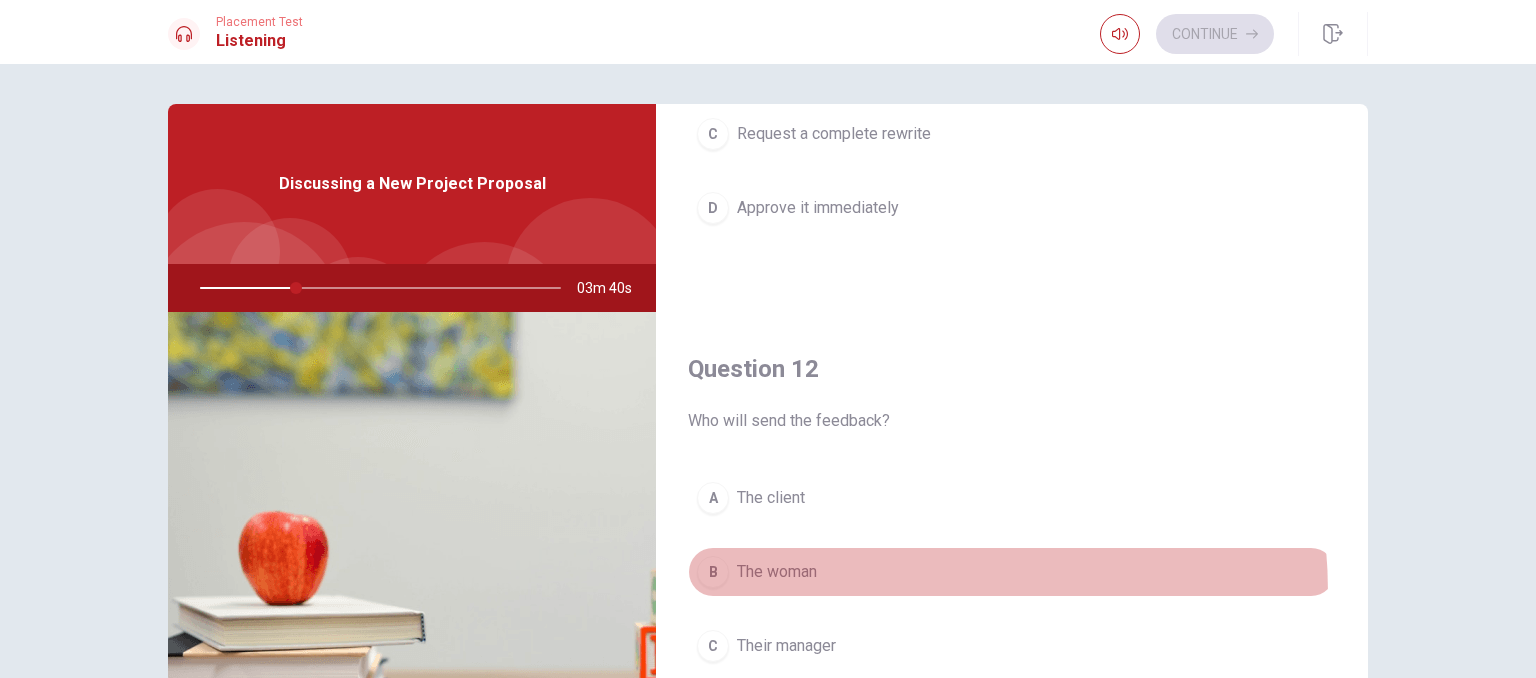 click on "B The woman" at bounding box center [1012, 572] 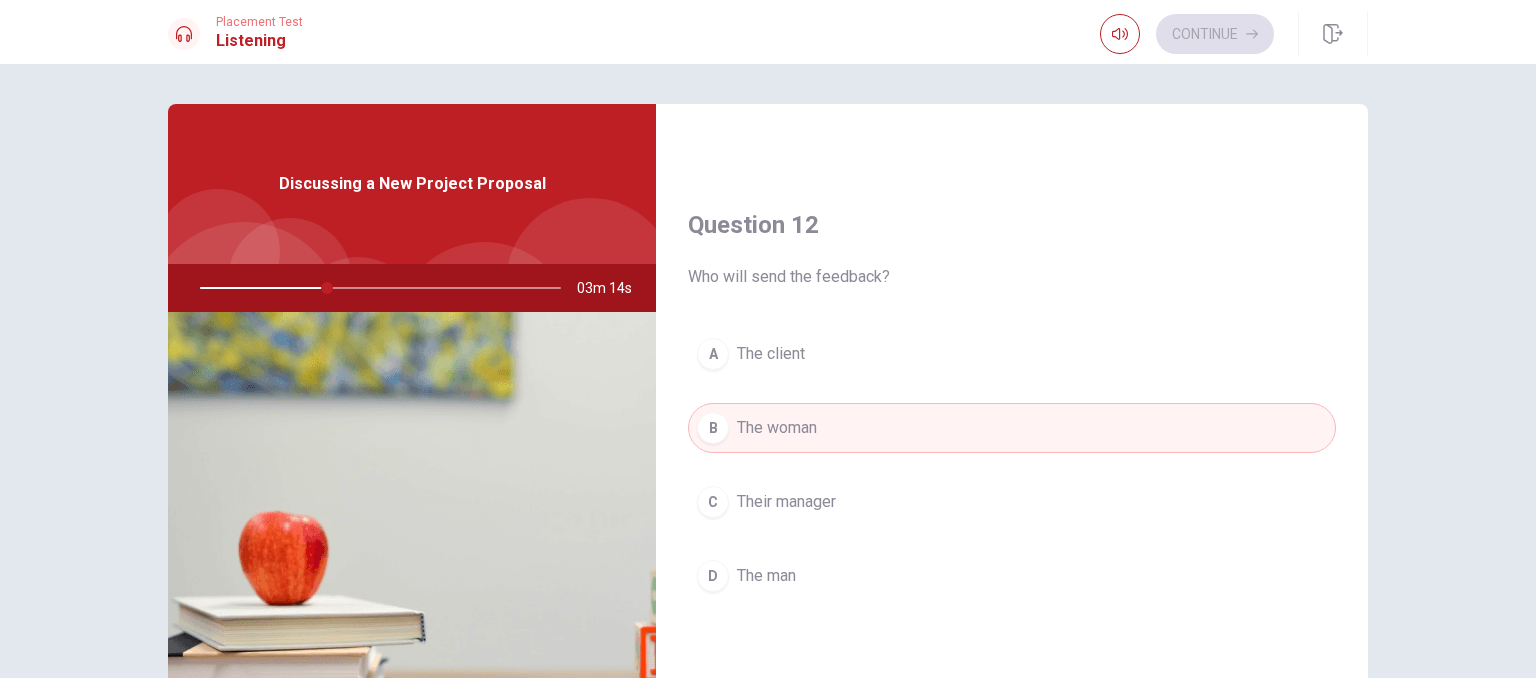 scroll, scrollTop: 448, scrollLeft: 0, axis: vertical 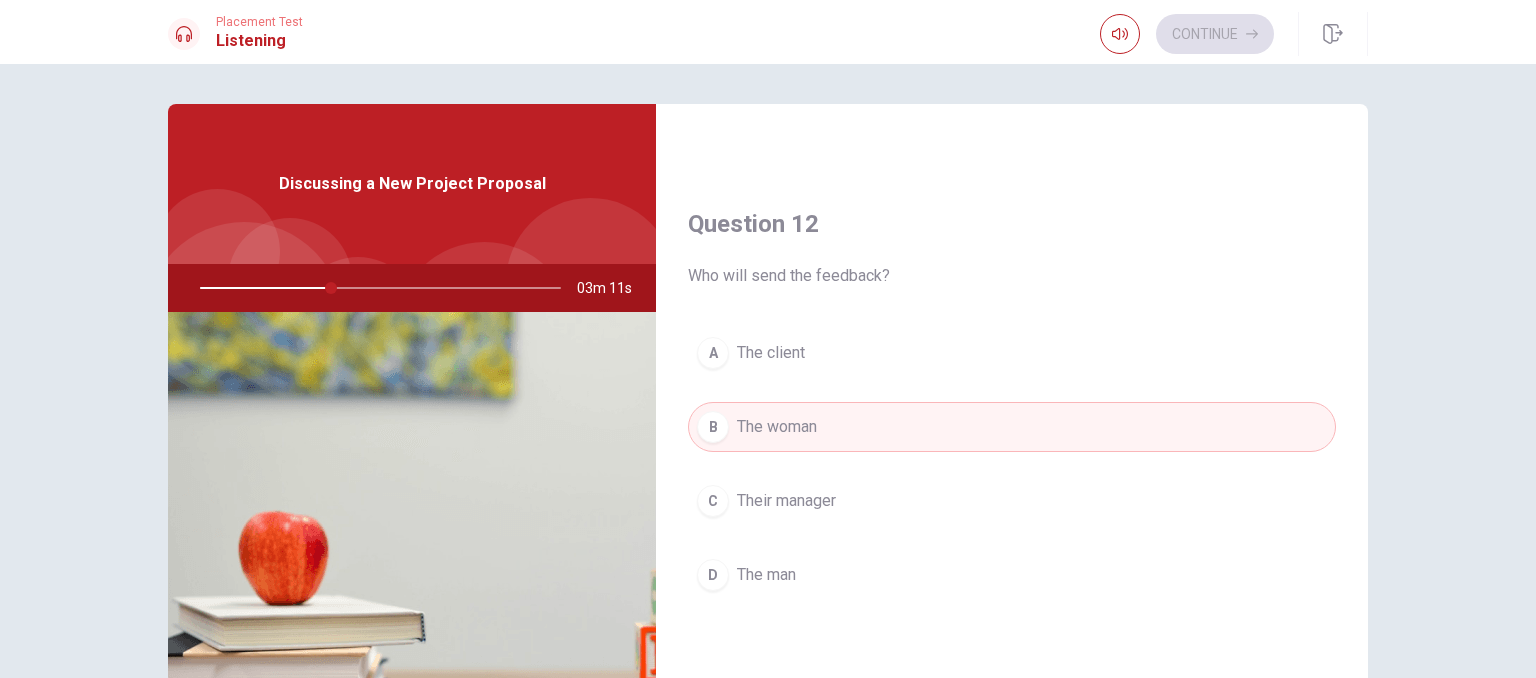 click on "A" at bounding box center [713, 353] 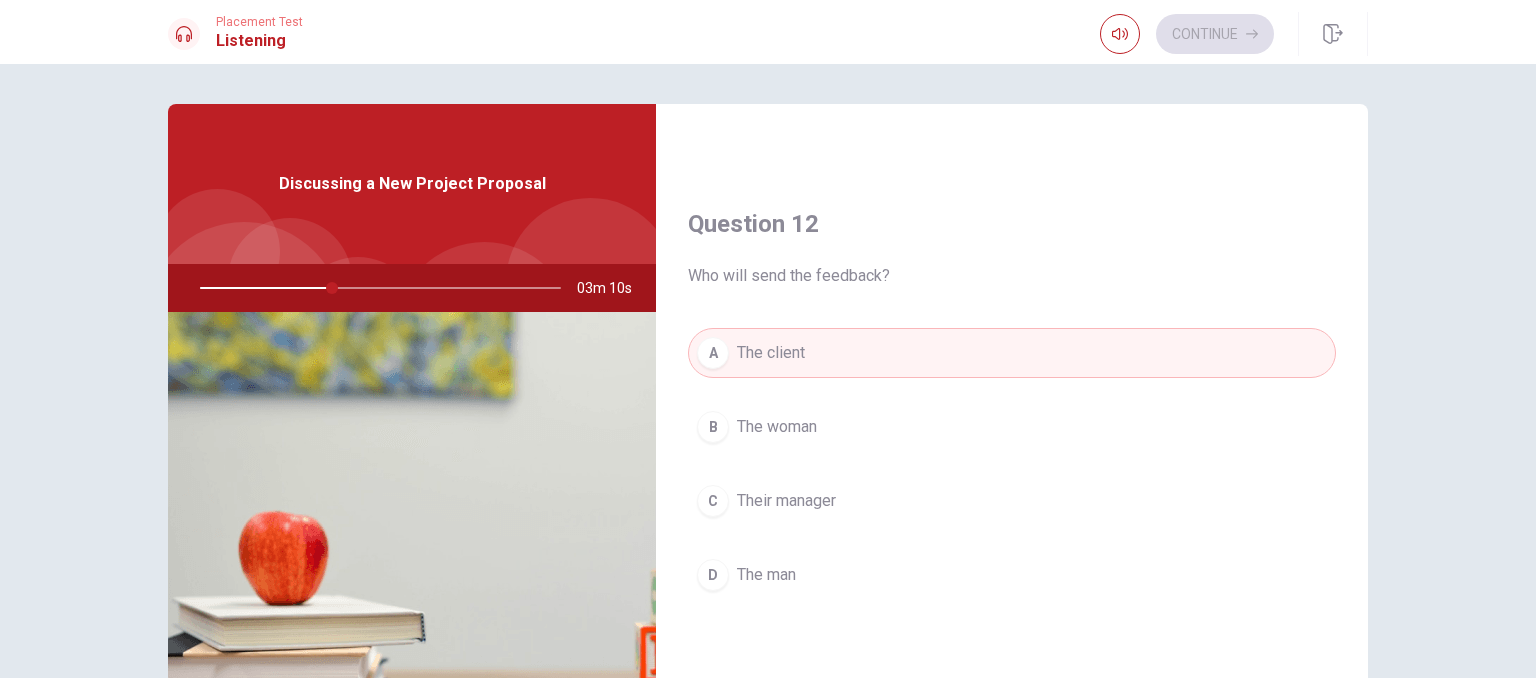 click on "A" at bounding box center (713, 353) 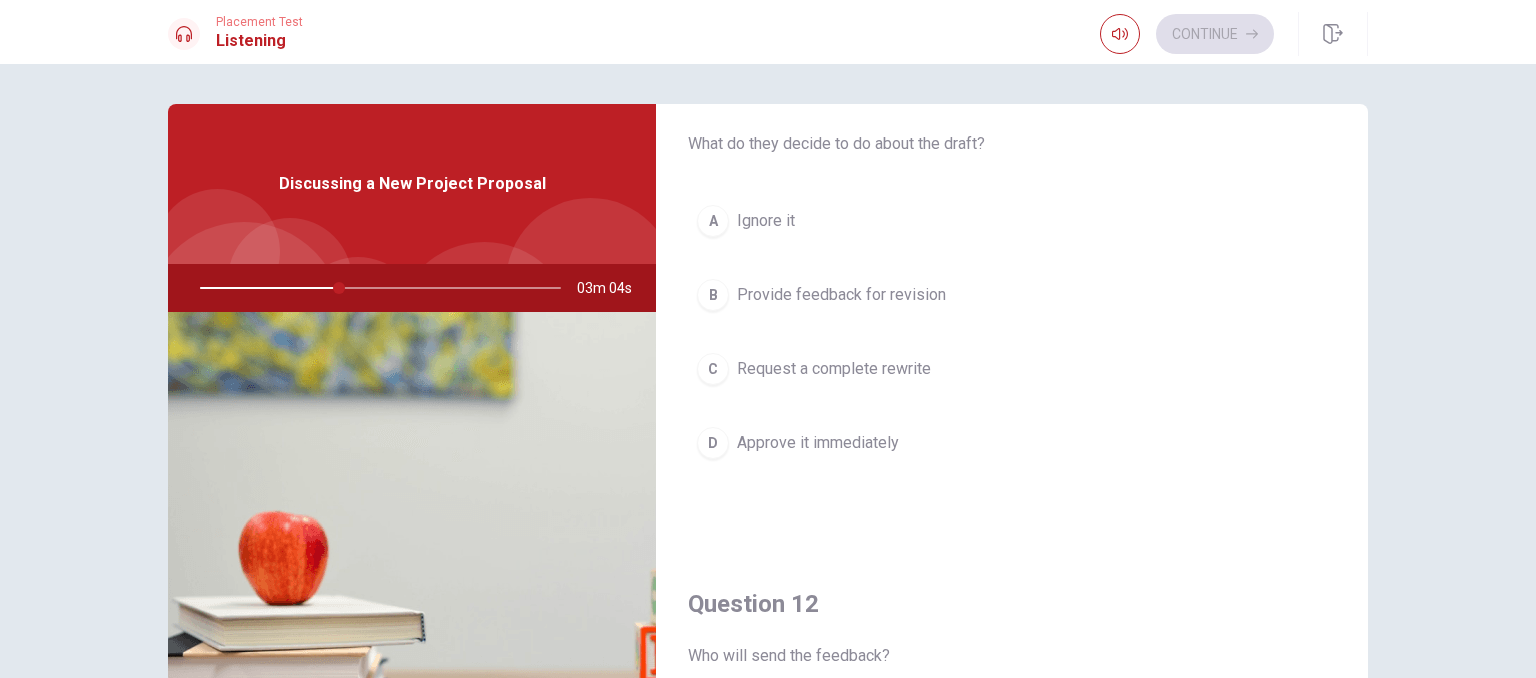 scroll, scrollTop: 75, scrollLeft: 0, axis: vertical 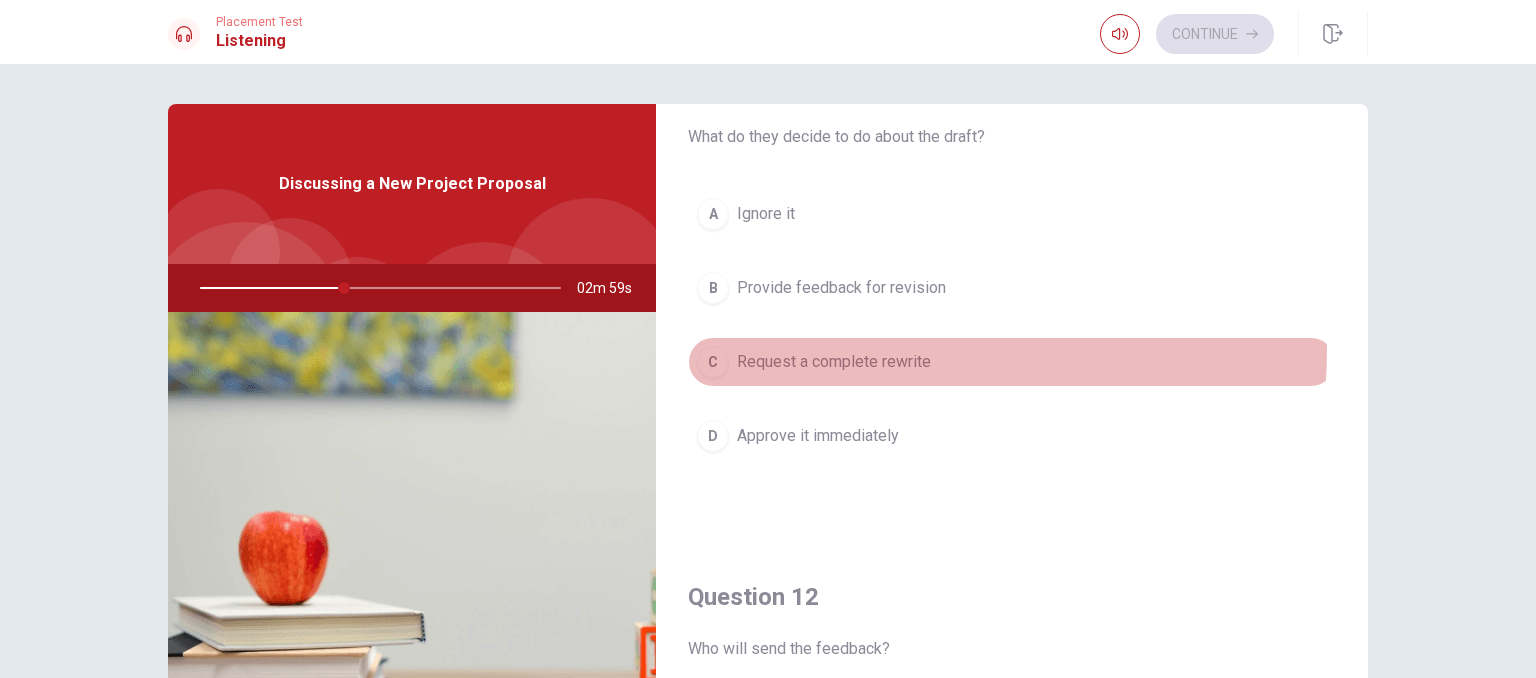 click on "C" at bounding box center (713, 362) 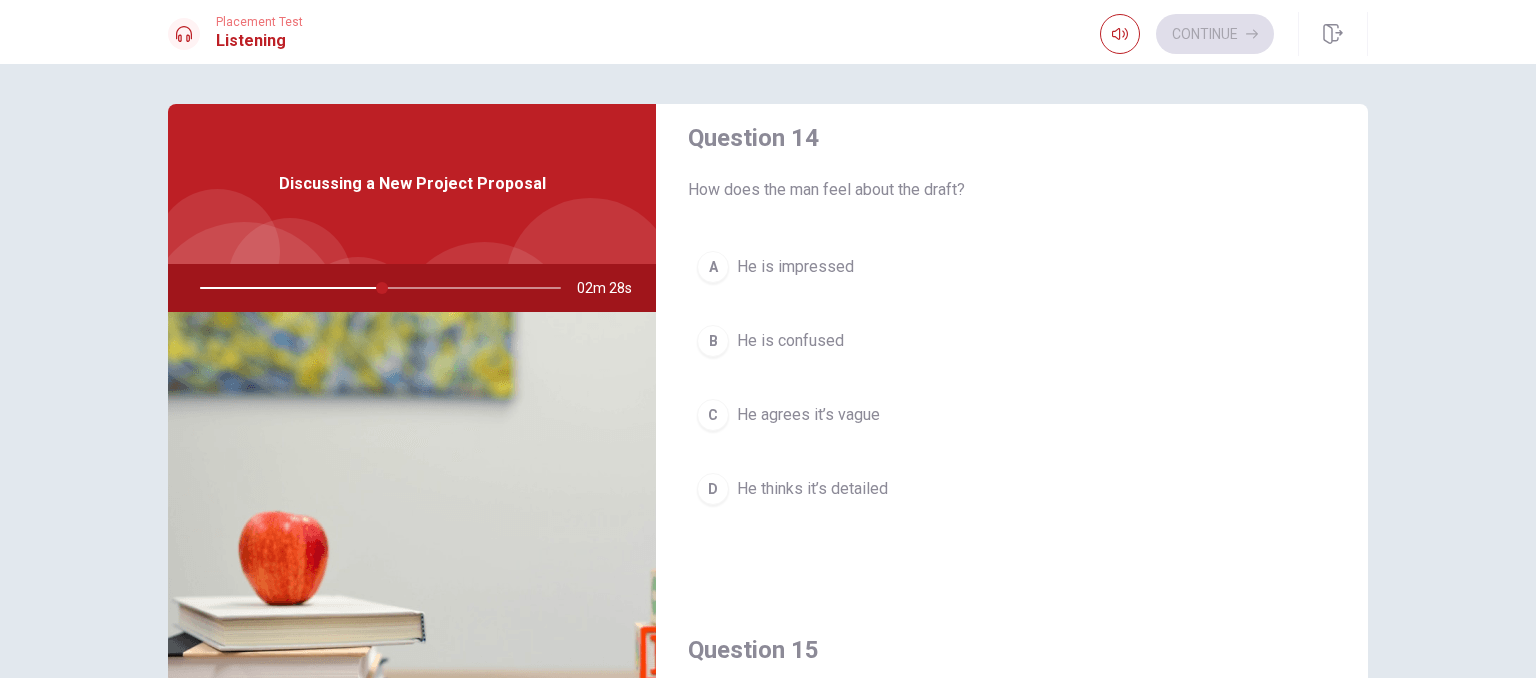scroll, scrollTop: 1604, scrollLeft: 0, axis: vertical 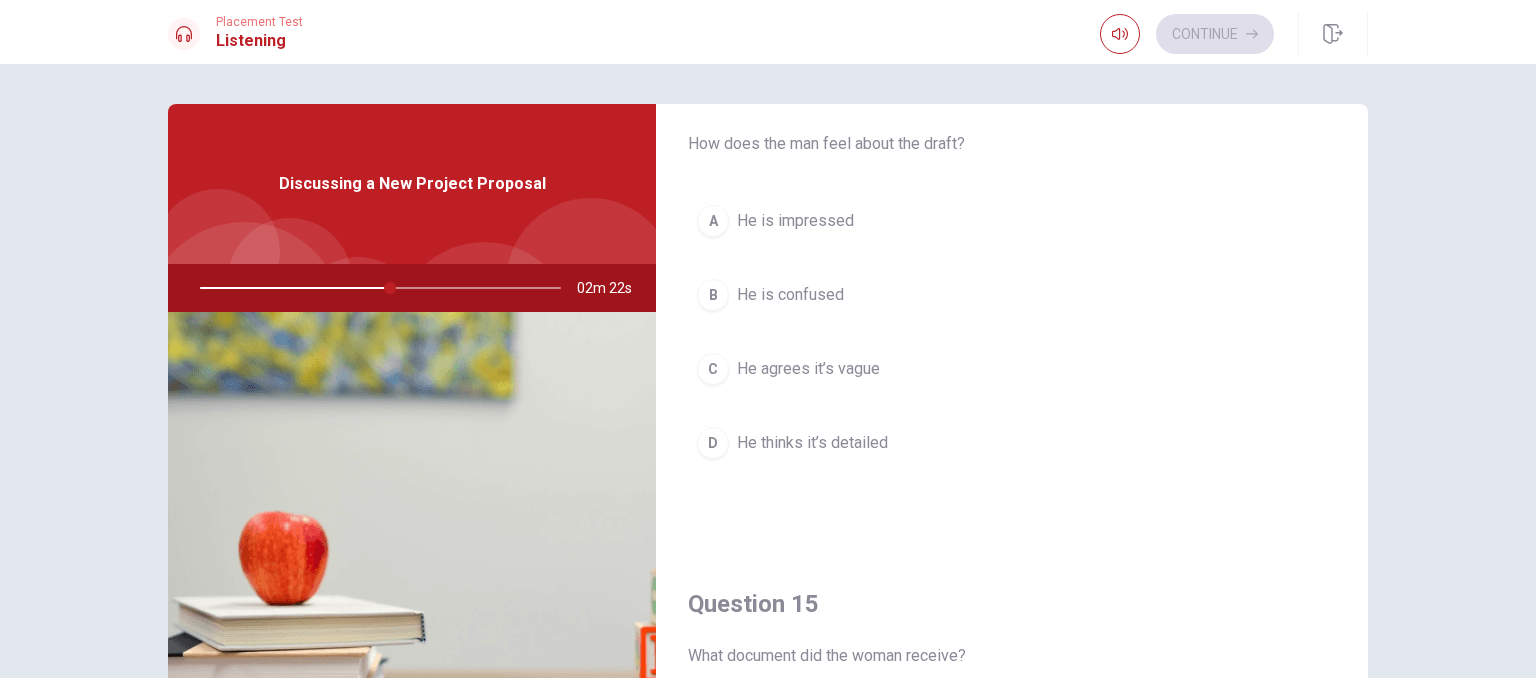 click on "B" at bounding box center [713, 295] 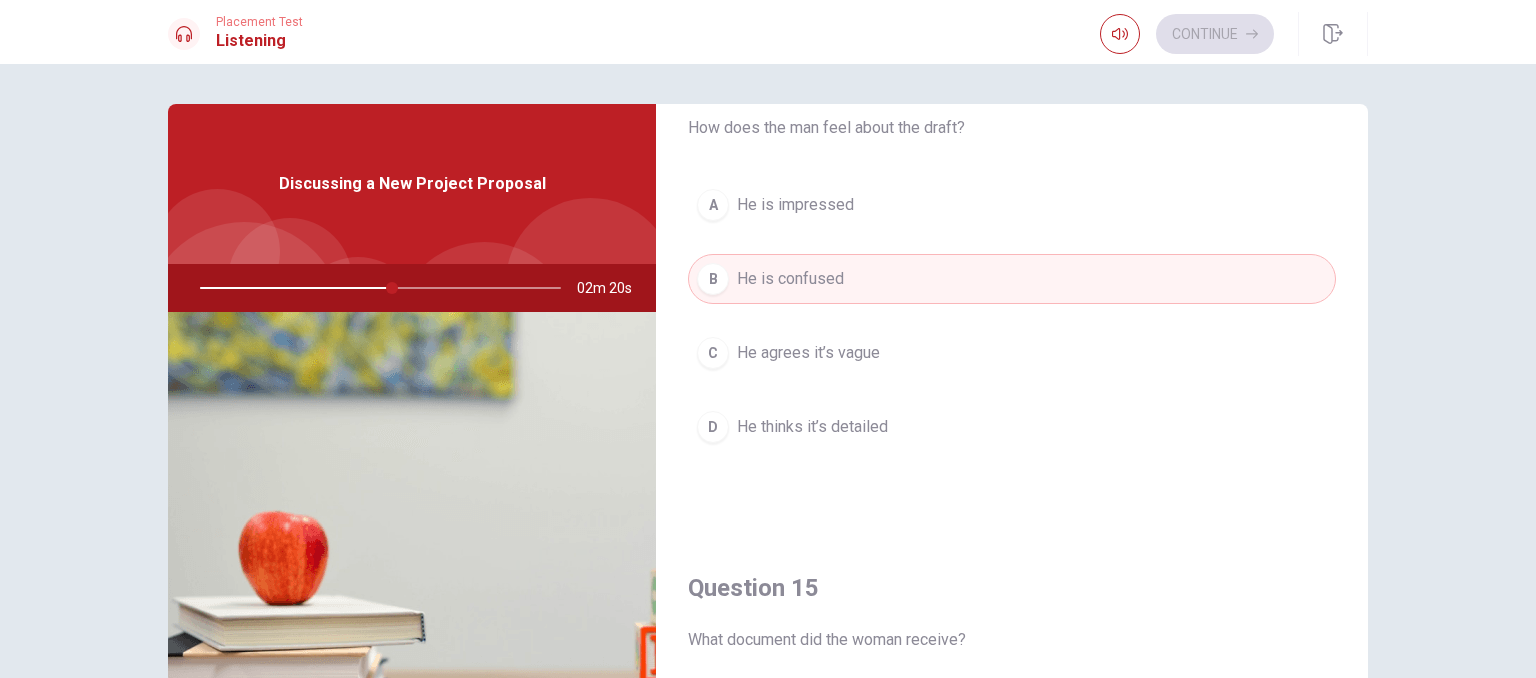 scroll, scrollTop: 1590, scrollLeft: 0, axis: vertical 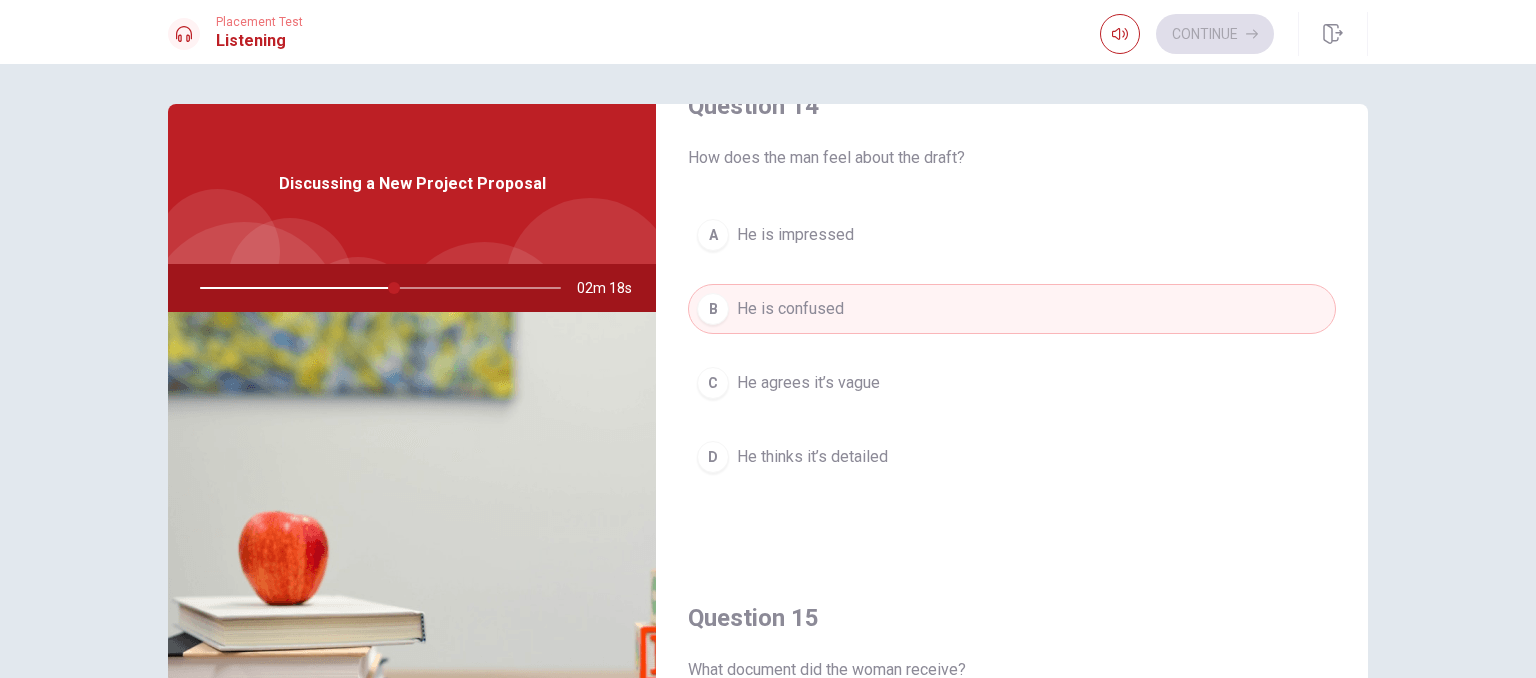 click on "C He agrees it’s vague" at bounding box center [1012, 383] 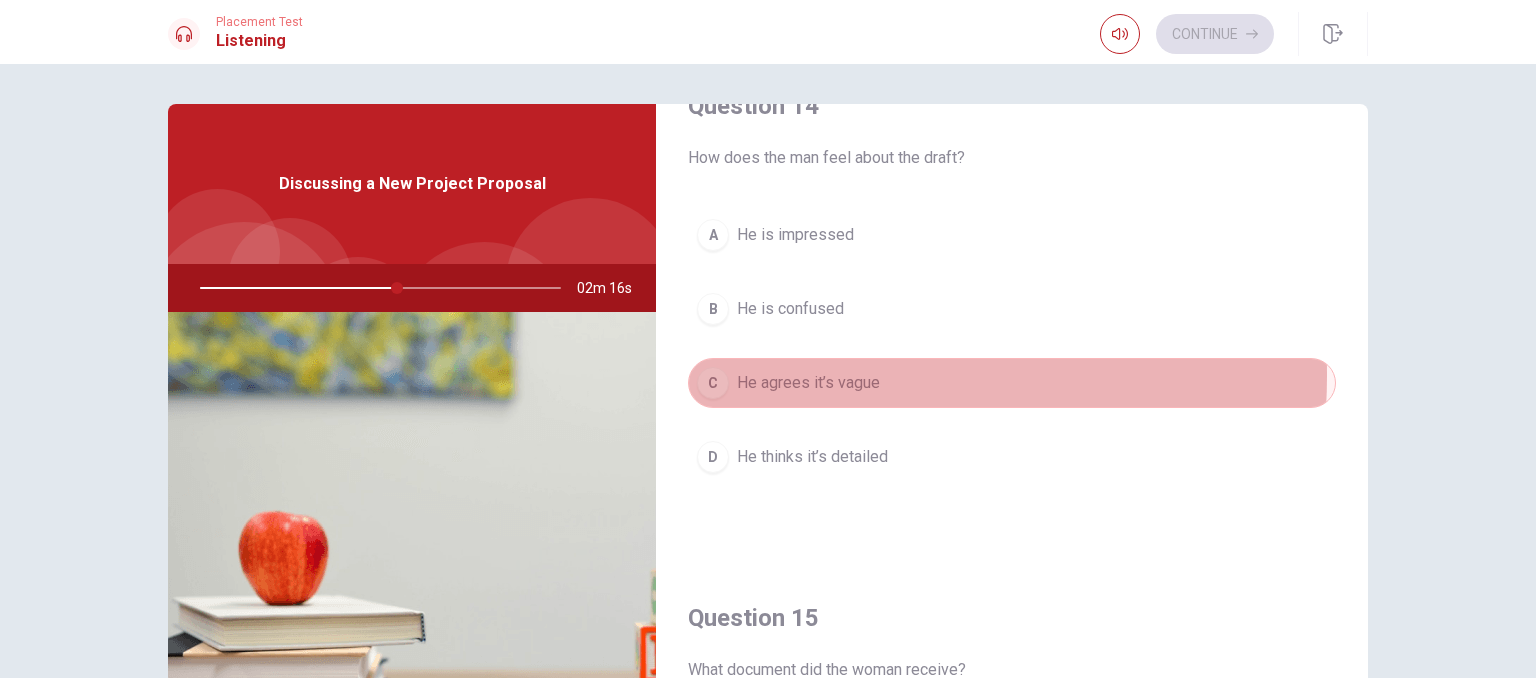 click on "He agrees it’s vague" at bounding box center (808, 383) 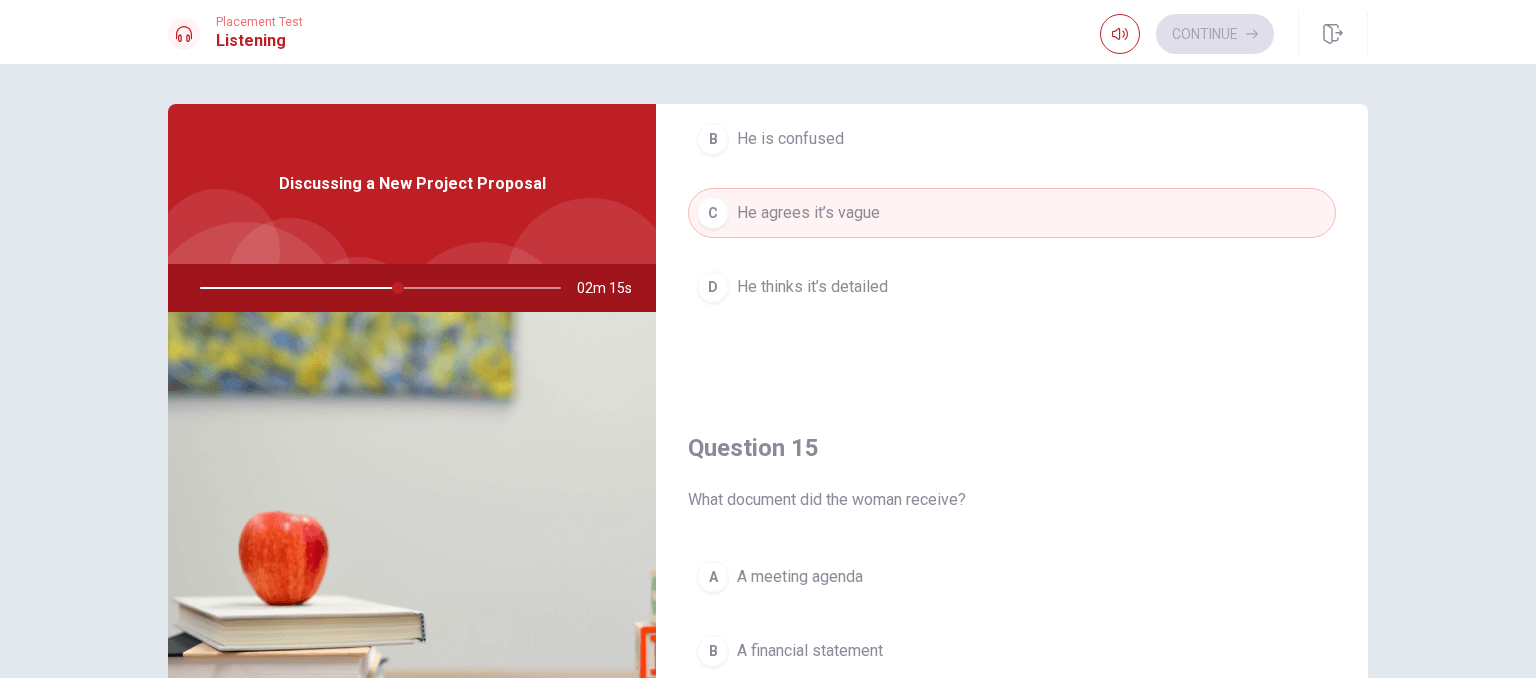 scroll, scrollTop: 1856, scrollLeft: 0, axis: vertical 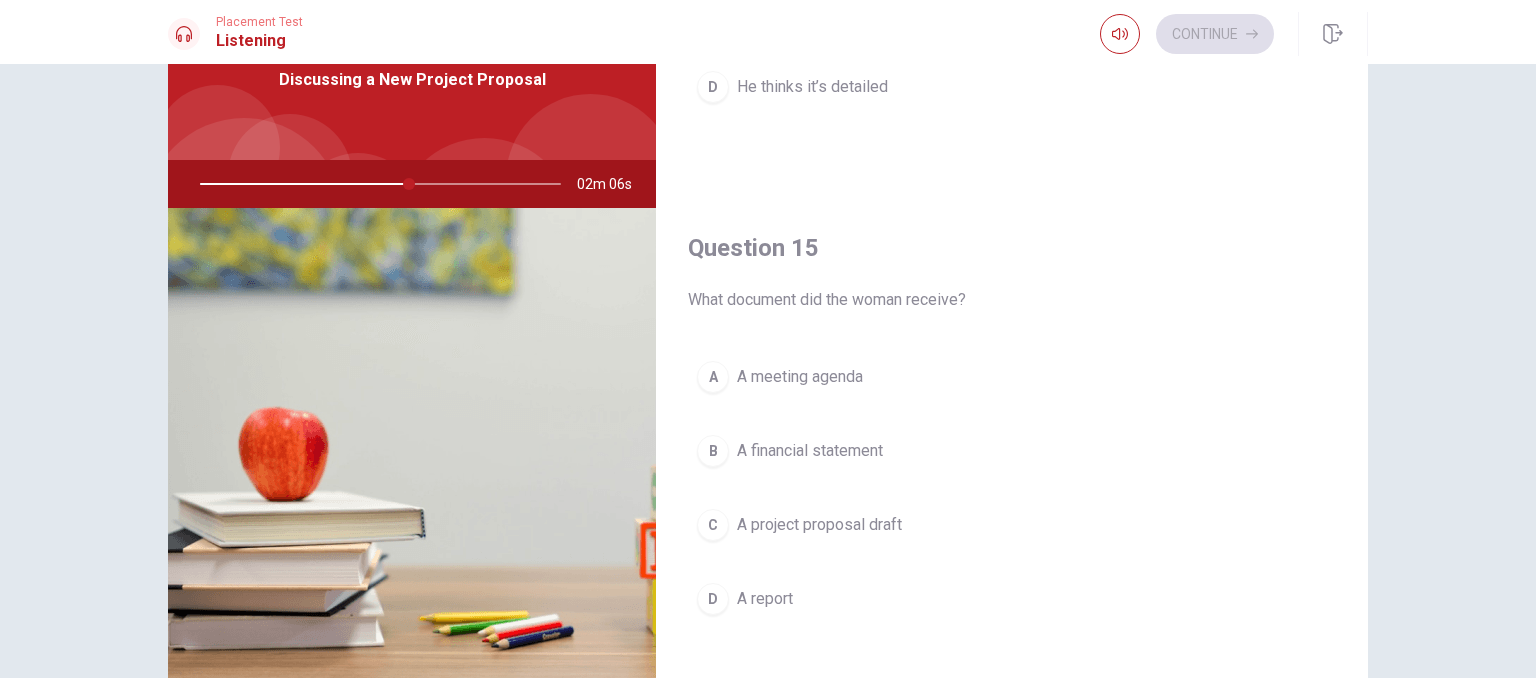 click on "C" at bounding box center (713, 525) 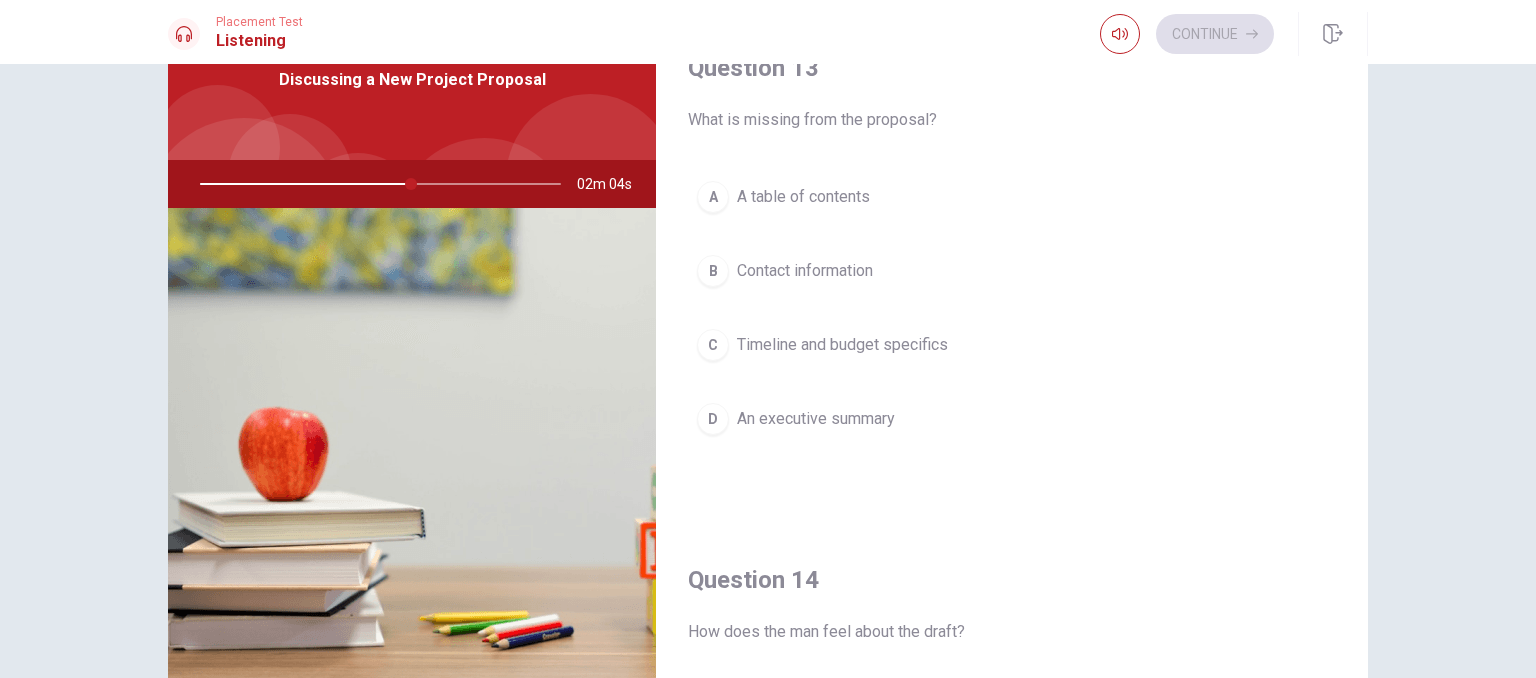 scroll, scrollTop: 920, scrollLeft: 0, axis: vertical 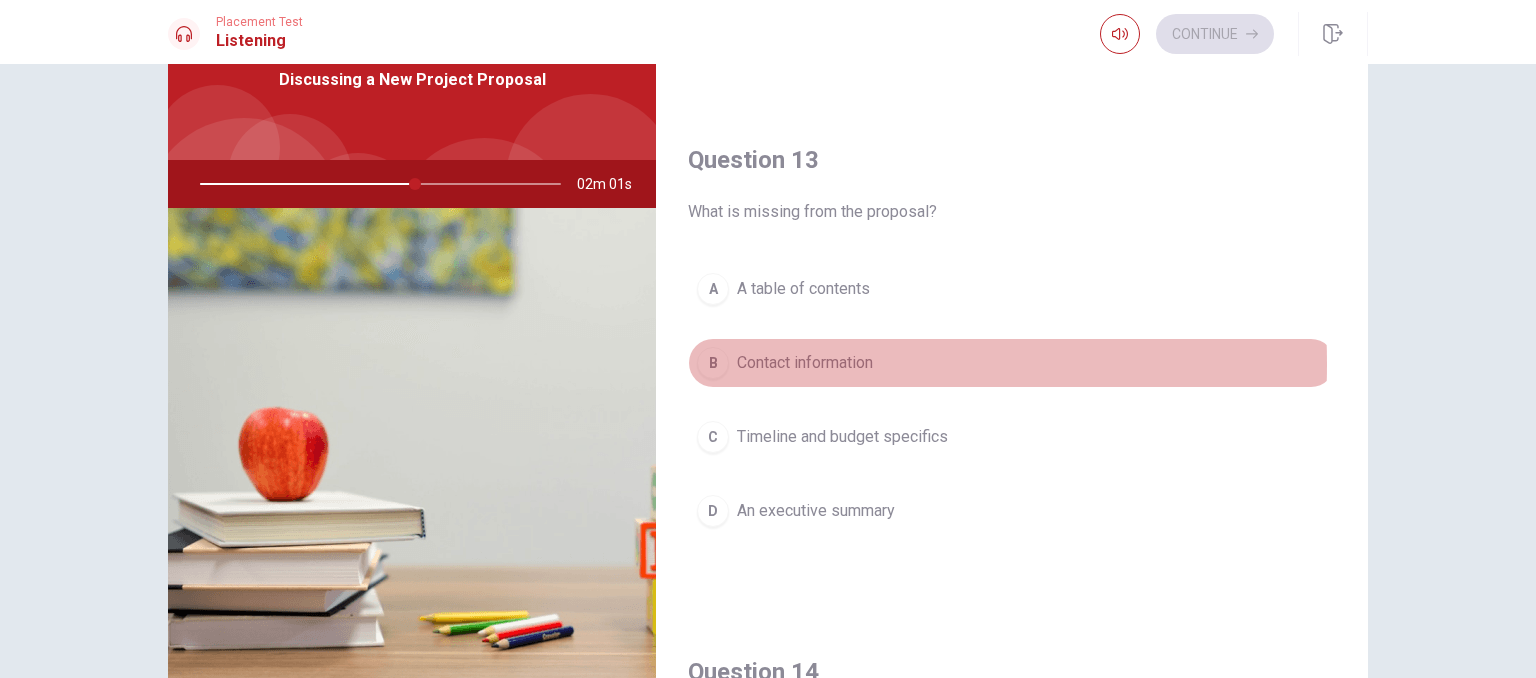 click on "B" at bounding box center (713, 363) 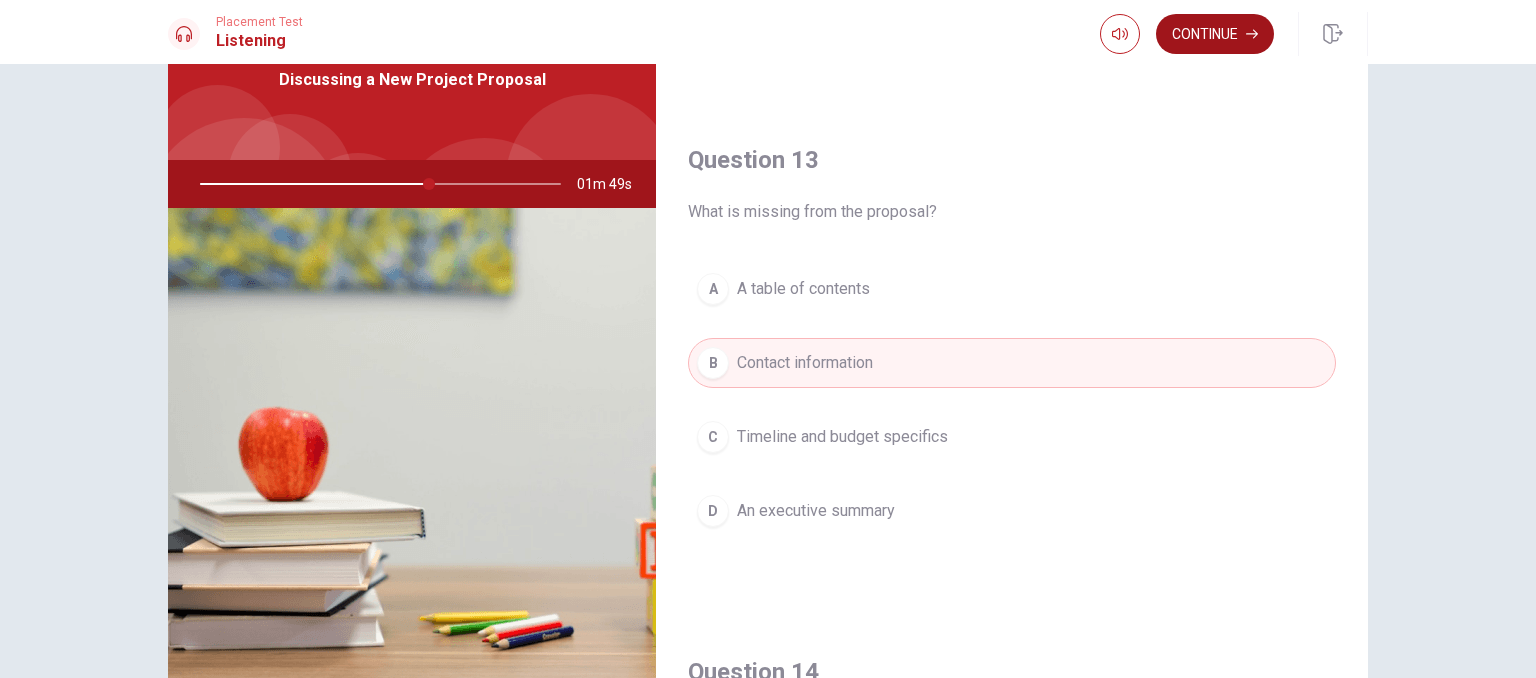 click on "Continue" at bounding box center (1215, 34) 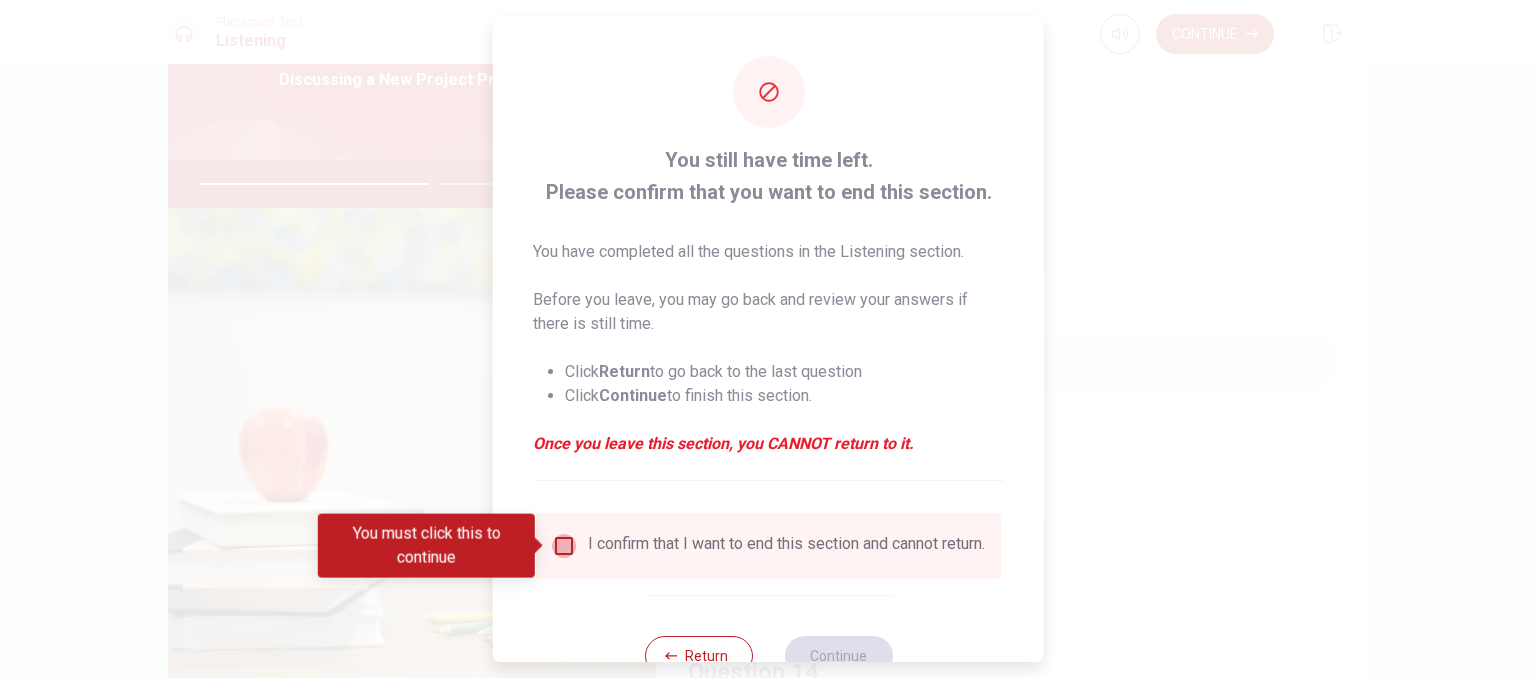 click at bounding box center (564, 546) 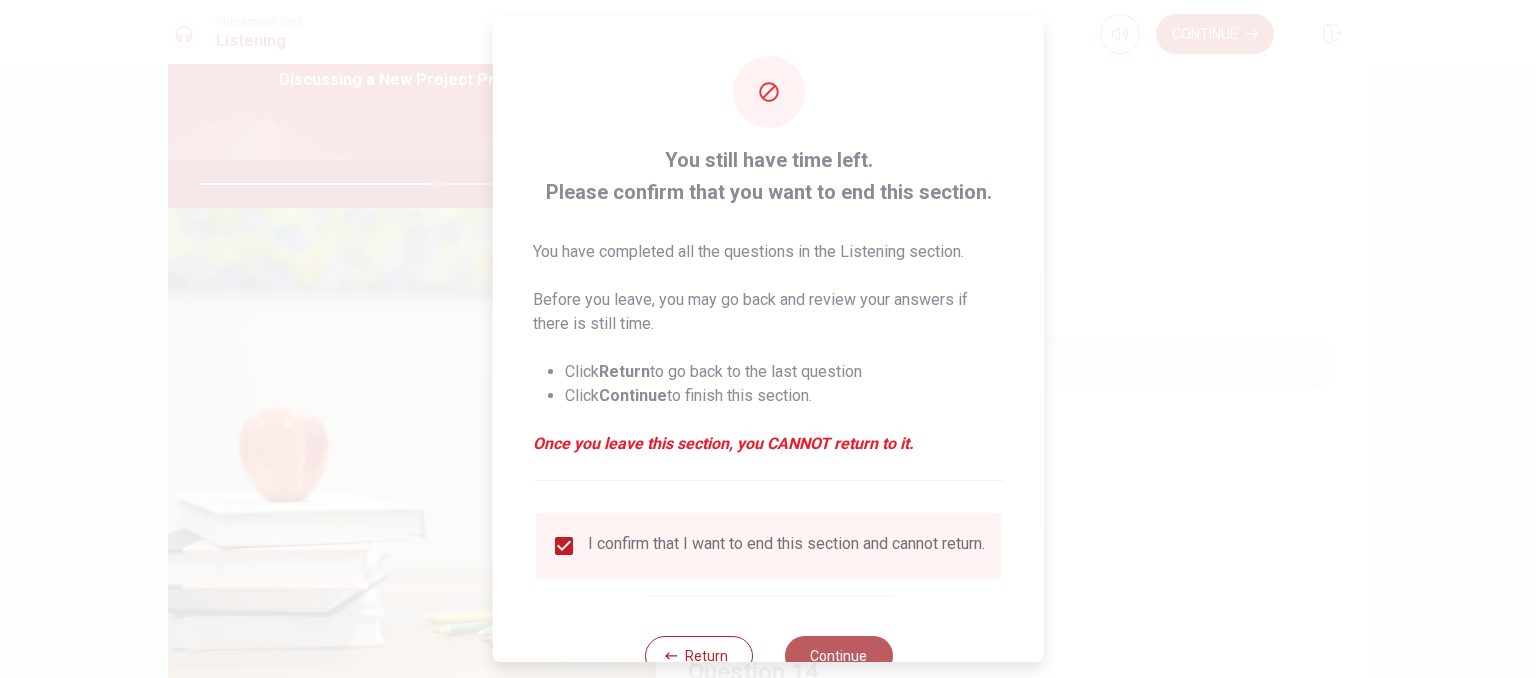 click on "Continue" at bounding box center [838, 656] 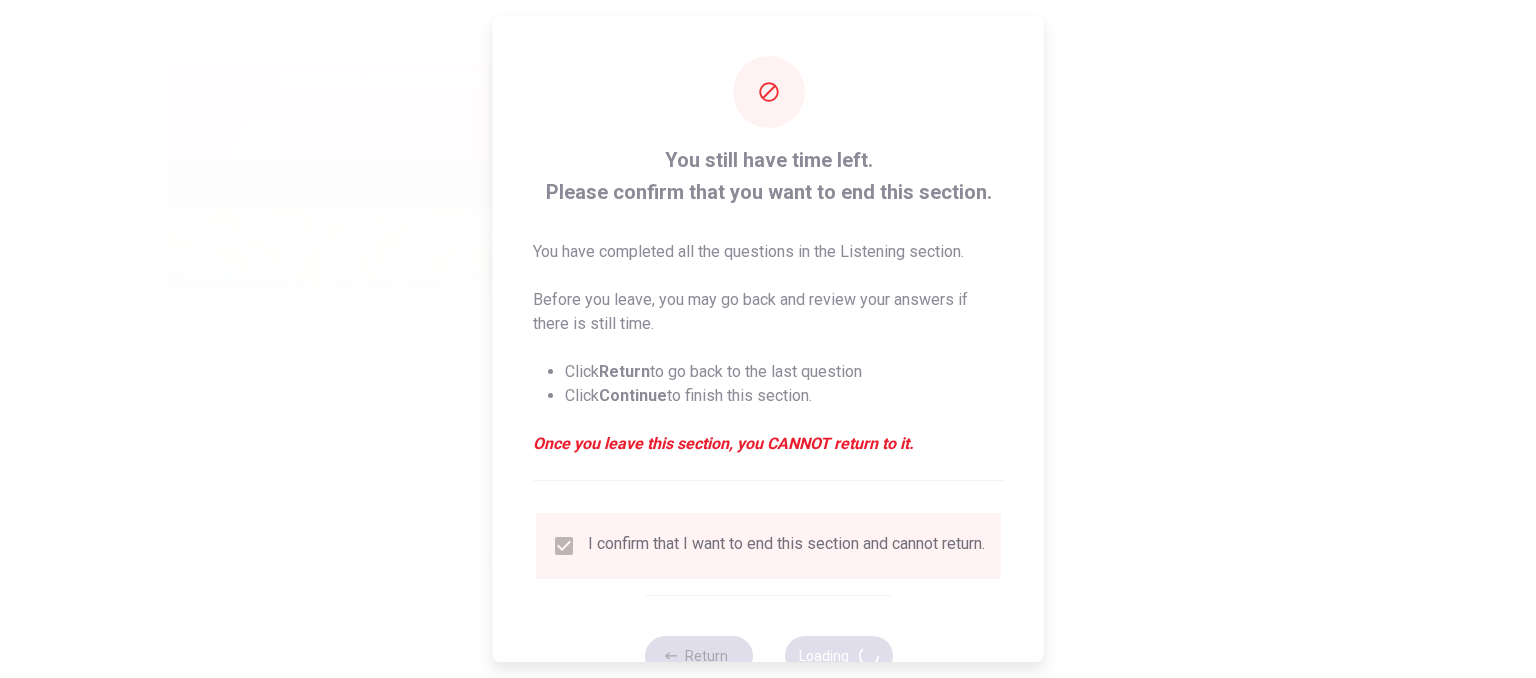 type on "66" 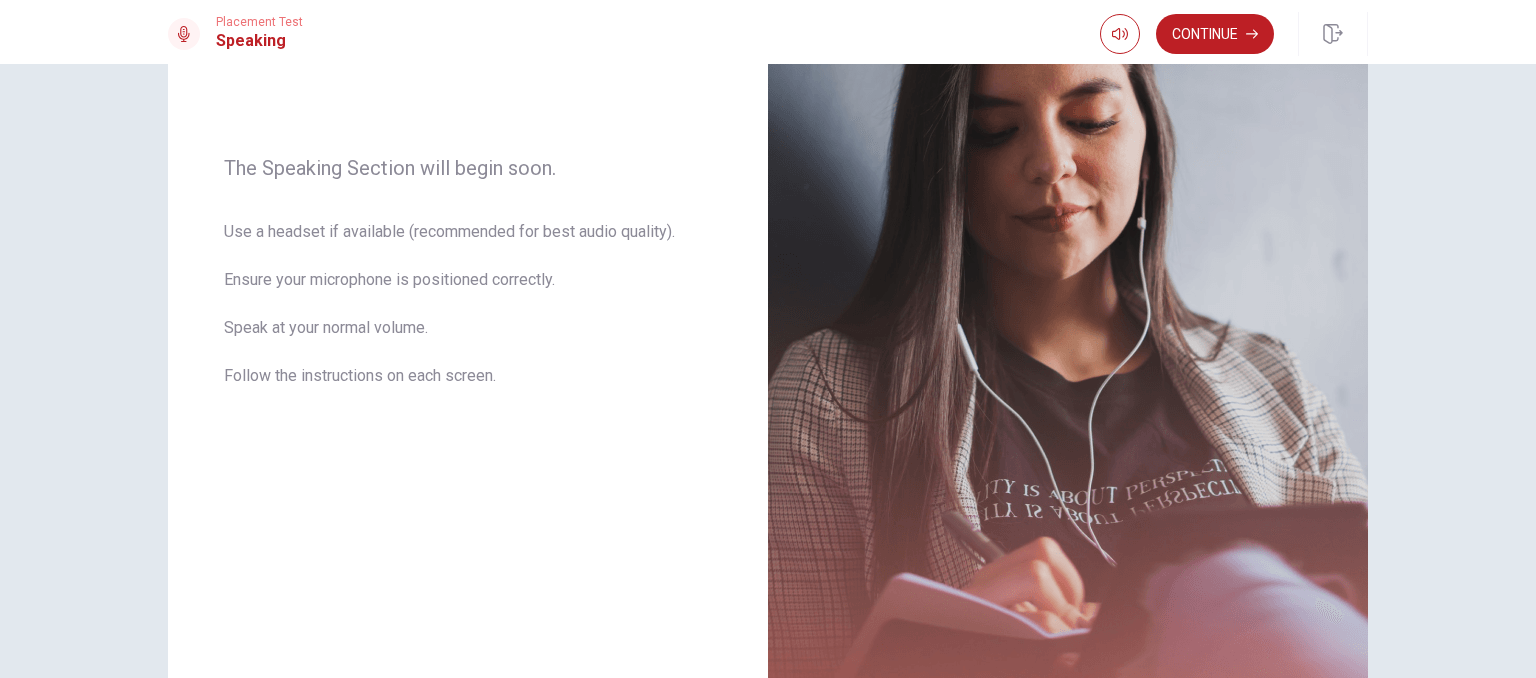 scroll, scrollTop: 260, scrollLeft: 0, axis: vertical 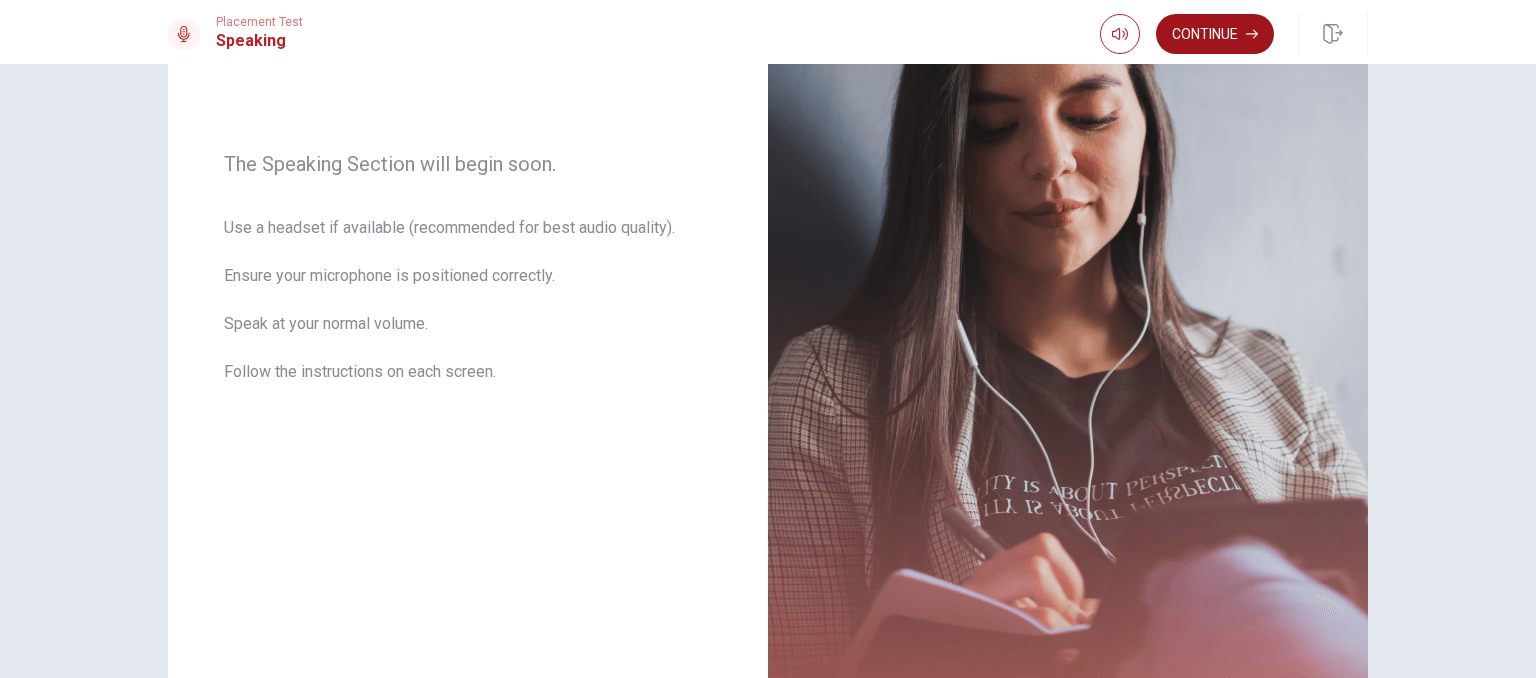 click on "Continue" at bounding box center (1215, 34) 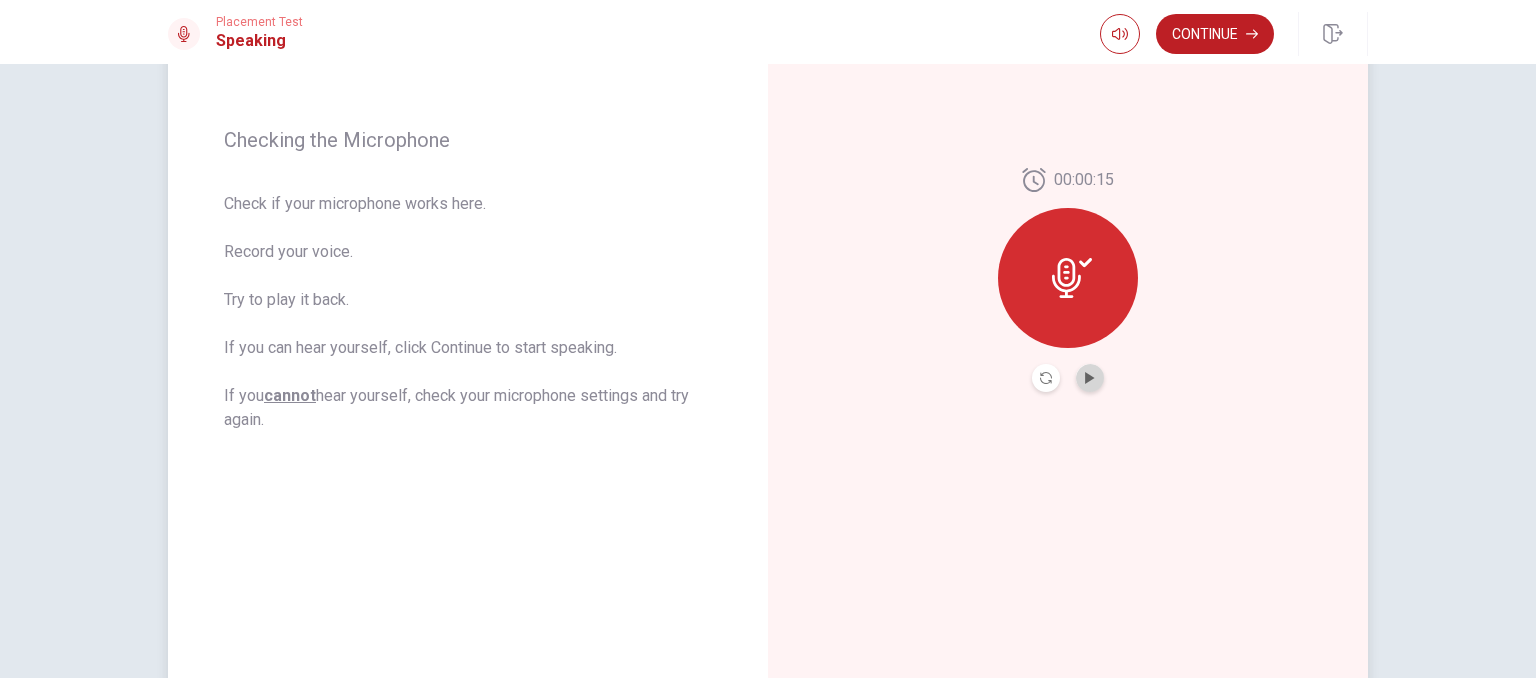 click at bounding box center [1090, 378] 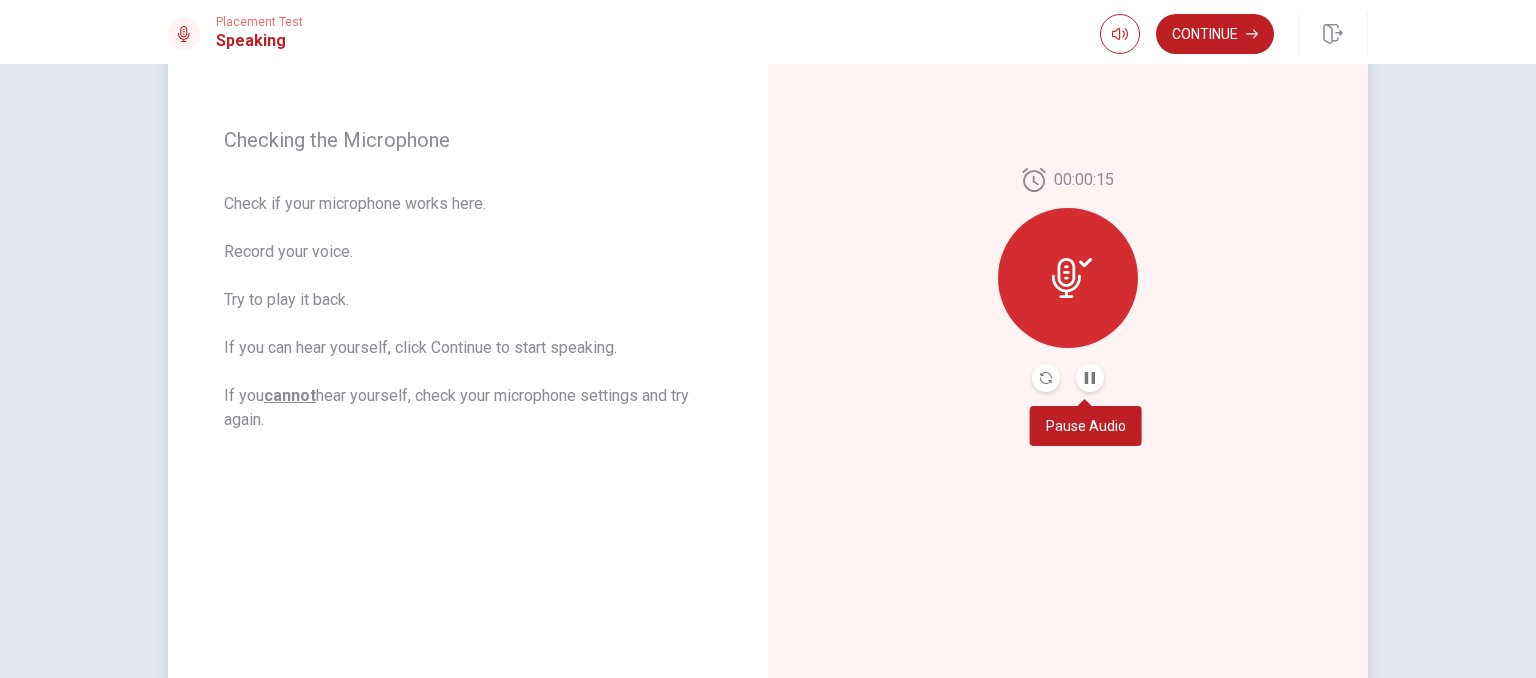 click at bounding box center (1090, 378) 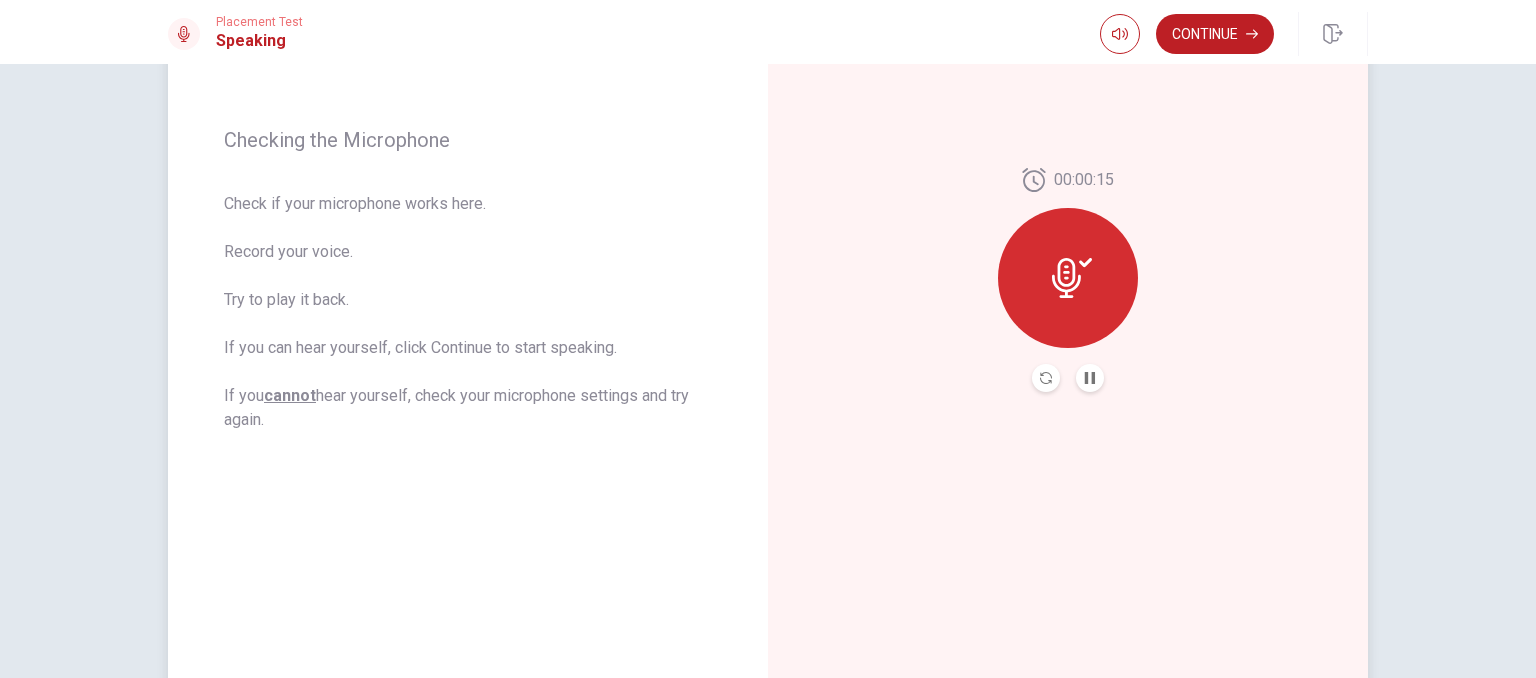 click 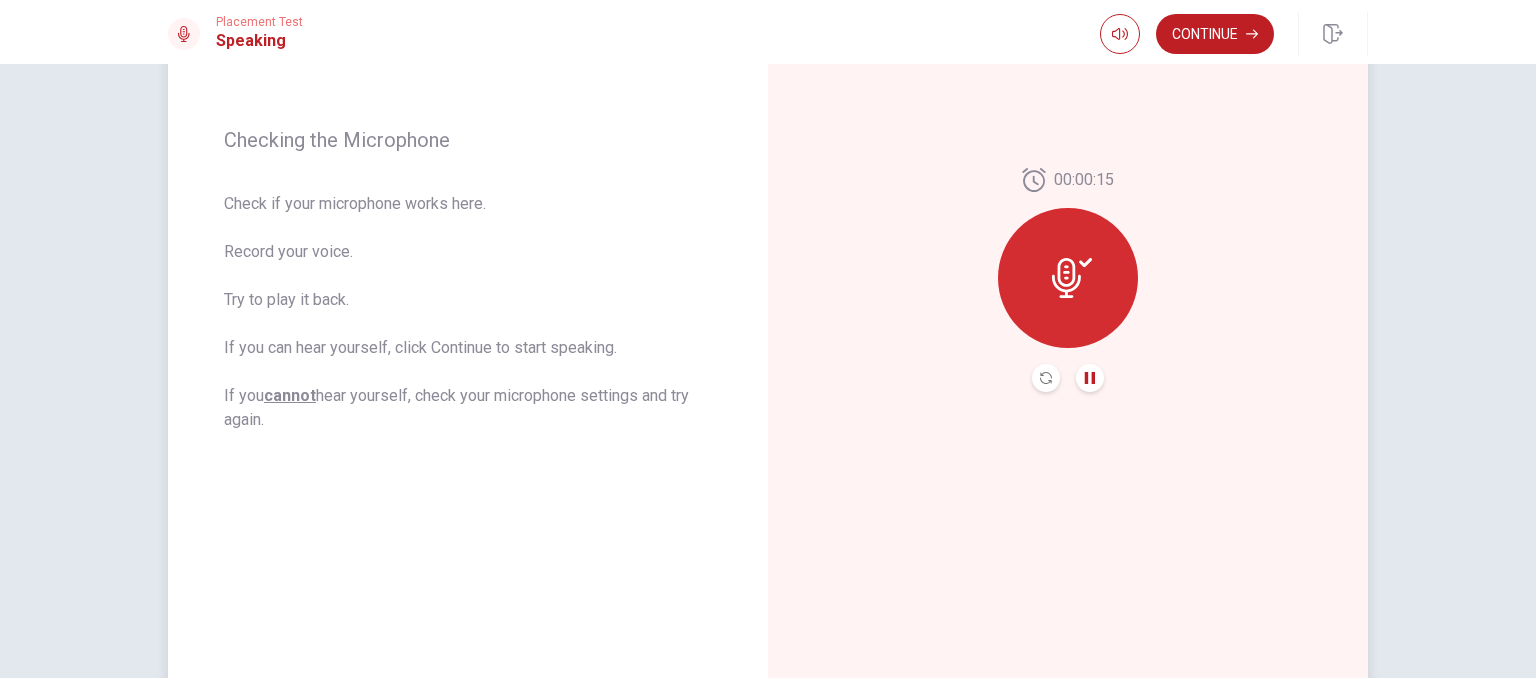 click 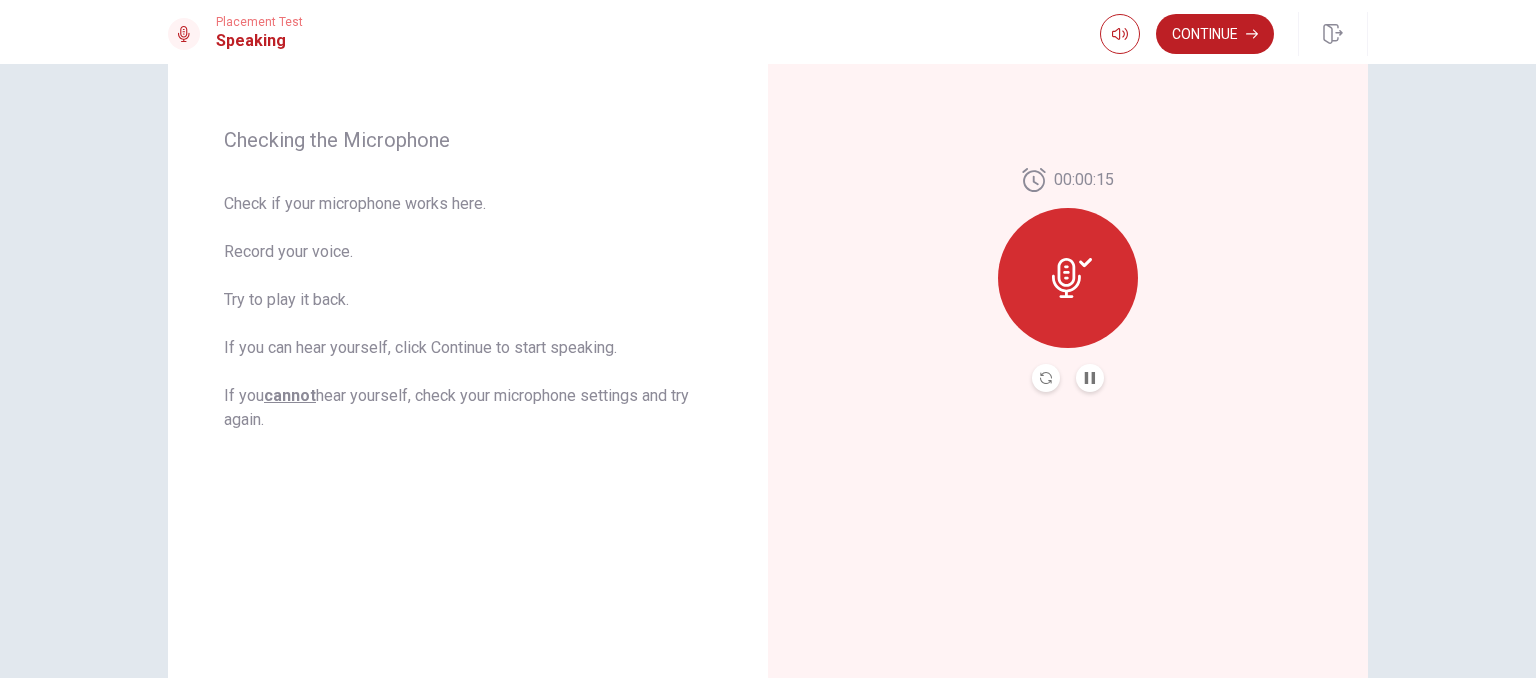 click on "This site uses cookies, as explained in our  Privacy Policy . If you agree to the use of cookies, please click the Accept button and continue to browse our site.   Privacy Policy Accept Placement Test   Speaking Continue Continue Checking the Microphone Check if your microphone works here.
Record your voice.
Try to play it back.
If you can hear yourself, click Continue to start speaking.
If you  cannot  hear yourself, check your microphone settings and try again. 00:00:15 © Copyright  2025 Going somewhere? You are not allowed to open other tabs/pages or switch windows during a test. Doing this will be reported as cheating to the Administrators. Are you sure you want to leave this page? Please continue until you finish your test. It looks like there is a problem with your internet connection. You have 10 minutes to reconnect. 00:00 Click to reconnect WARNING:  If you lose connection for more than 10 minute(s), you will need to contact us for another exam. You’ve run out of time. Your time is up." at bounding box center [768, 339] 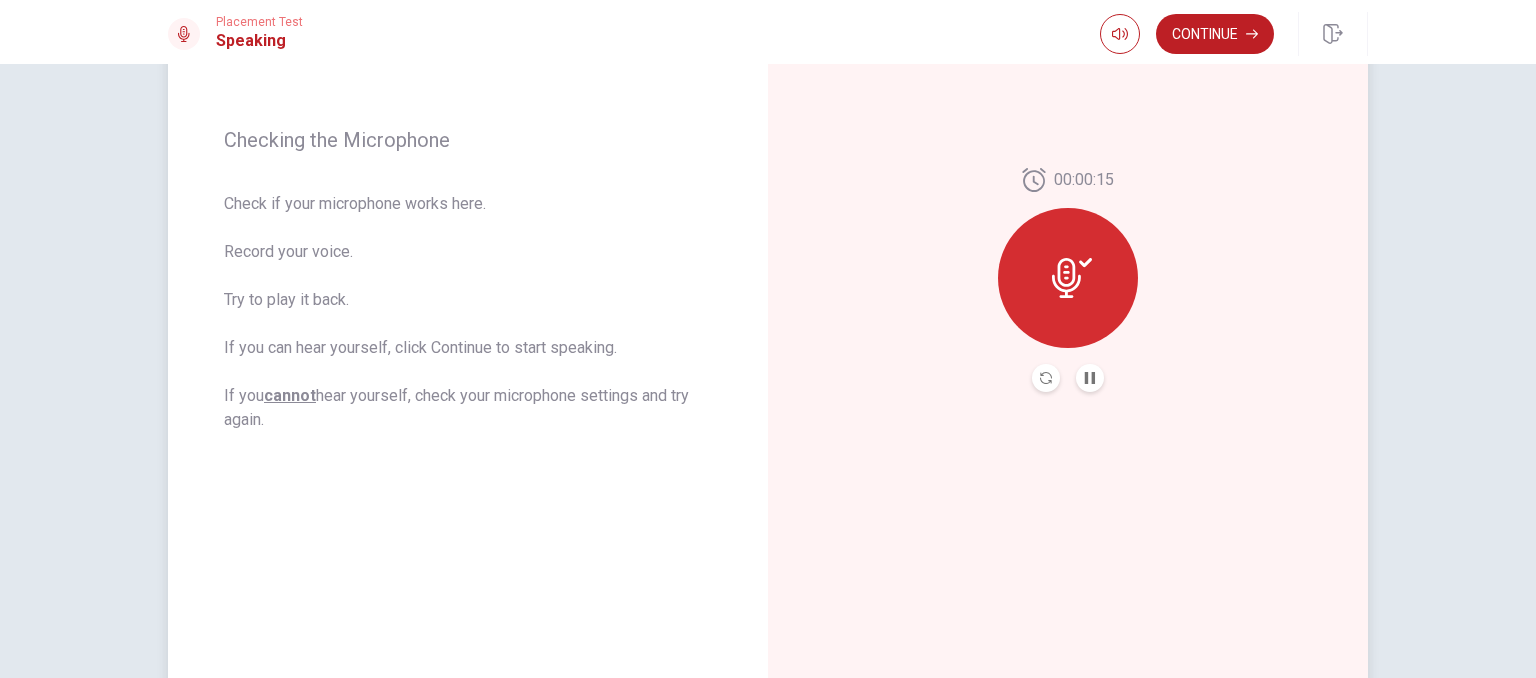 click at bounding box center [1068, 278] 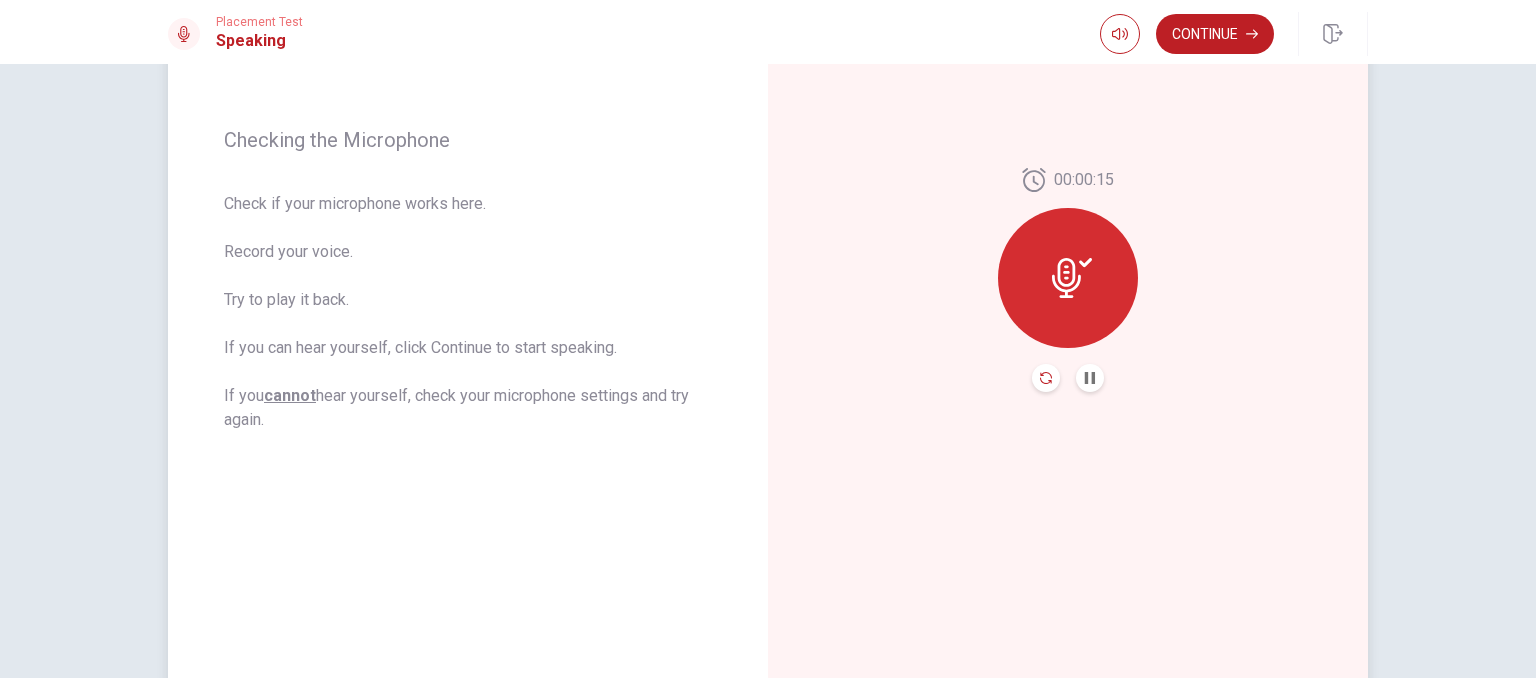 click 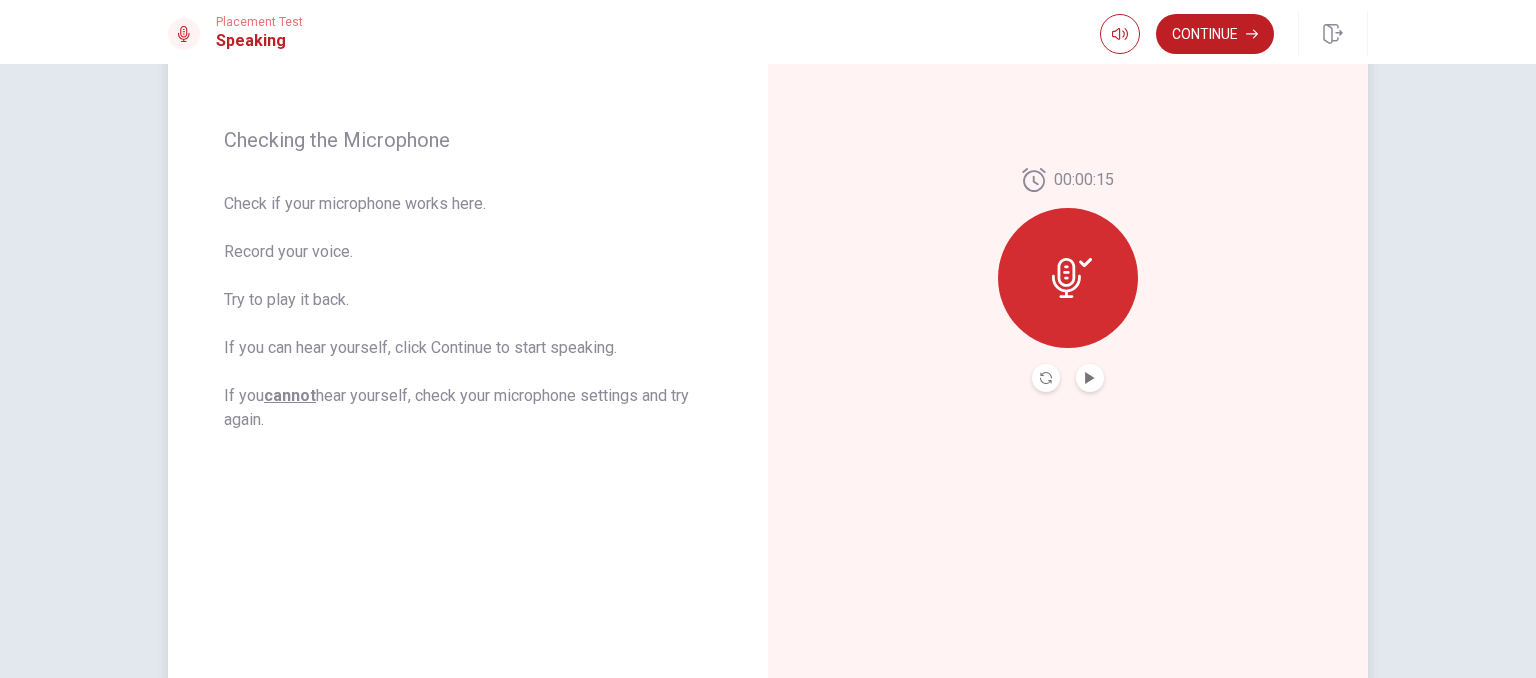 click at bounding box center (1090, 378) 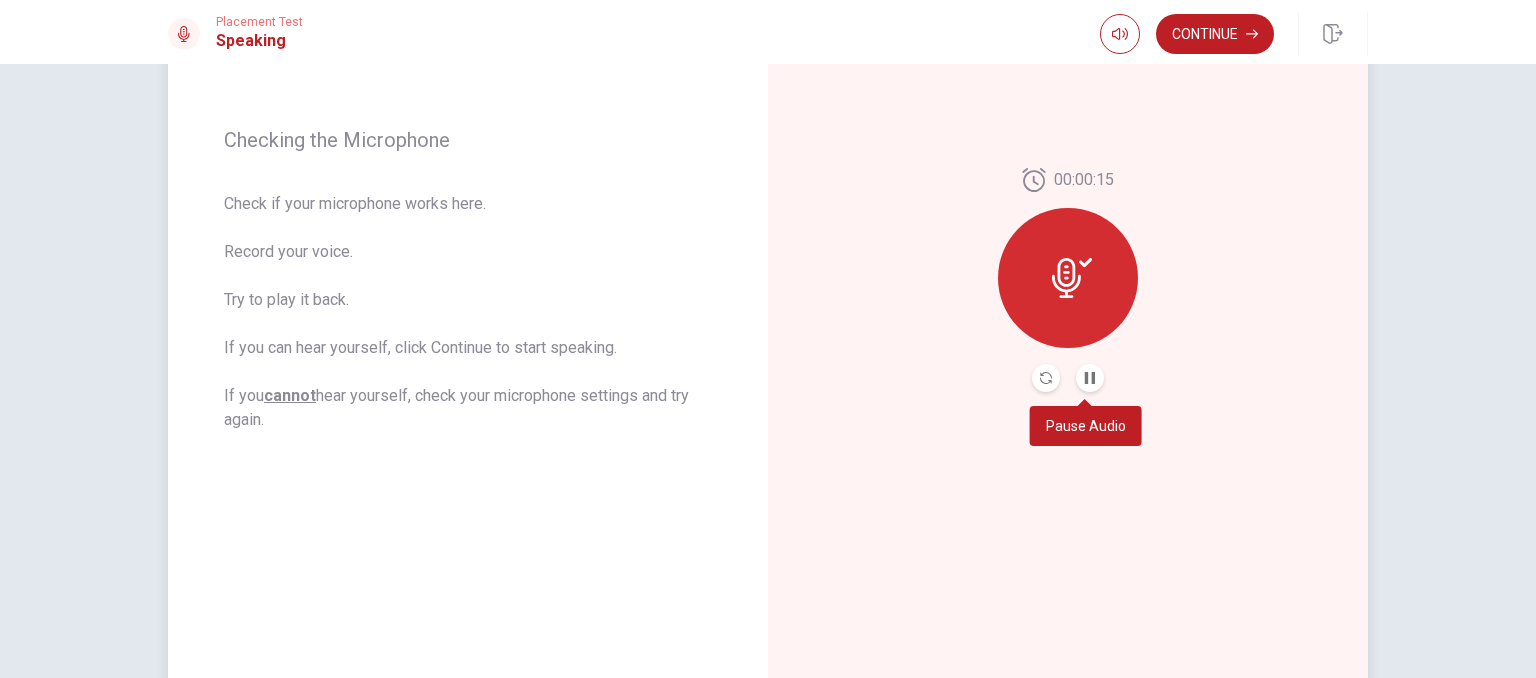 type 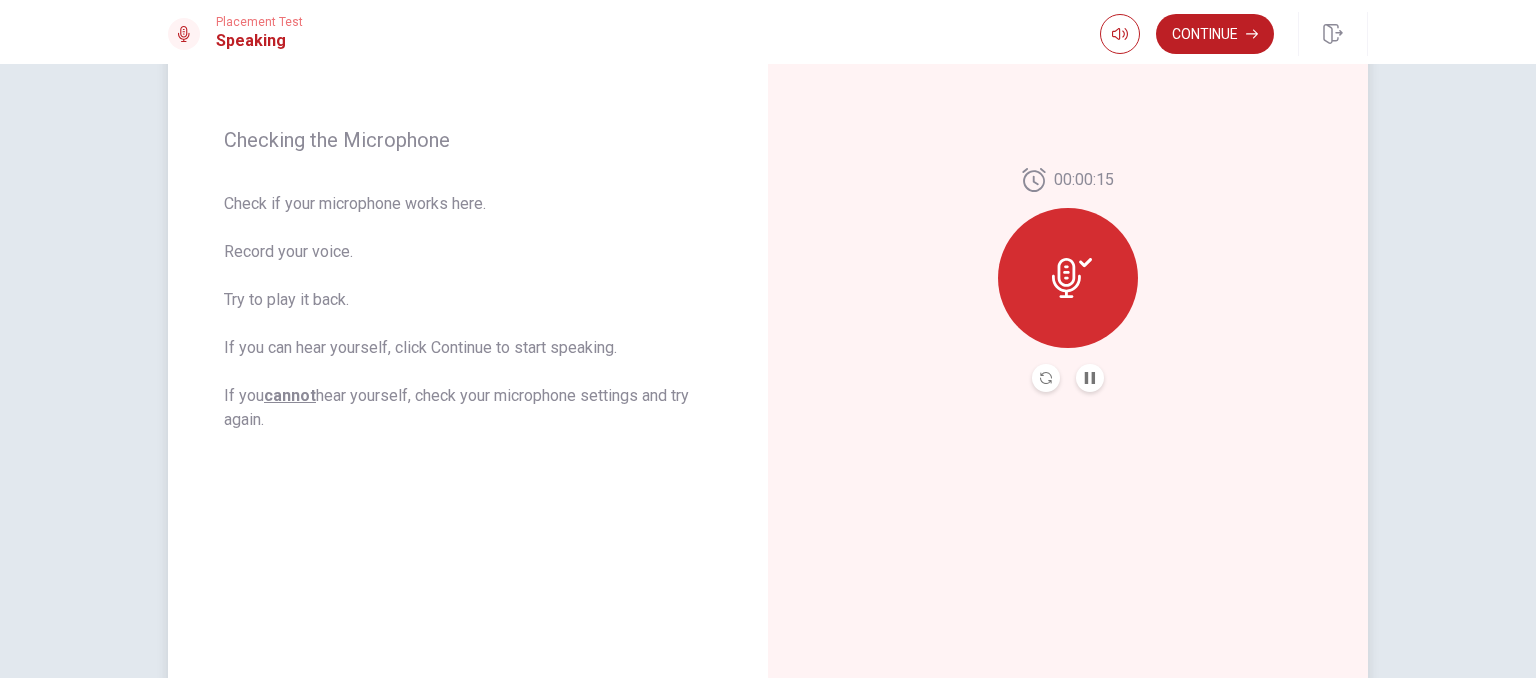 click 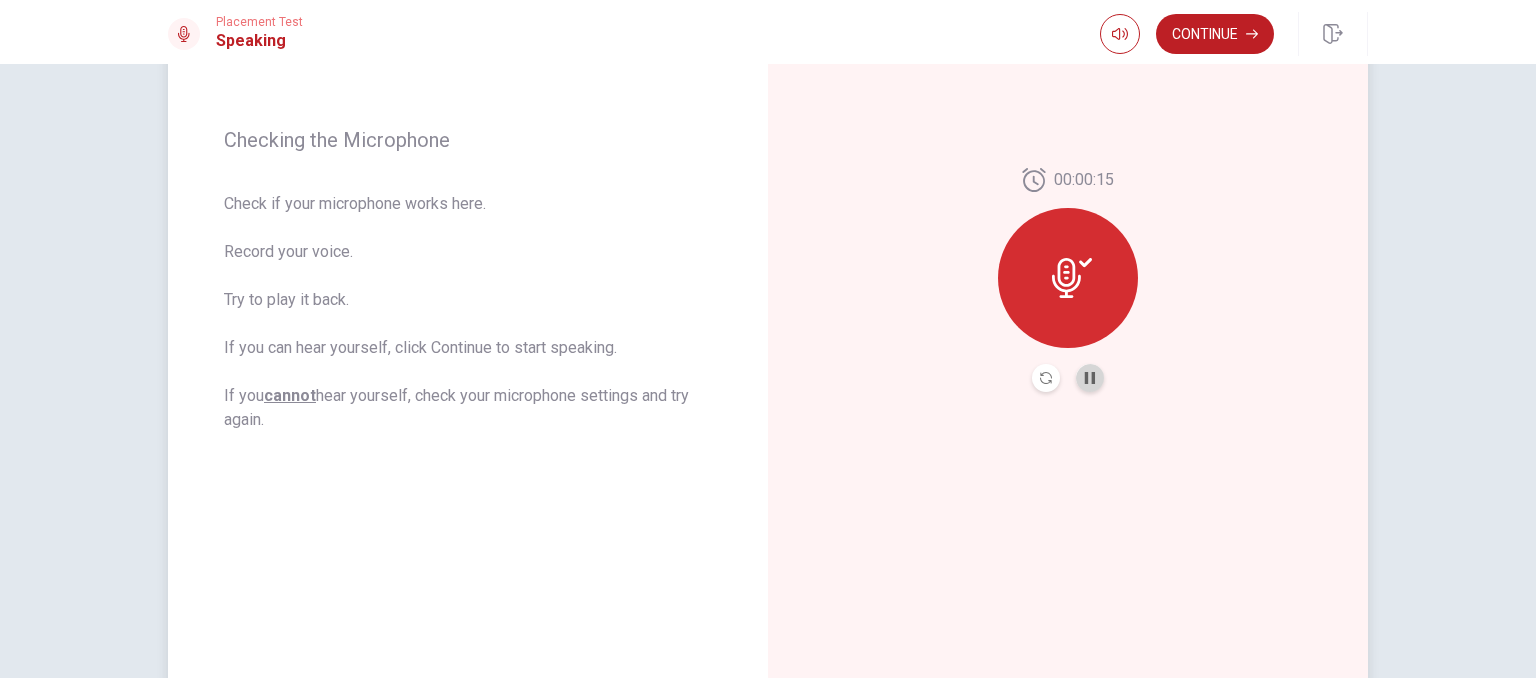 click at bounding box center (1090, 378) 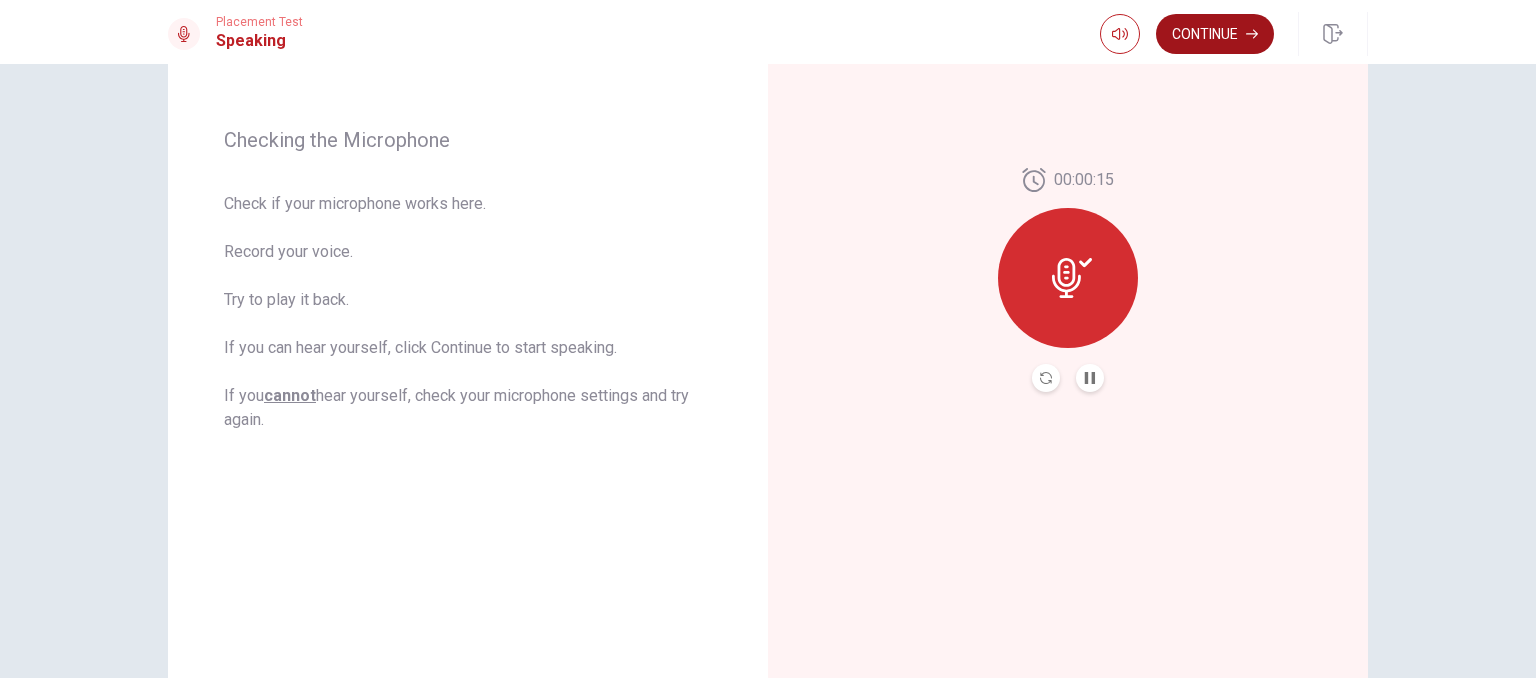 click on "Continue" at bounding box center [1215, 34] 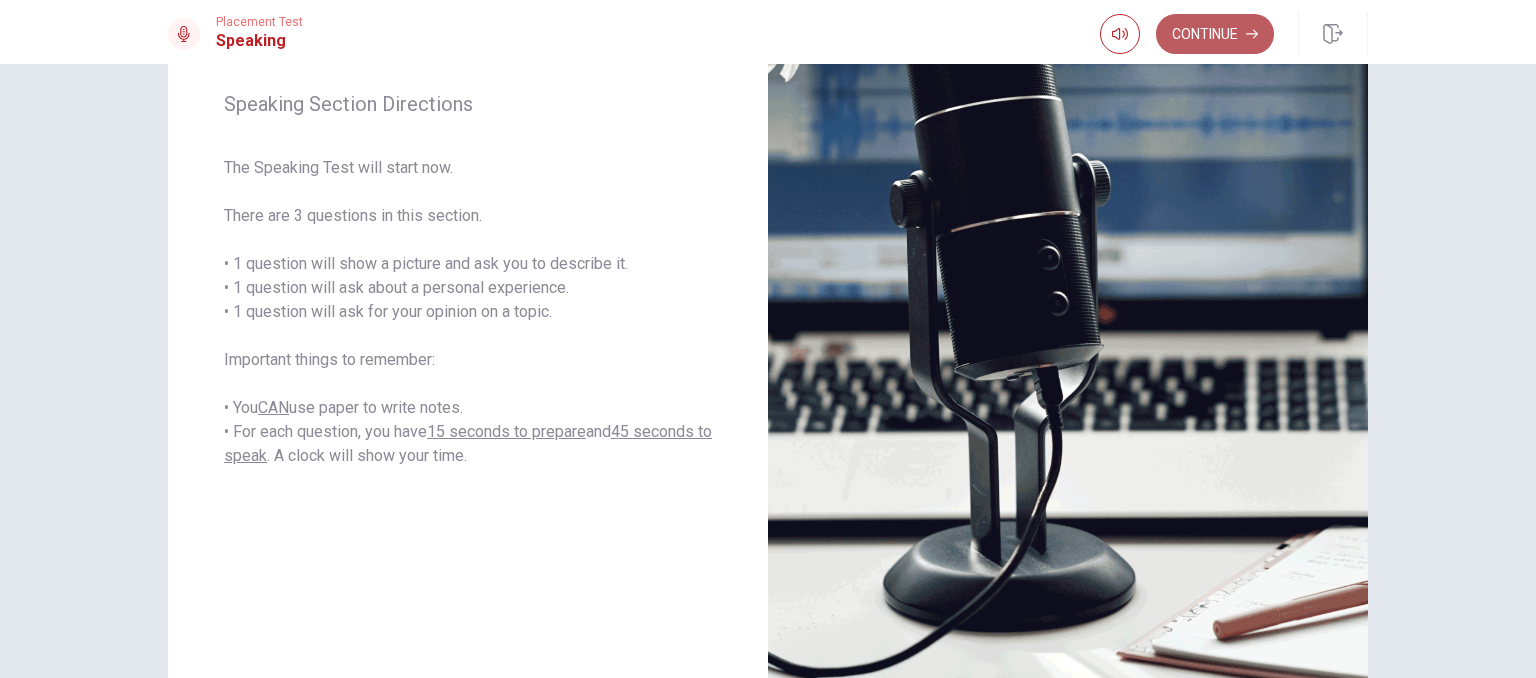 click on "Continue" at bounding box center (1215, 34) 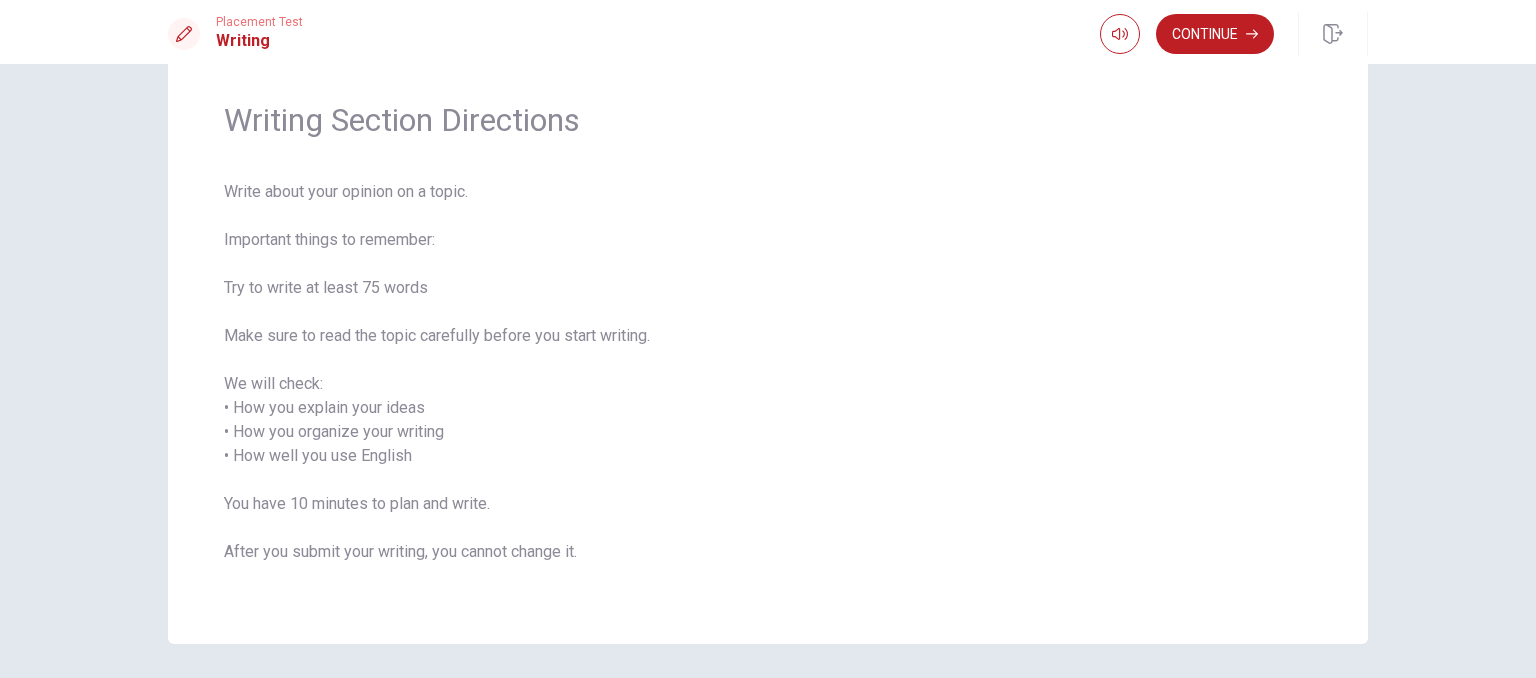 scroll, scrollTop: 79, scrollLeft: 0, axis: vertical 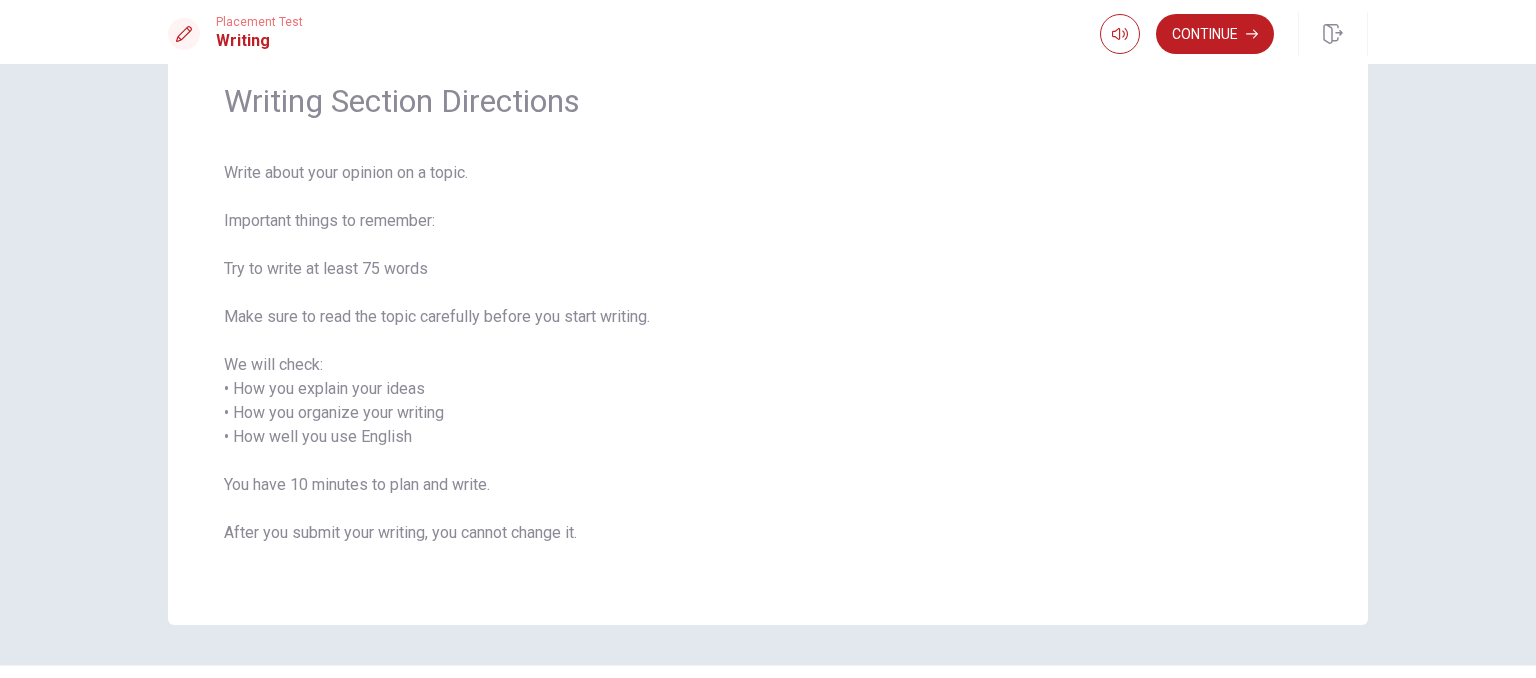 click on "Placement Test   Writing Continue" at bounding box center [768, 32] 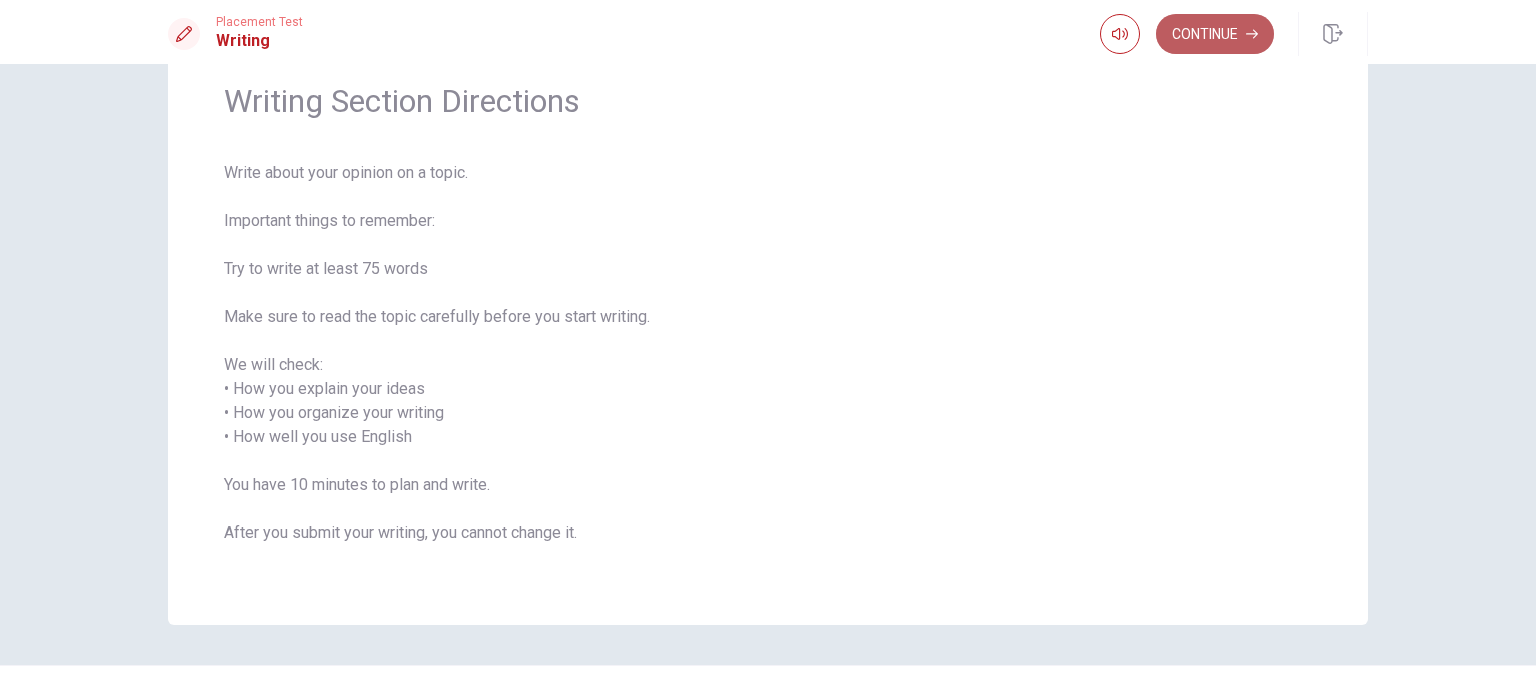 click on "Continue" at bounding box center (1215, 34) 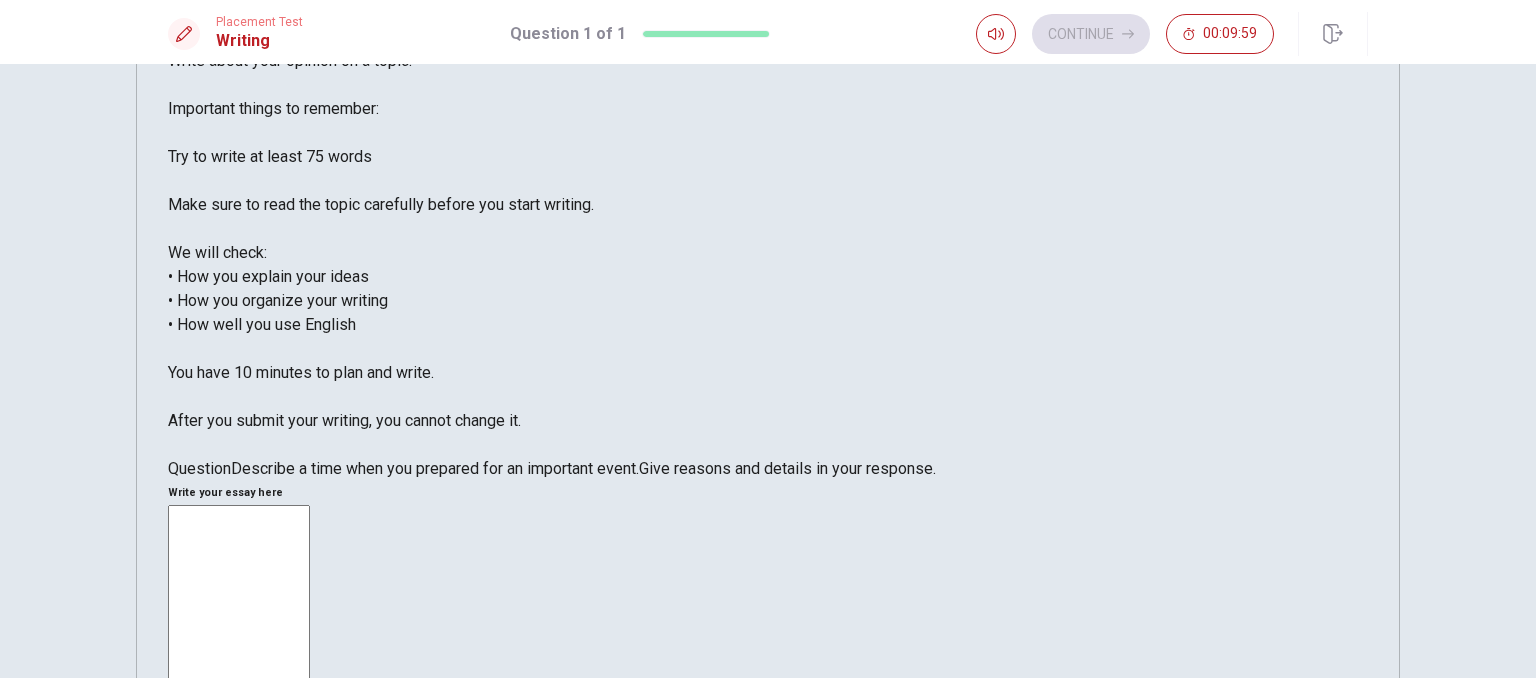click at bounding box center [239, 786] 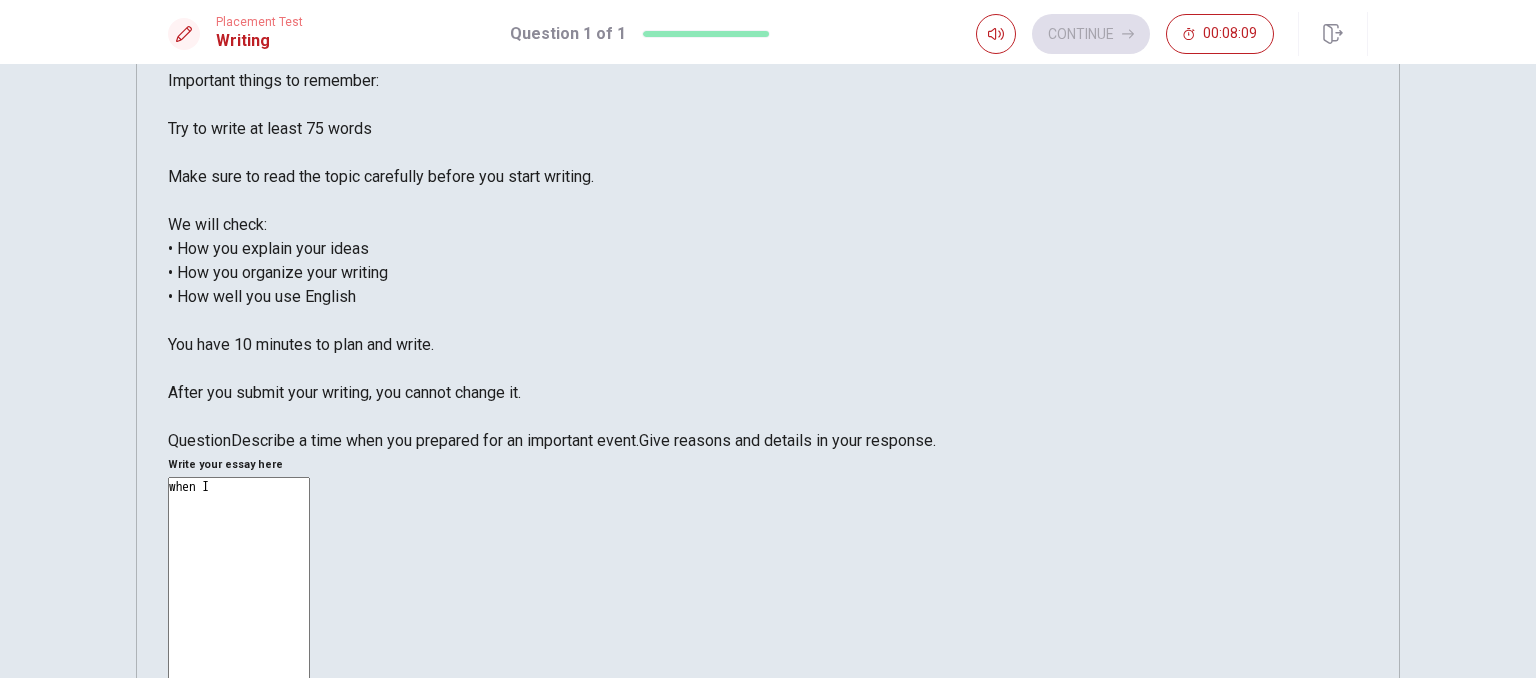 scroll, scrollTop: 102, scrollLeft: 0, axis: vertical 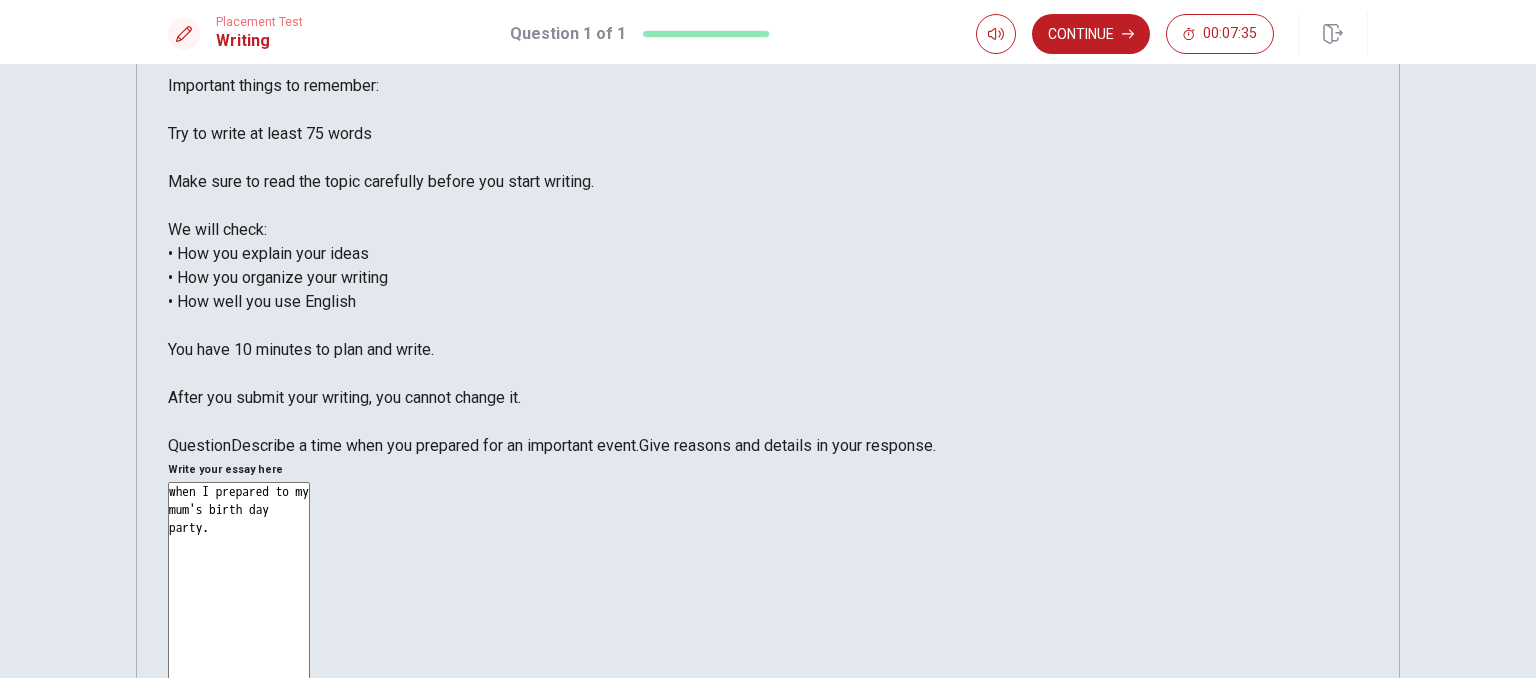 click on "when I prepared to my mum's birth day party." at bounding box center (239, 763) 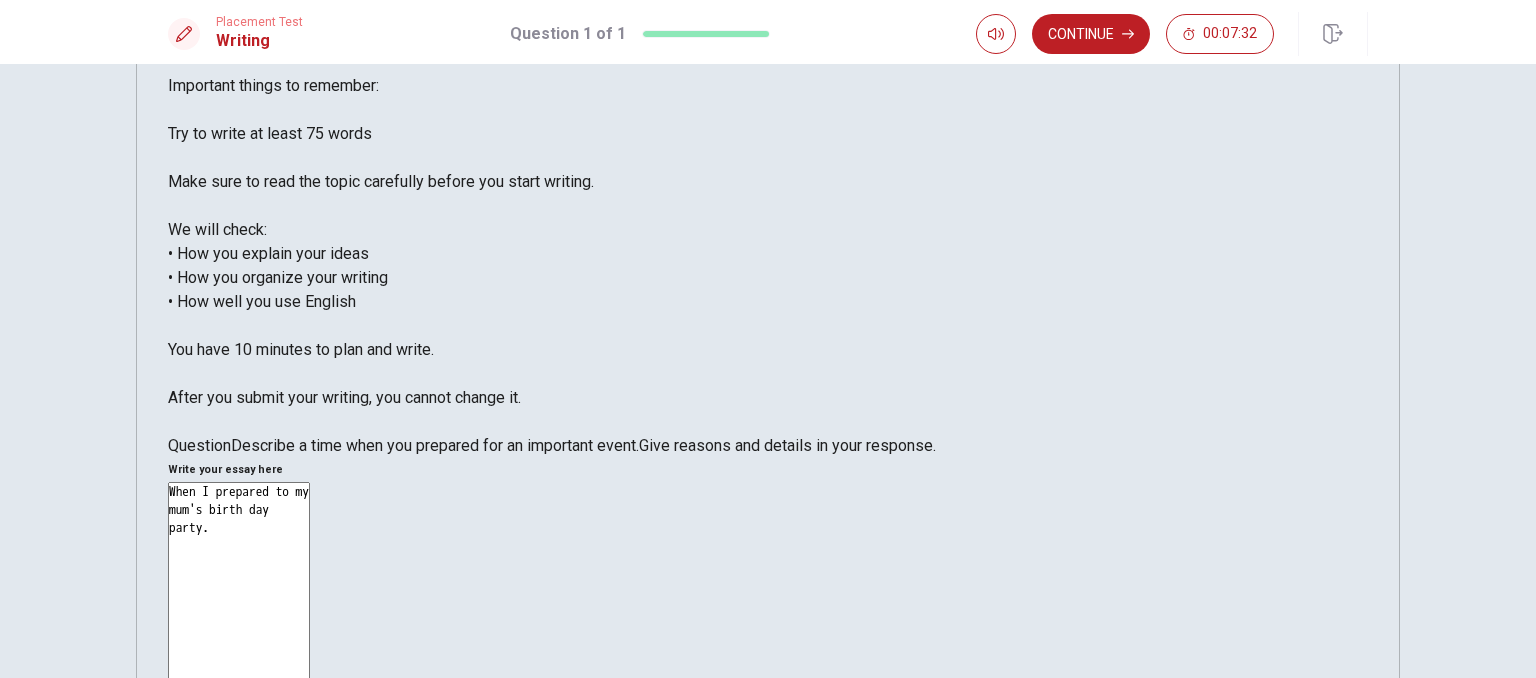 click on "When I prepared to my mum's birth day party." at bounding box center (239, 763) 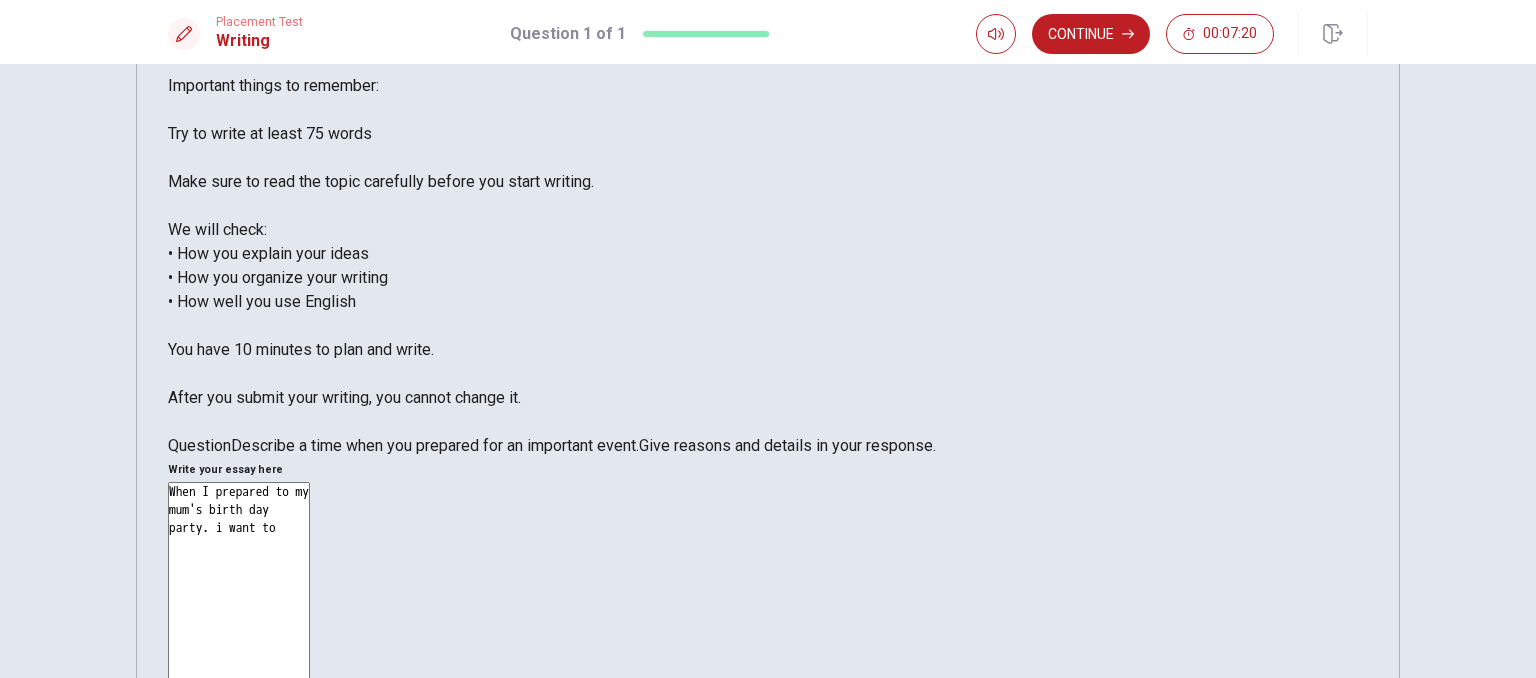 click on "When I prepared to my mum's birth day party. i want to" at bounding box center [239, 763] 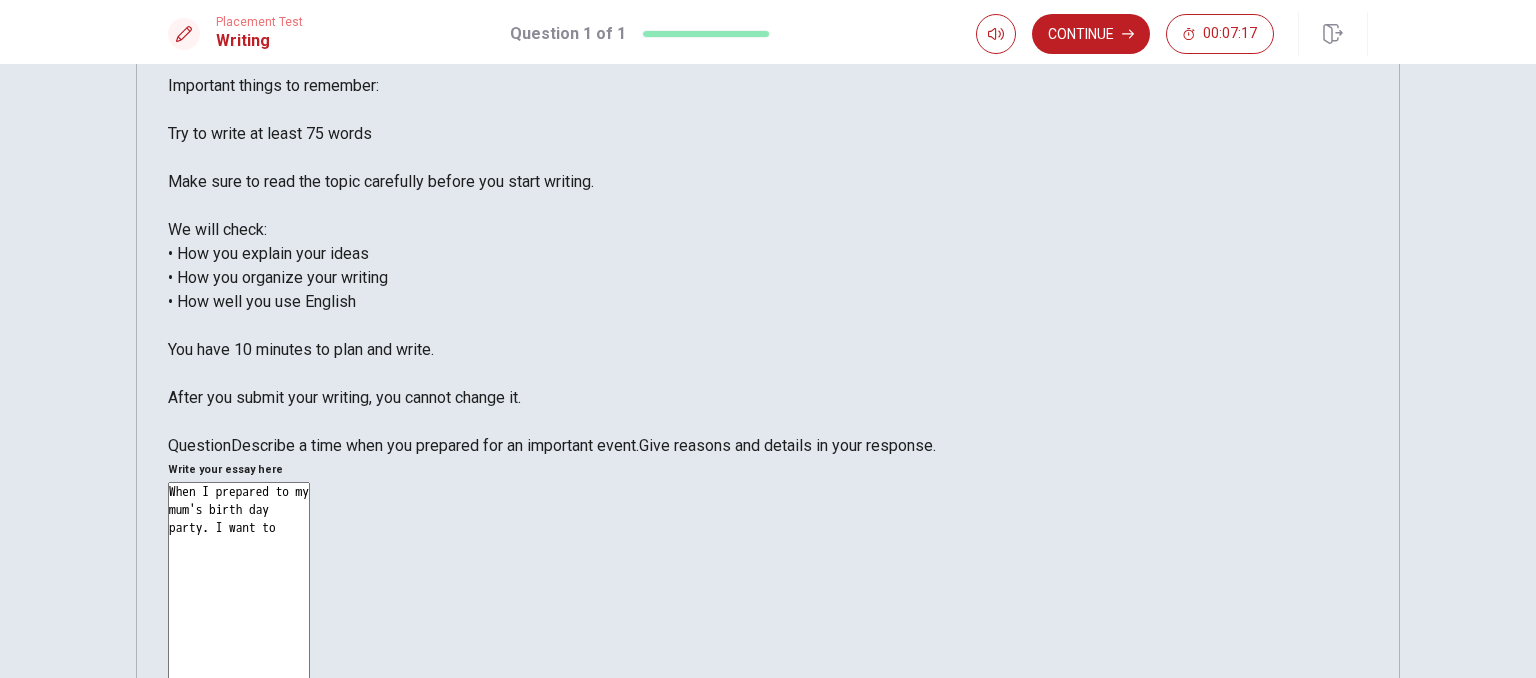 click on "When I prepared to my mum's birth day party. I want to" at bounding box center [239, 763] 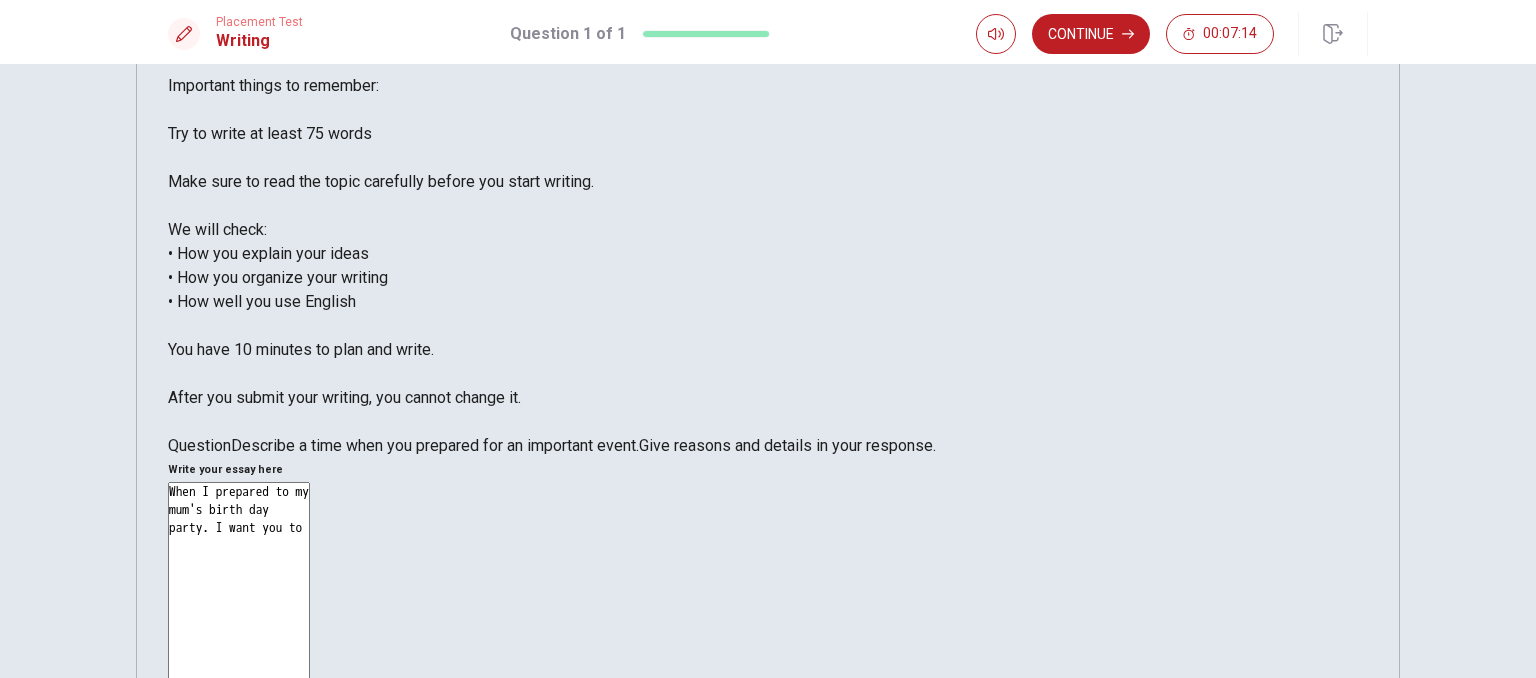 click on "When I prepared to my mum's birth day party. I want you to" at bounding box center [239, 763] 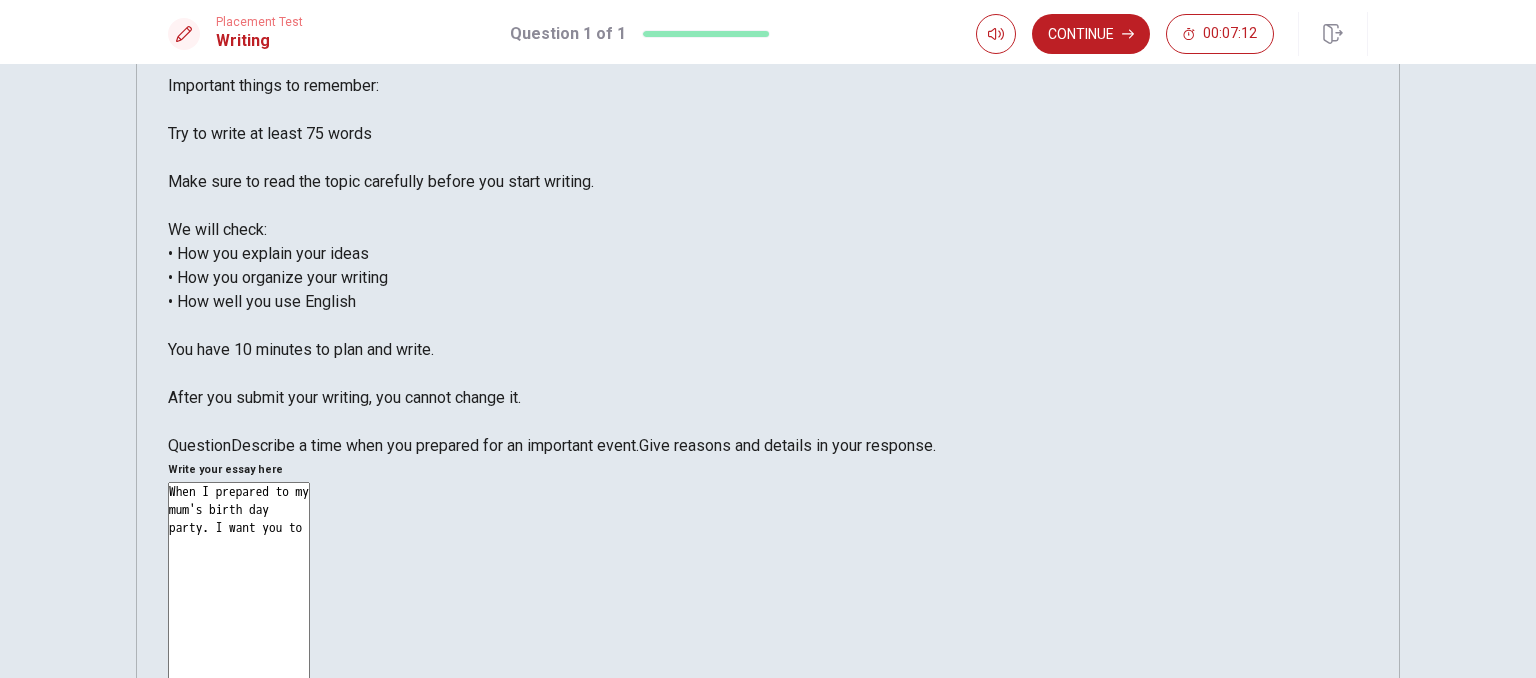 click on "When I prepared to my mum's birth day party. I want you to" at bounding box center (239, 763) 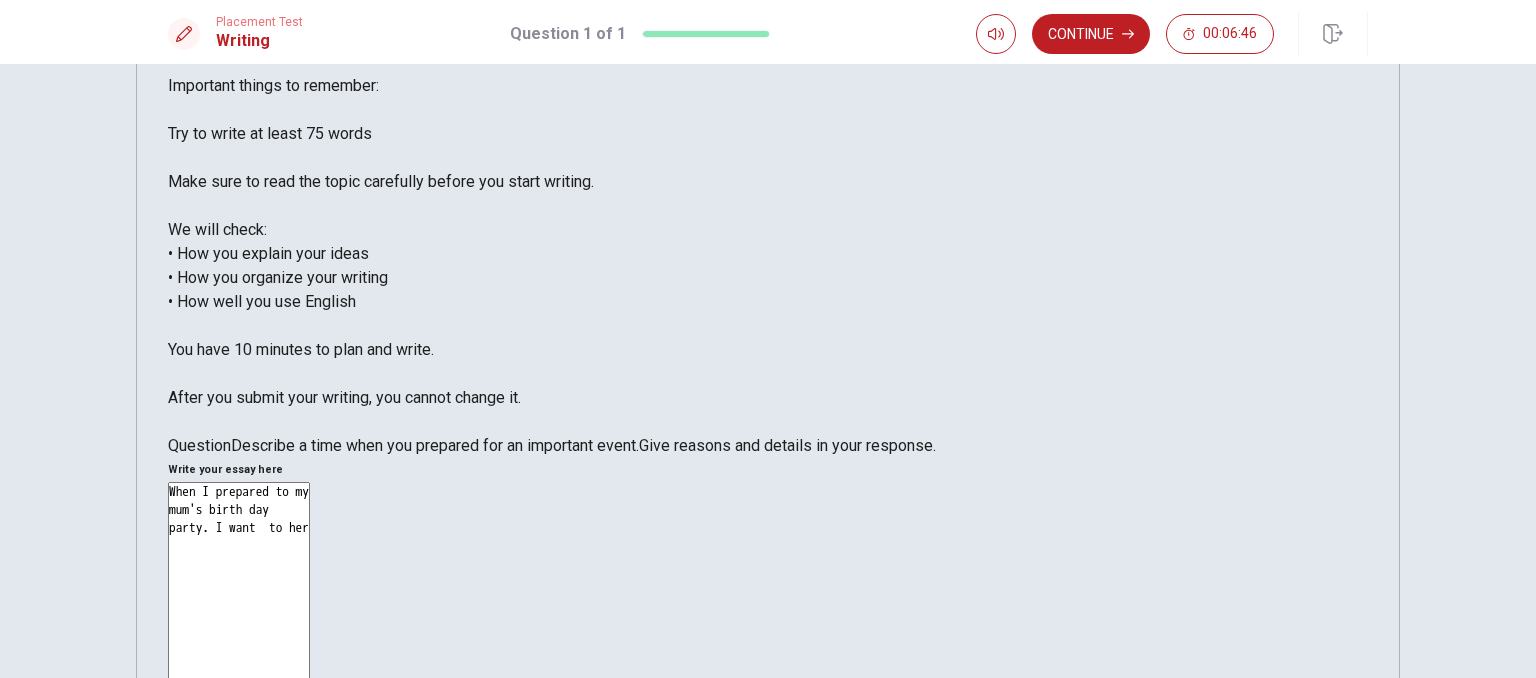 click on "When I prepared to my mum's birth day party. I want  to her" at bounding box center (239, 763) 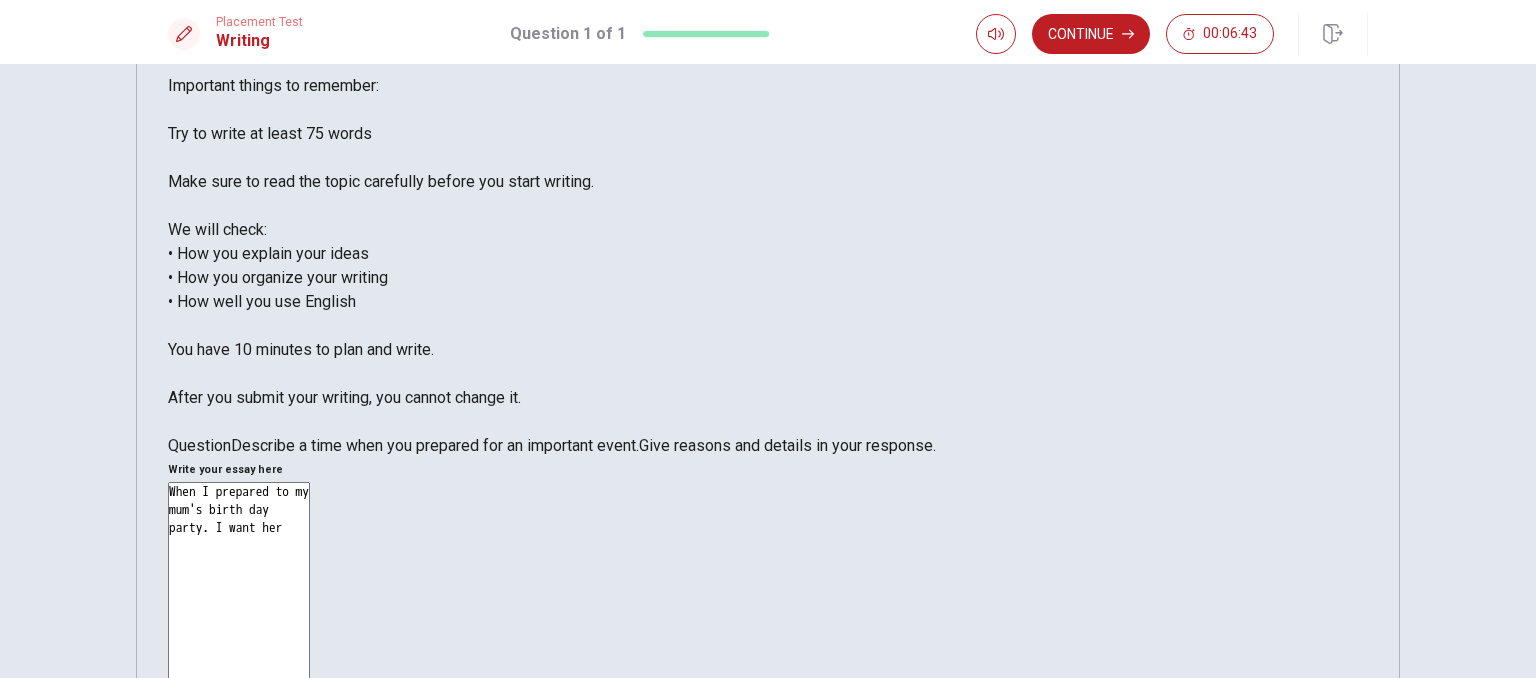 click on "When I prepared to my mum's birth day party. I want her" at bounding box center (239, 763) 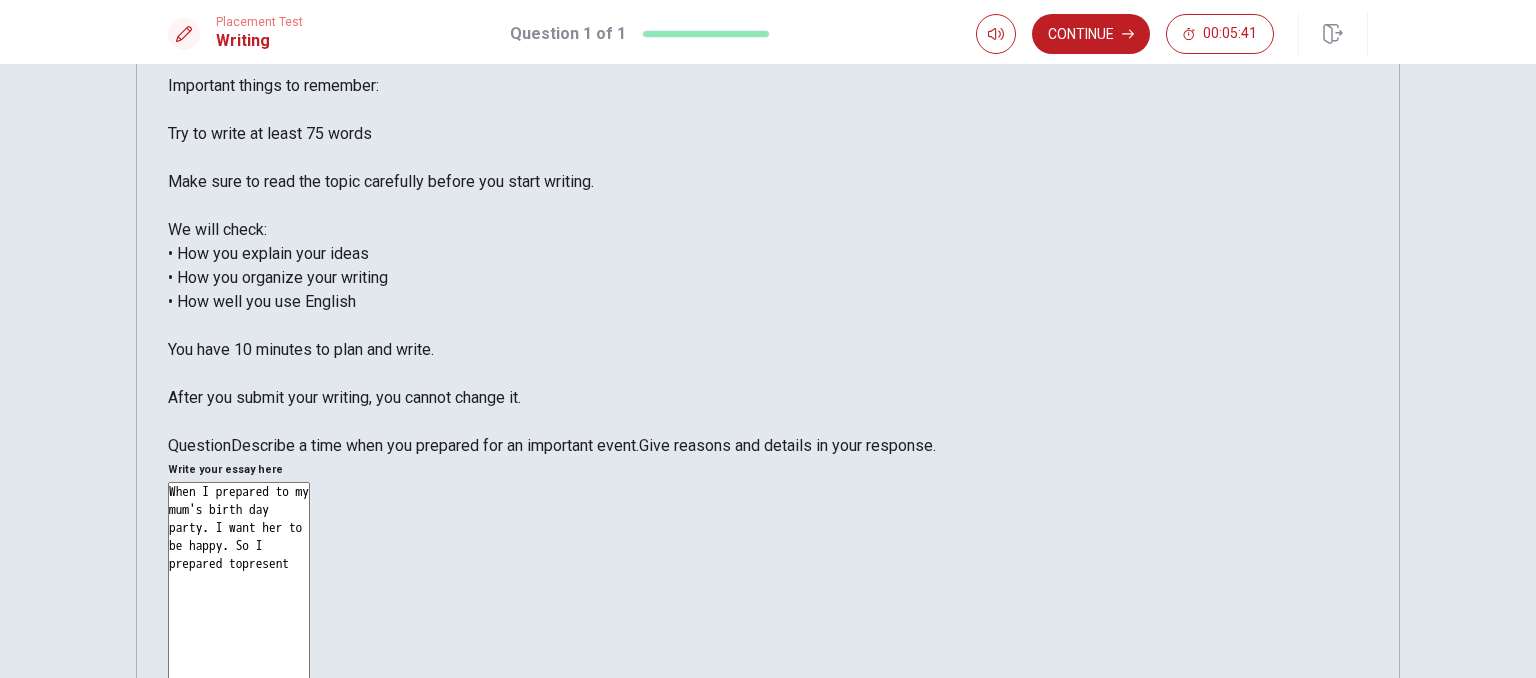 click on "When I prepared to my mum's birth day party. I want her to be happy. So I prepared topresent" at bounding box center (239, 763) 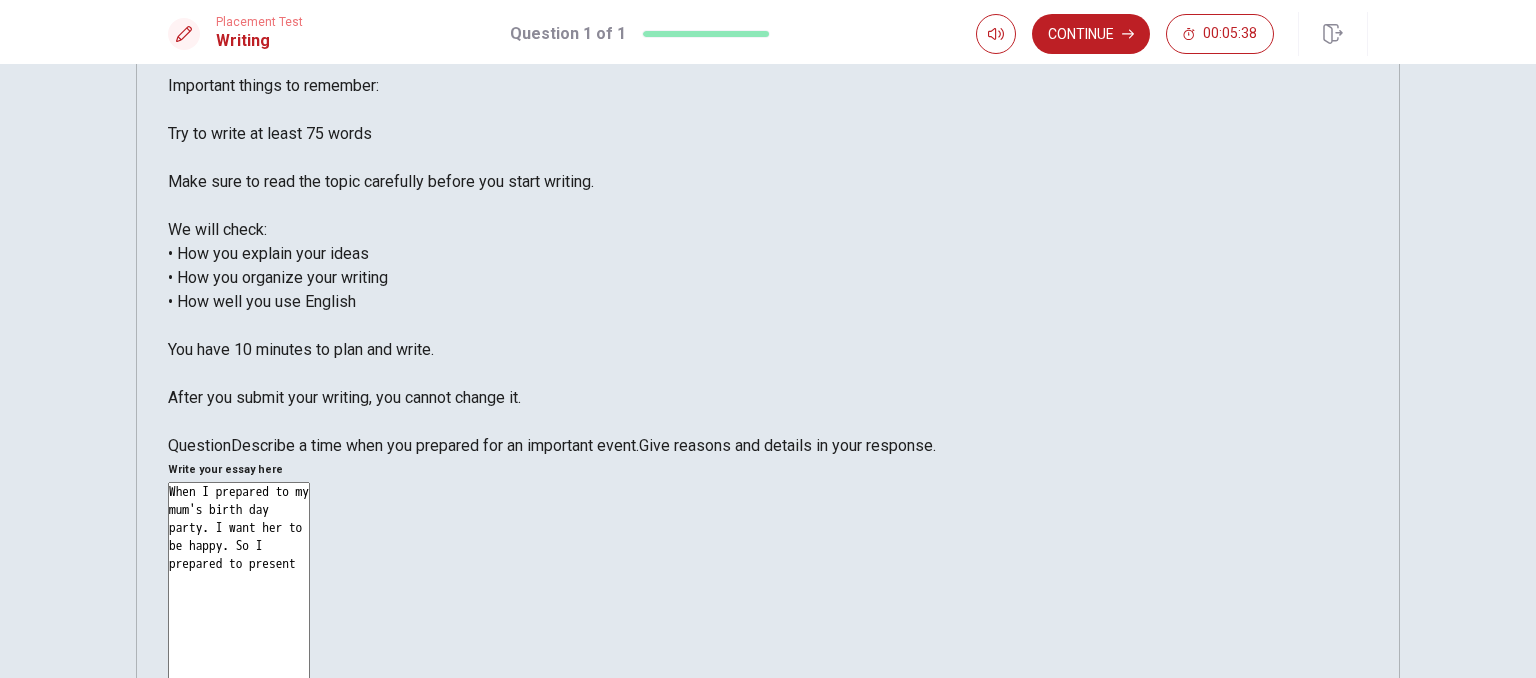 click on "When I prepared to my mum's birth day party. I want her to be happy. So I prepared to present" at bounding box center (239, 763) 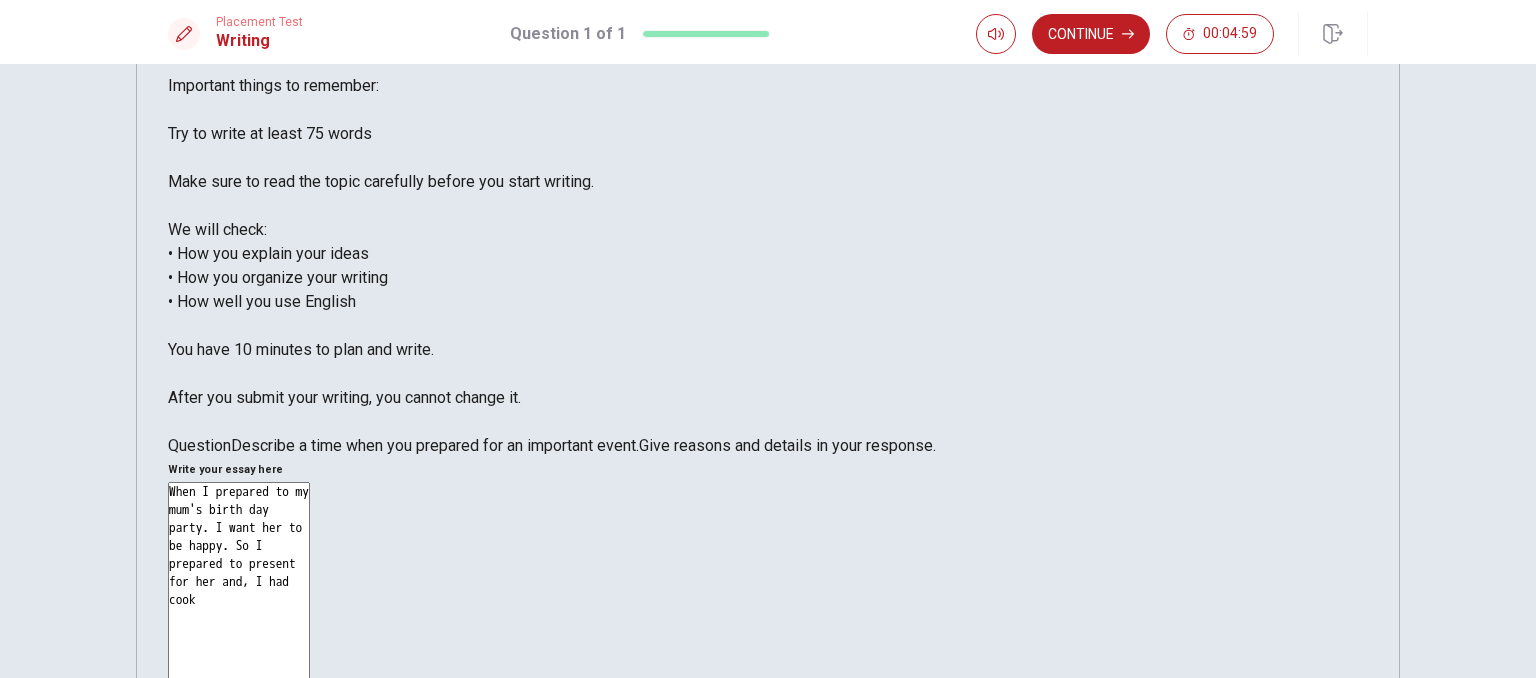 click on "When I prepared to my mum's birth day party. I want her to be happy. So I prepared to present for her and, I had cook" at bounding box center (239, 763) 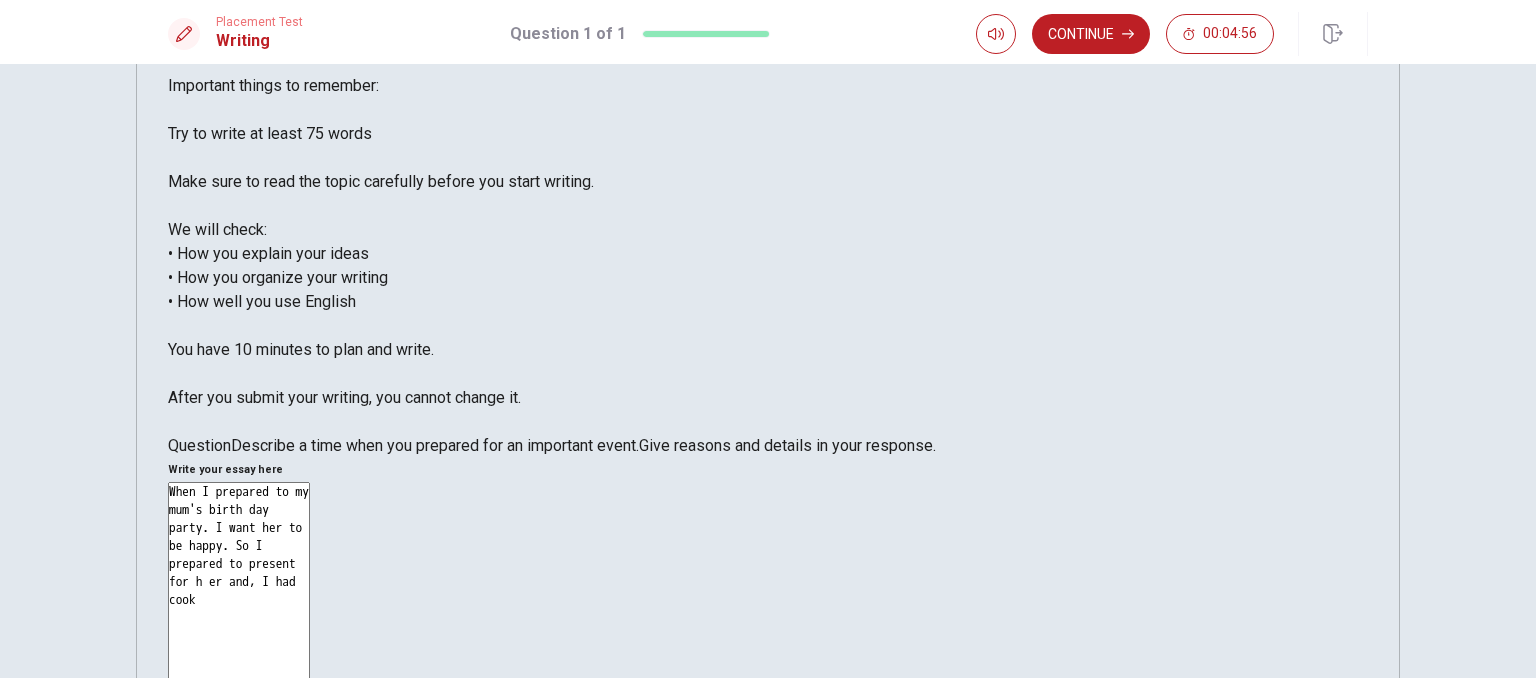 click on "When I prepared to my mum's birth day party. I want her to be happy. So I prepared to present for h er and, I had cook" at bounding box center [239, 763] 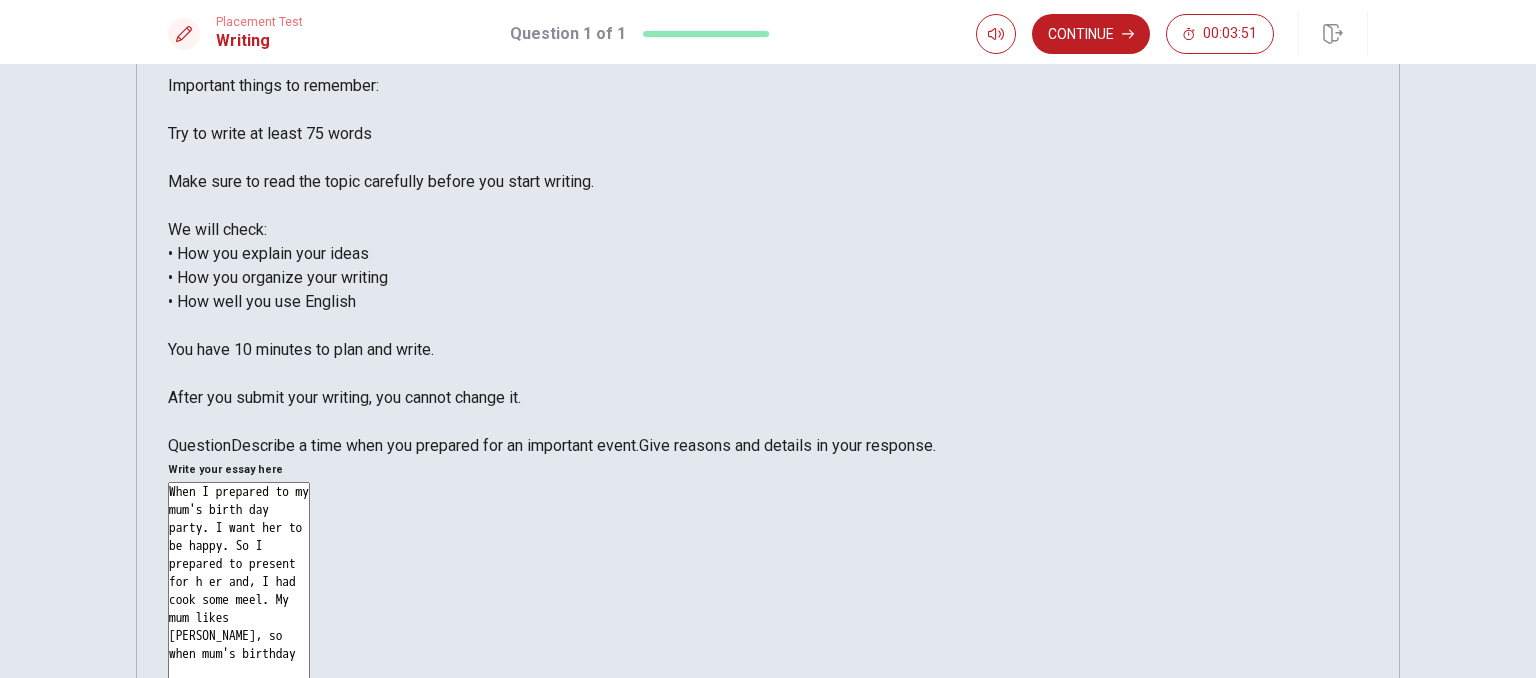 click on "When I prepared to my mum's birth day party. I want her to be happy. So I prepared to present for h er and, I had cook some meel. My mum likes [PERSON_NAME], so when mum's birthday" at bounding box center [239, 763] 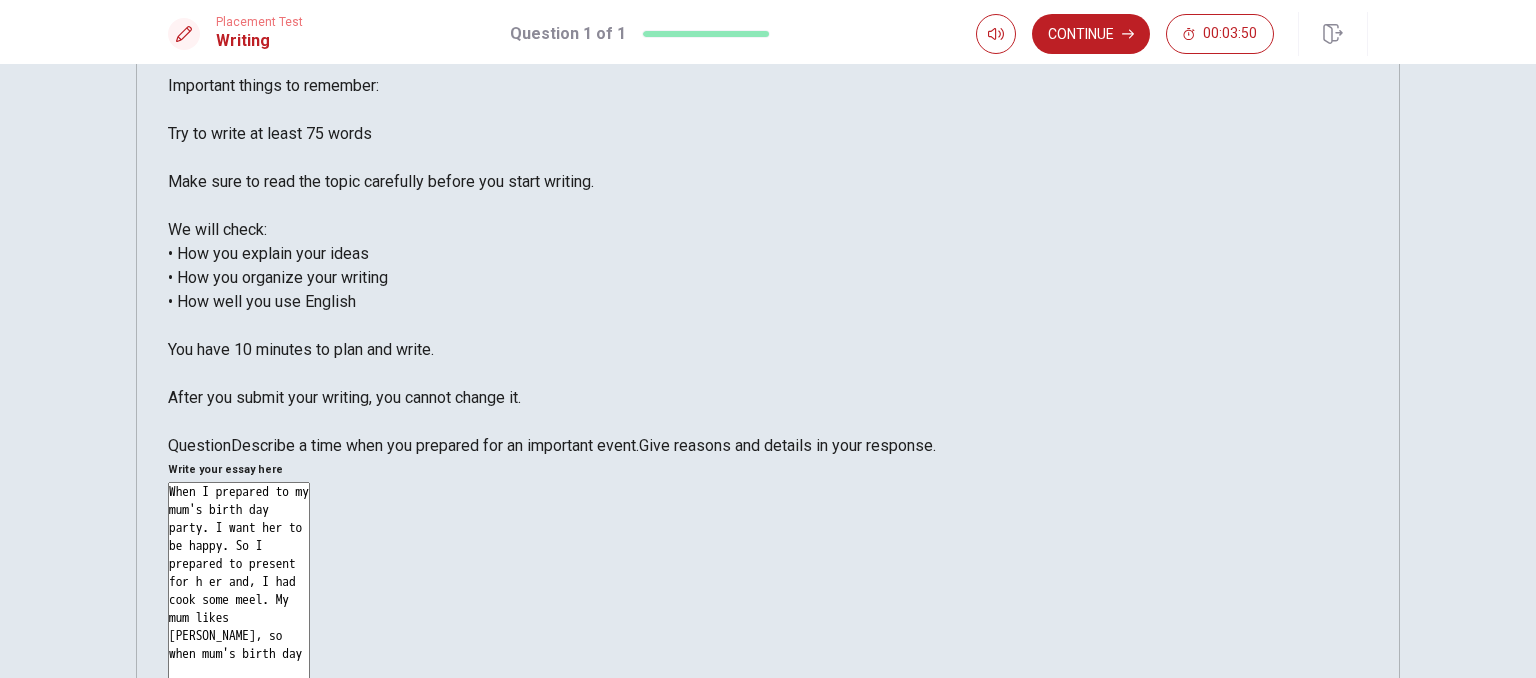 click on "When I prepared to my mum's birth day party. I want her to be happy. So I prepared to present for h er and, I had cook some meel. My mum likes [PERSON_NAME], so when mum's birth day" at bounding box center (239, 763) 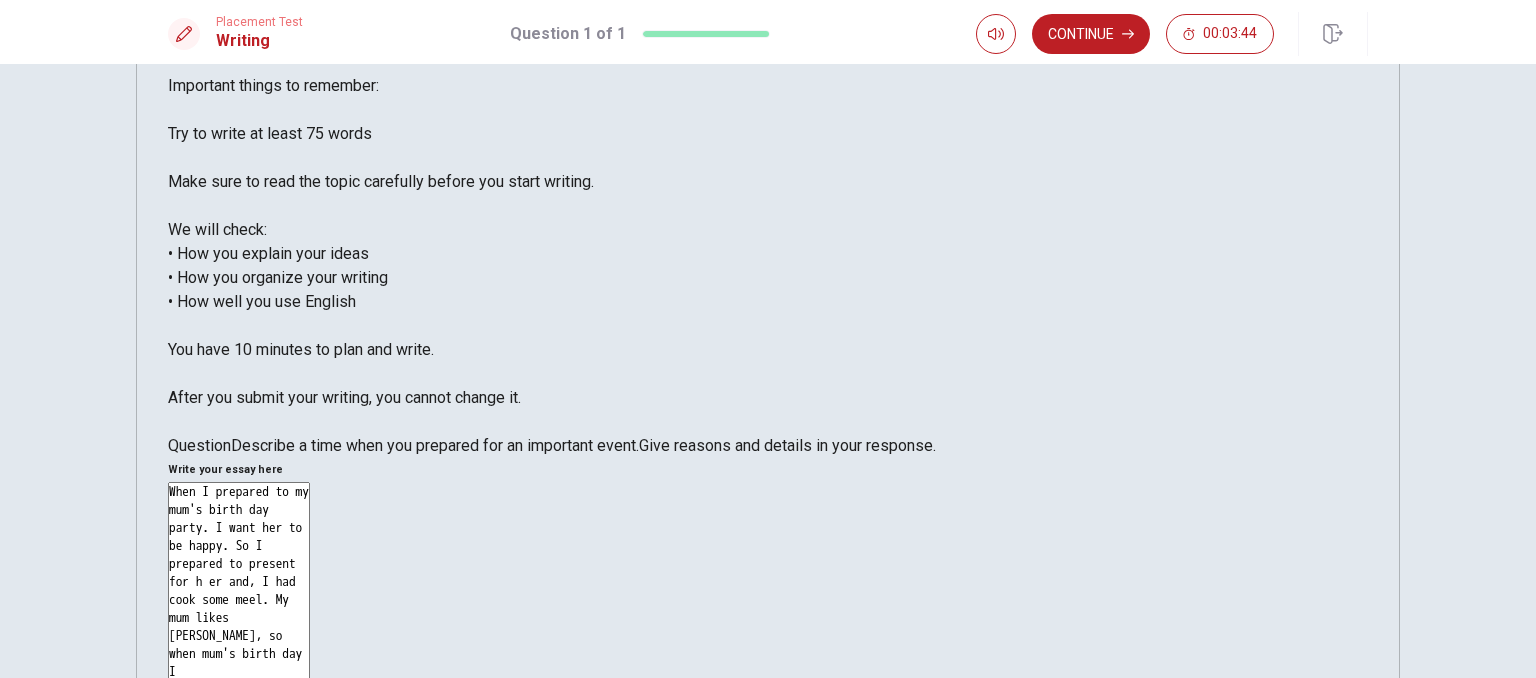 click on "When I prepared to my mum's birth day party. I want her to be happy. So I prepared to present for h er and, I had cook some meel. My mum likes [PERSON_NAME], so when mum's birth day I" at bounding box center (239, 763) 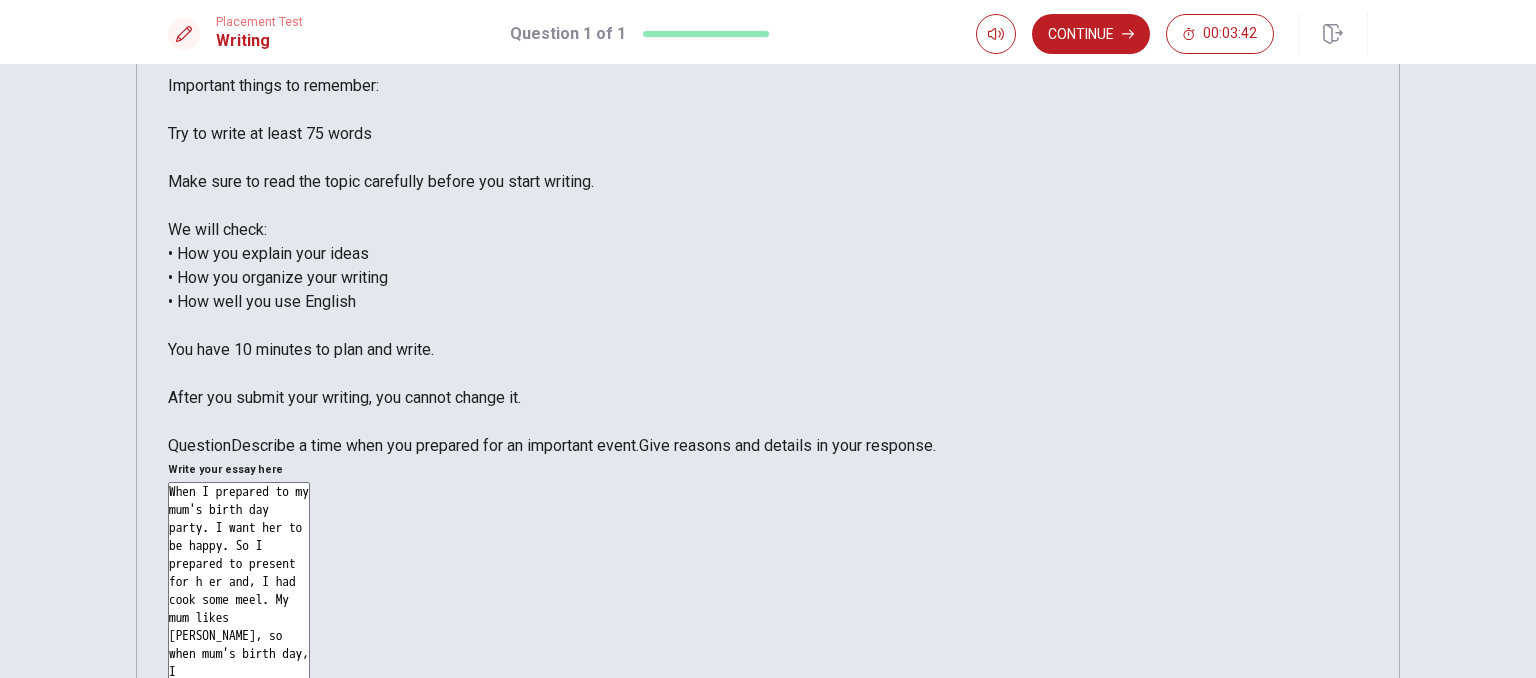 click on "When I prepared to my mum's birth day party. I want her to be happy. So I prepared to present for h er and, I had cook some meel. My mum likes [PERSON_NAME], so when mum's birth day, I" at bounding box center [239, 763] 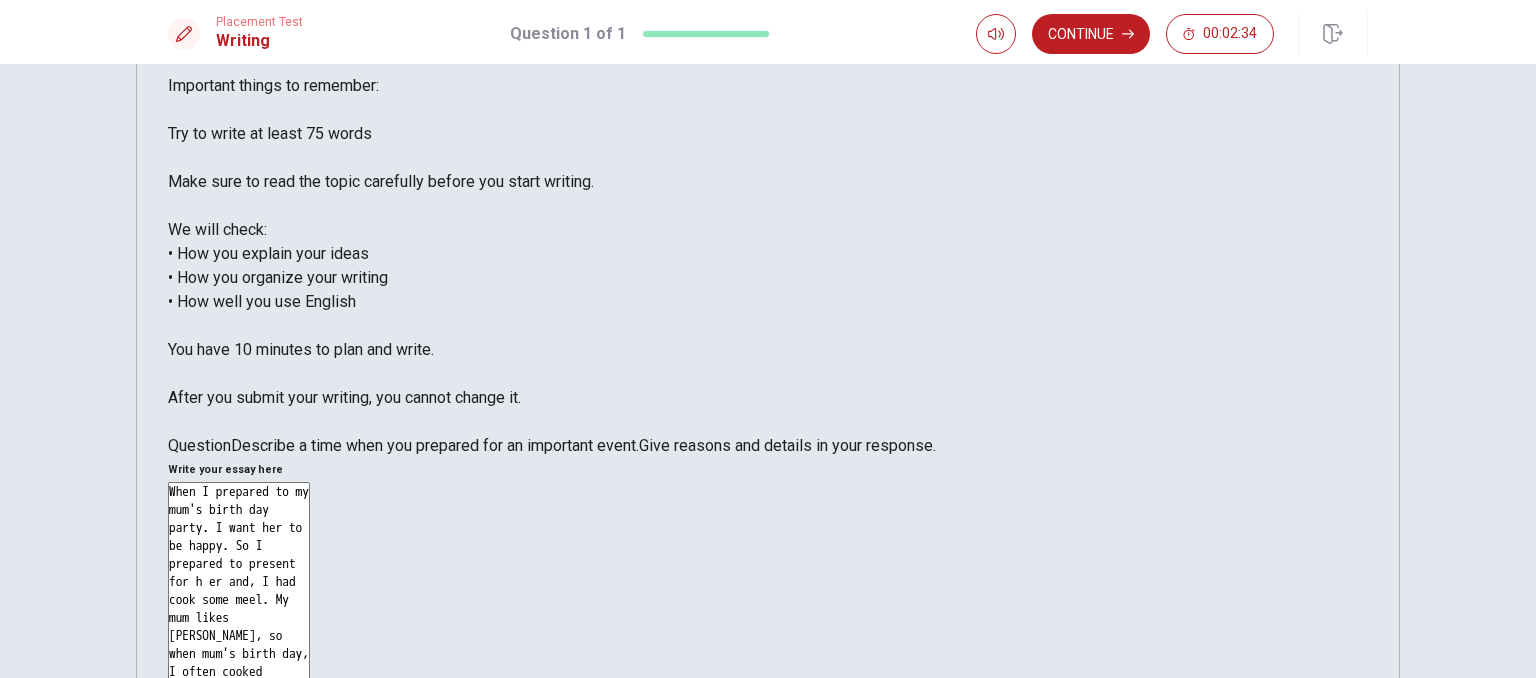 click on "When I prepared to my mum's birth day party. I want her to be happy. So I prepared to present for h er and, I had cook some meel. My mum likes [PERSON_NAME], so when mum's birth day, I often cooked [PERSON_NAME]. And I like surprise for someone. A" at bounding box center [239, 763] 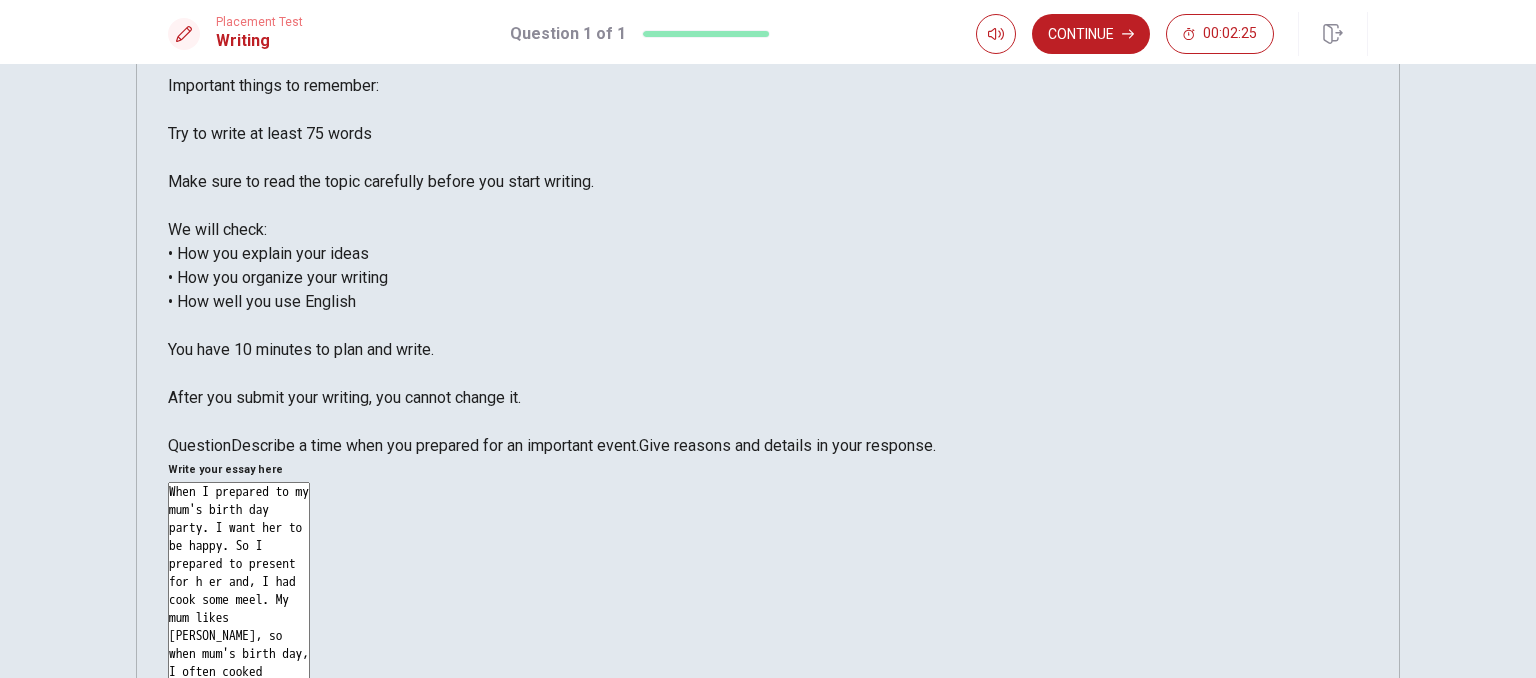 click on "When I prepared to my mum's birth day party. I want her to be happy. So I prepared to present for h er and, I had cook some meel. My mum likes [PERSON_NAME], so when mum's birth day, I often cooked [PERSON_NAME]. And I like surprise for someone. however" at bounding box center (239, 763) 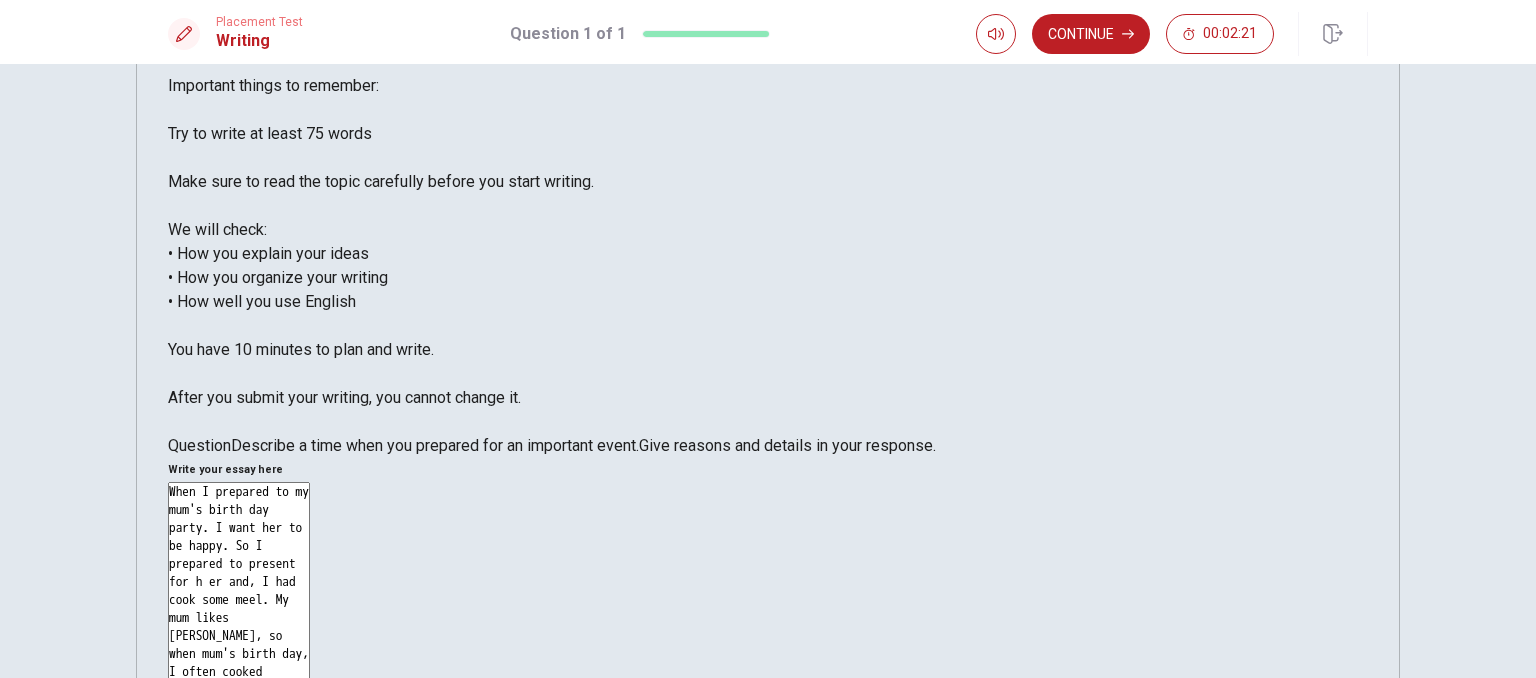 click on "When I prepared to my mum's birth day party. I want her to be happy. So I prepared to present for h er and, I had cook some meel. My mum likes [PERSON_NAME], so when mum's birth day, I often cooked [PERSON_NAME]. And I like surprise for someone.Hhowever" at bounding box center (239, 763) 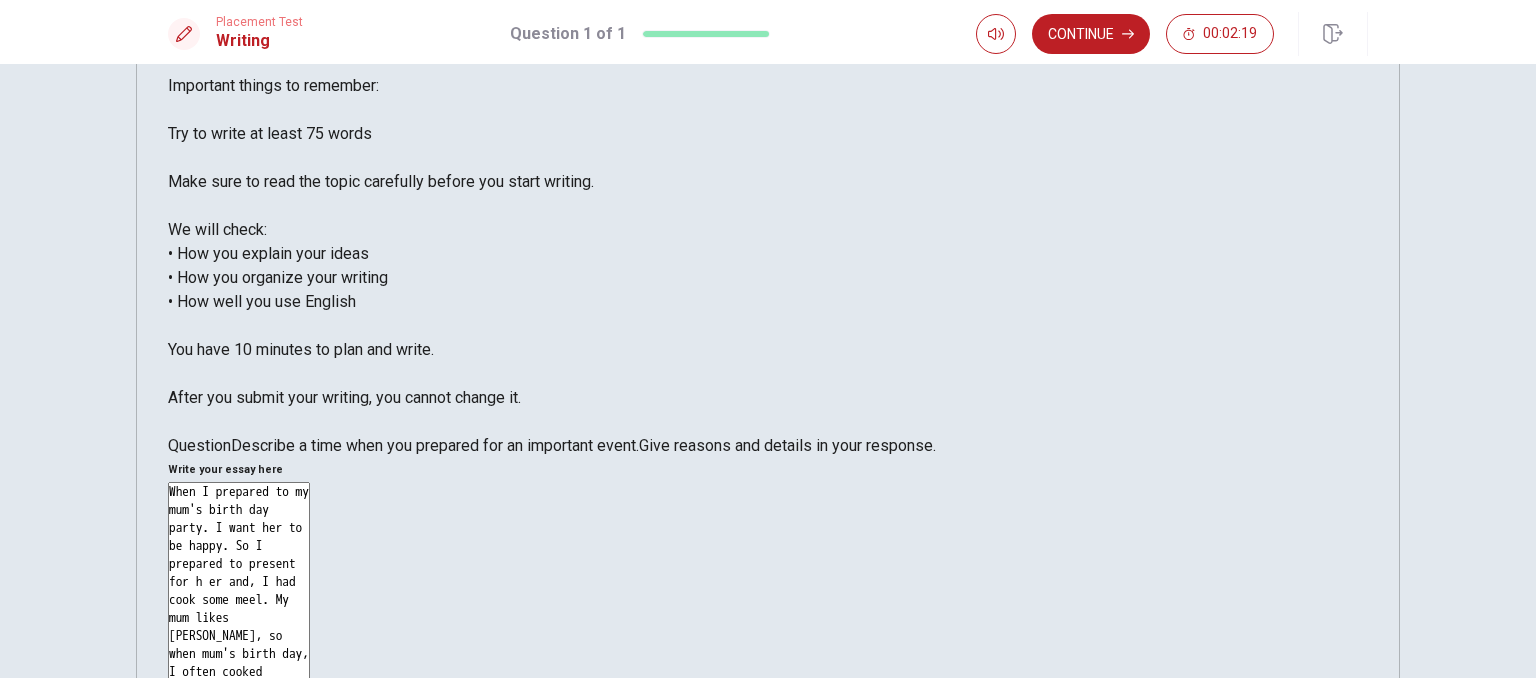 click on "When I prepared to my mum's birth day party. I want her to be happy. So I prepared to present for h er and, I had cook some meel. My mum likes [PERSON_NAME], so when mum's birth day, I often cooked [PERSON_NAME]. And I like surprise for someone.Hhowever" at bounding box center (239, 763) 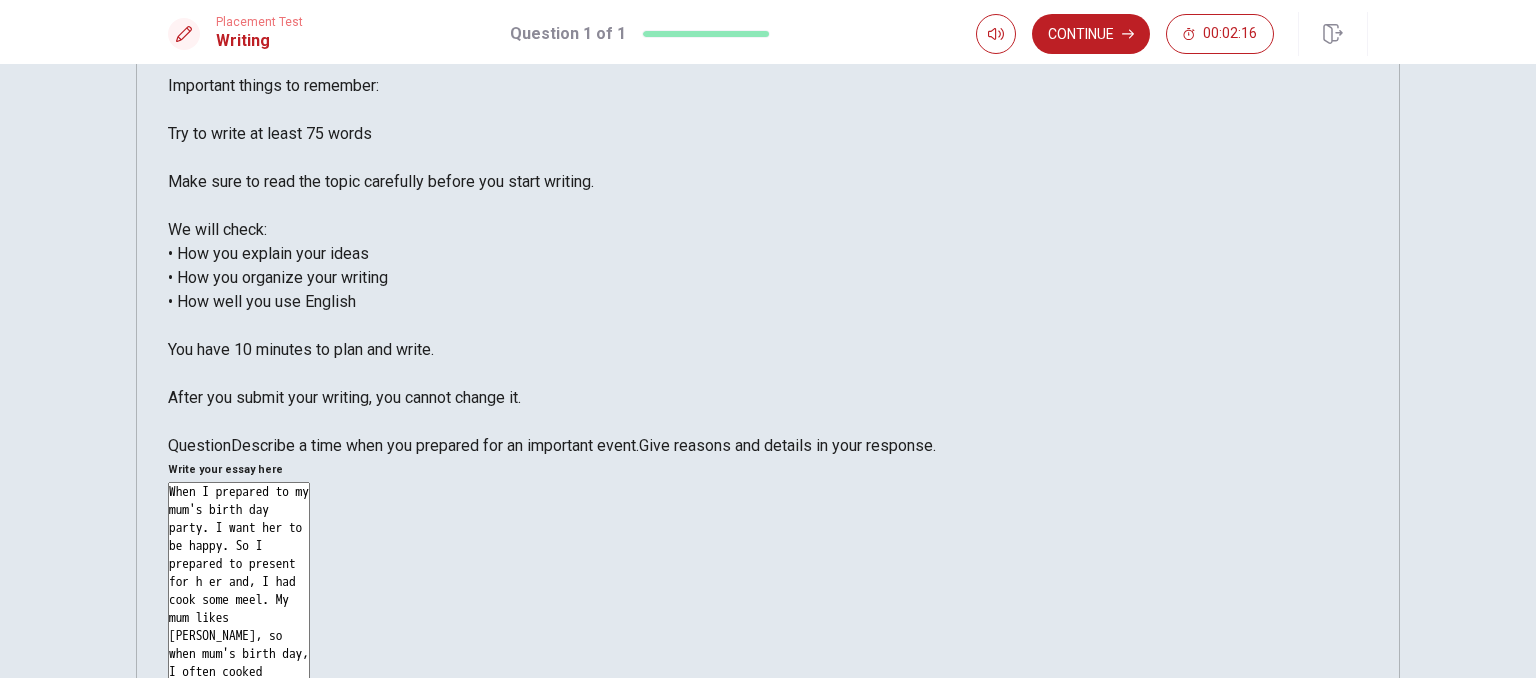 click on "When I prepared to my mum's birth day party. I want her to be happy. So I prepared to present for h er and, I had cook some meel. My mum likes [PERSON_NAME], so when mum's birth day, I often cooked [PERSON_NAME]. And I like surprise for someone. However" at bounding box center (239, 763) 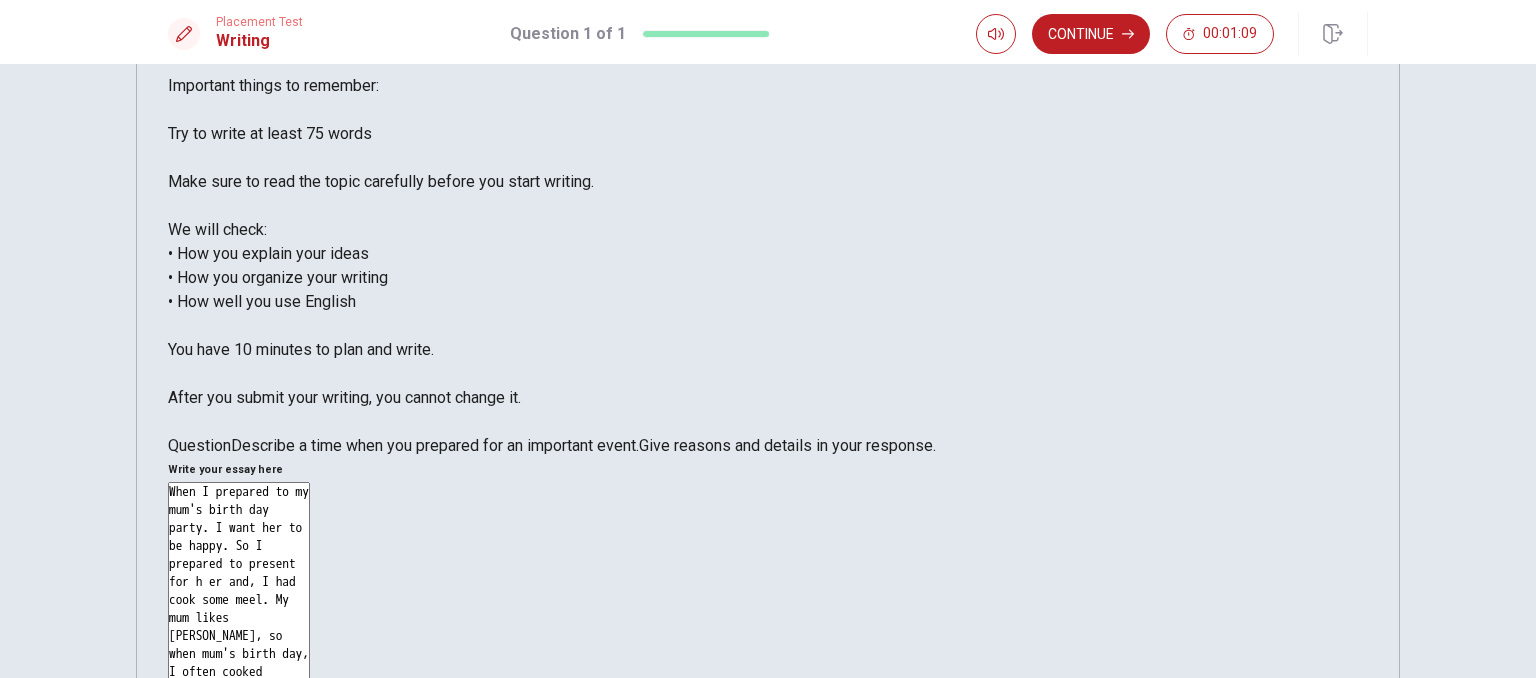 click on "When I prepared to my mum's birth day party. I want her to be happy. So I prepared to present for h er and, I had cook some meel. My mum likes [PERSON_NAME], so when mum's birth day, I often cooked [PERSON_NAME]. And I like surprise for someone. However I had write letter for my mum at that time. She looks like so happy and I feel so" at bounding box center (239, 763) 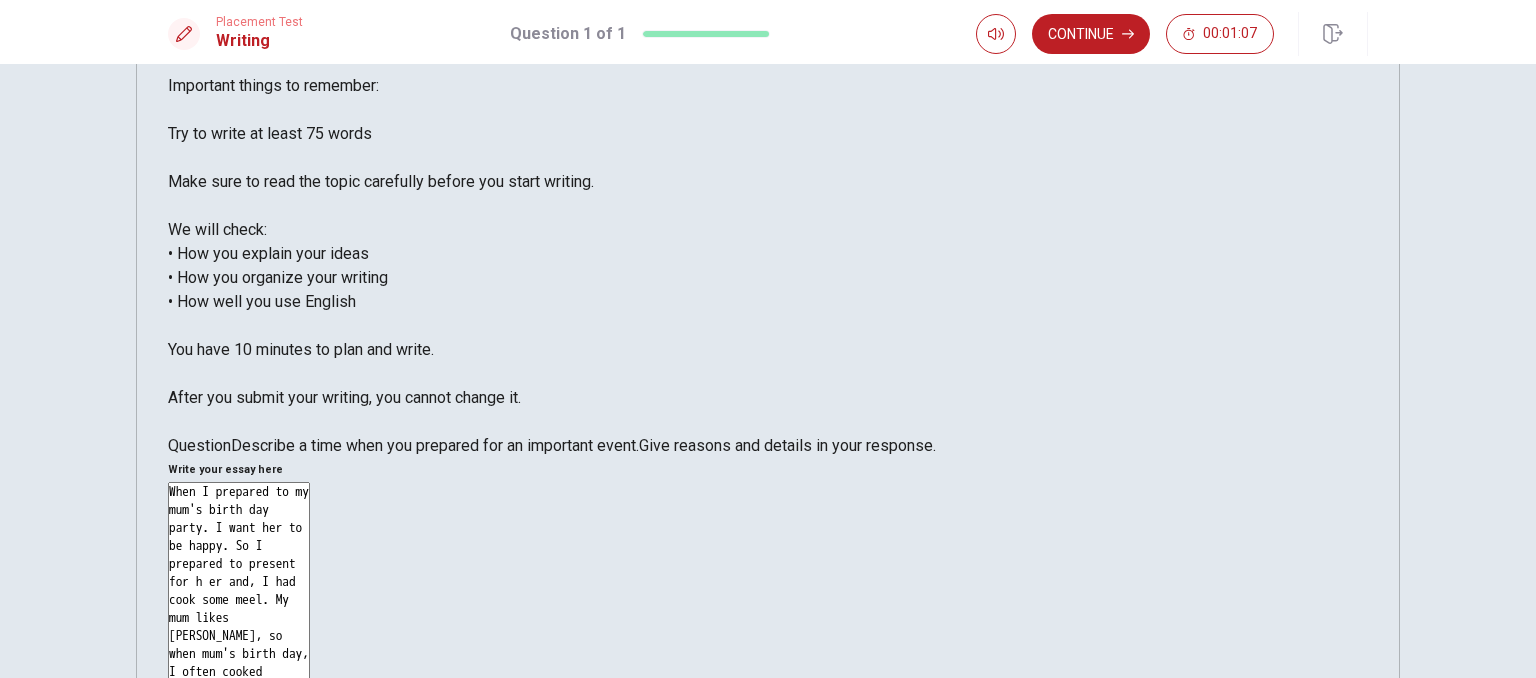click on "When I prepared to my mum's birth day party. I want her to be happy. So I prepared to present for h er and, I had cook some meel. My mum likes [PERSON_NAME], so when mum's birth day, I often cooked [PERSON_NAME]. And I like surprise for someone. However I had write letter for my mum at that time. She looks like so happy and I also feel so" at bounding box center (239, 763) 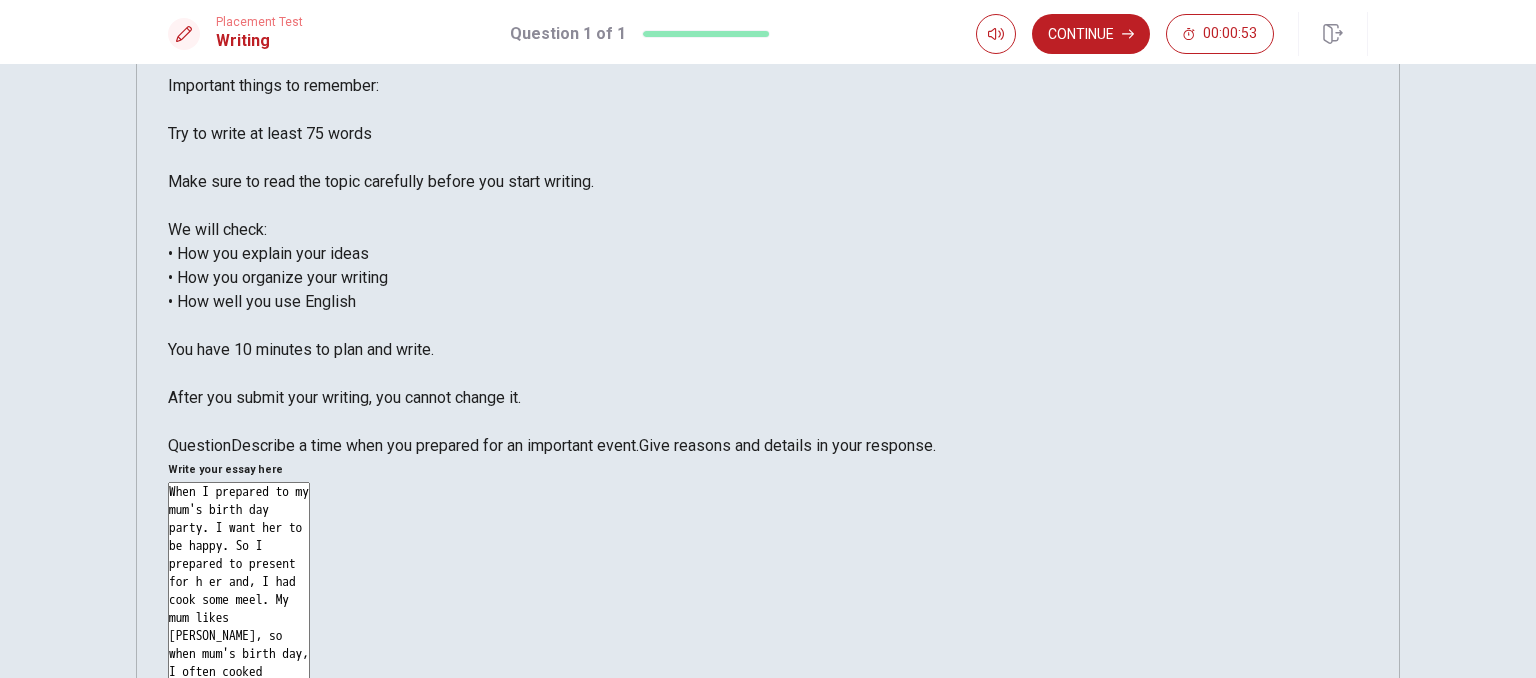 click on "When I prepared to my mum's birth day party. I want her to be happy. So I prepared to present for h er and, I had cook some meel. My mum likes [PERSON_NAME], so when mum's birth day, I often cooked [PERSON_NAME]. And I like surprise for someone. However I had write letter for my mum at that time. She looks like so happy and I also feel so happy." at bounding box center [239, 763] 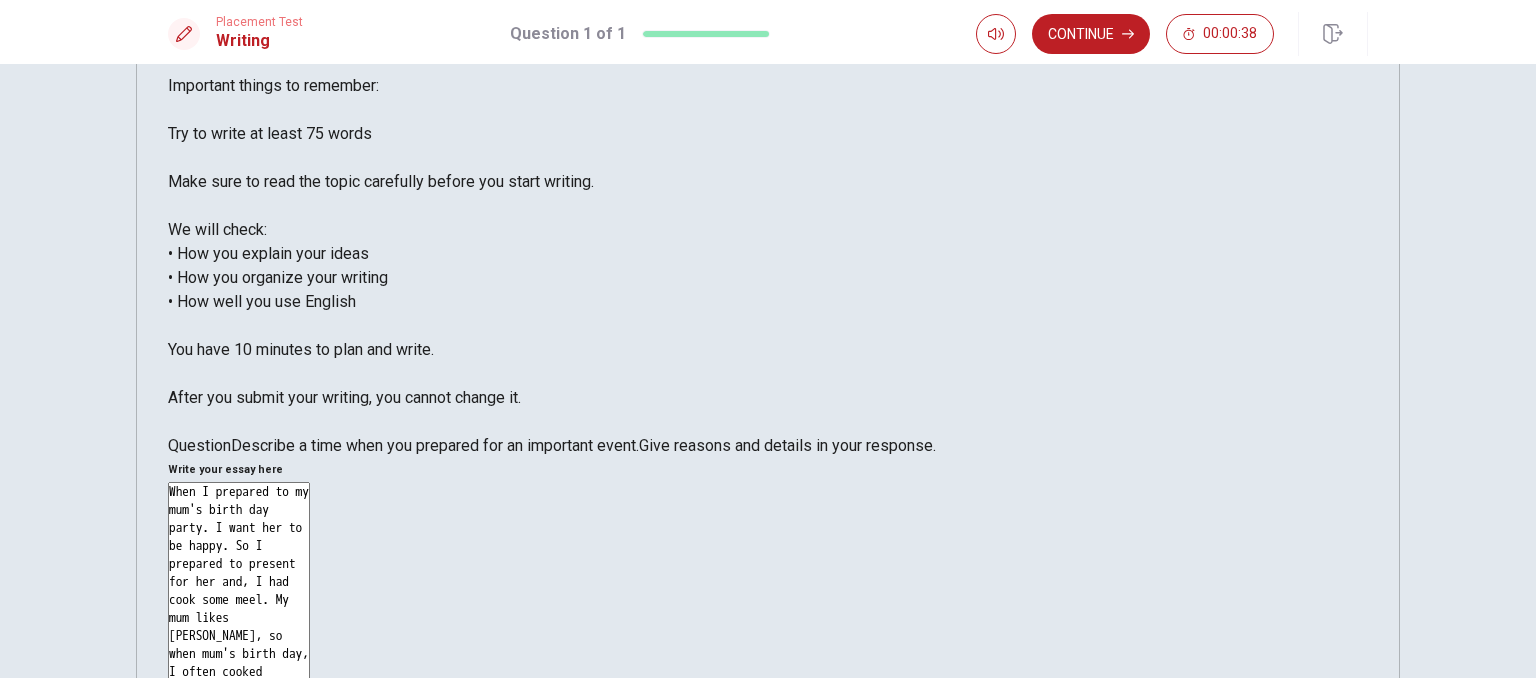 click on "When I prepared to my mum's birth day party. I want her to be happy. So I prepared to present for her and, I had cook some meel. My mum likes [PERSON_NAME], so when mum's birth day, I often cooked [PERSON_NAME]. And I like surprise for someone. However I had write letter for my mum at that time. She looks like so happy and I also feel so happy." at bounding box center (239, 763) 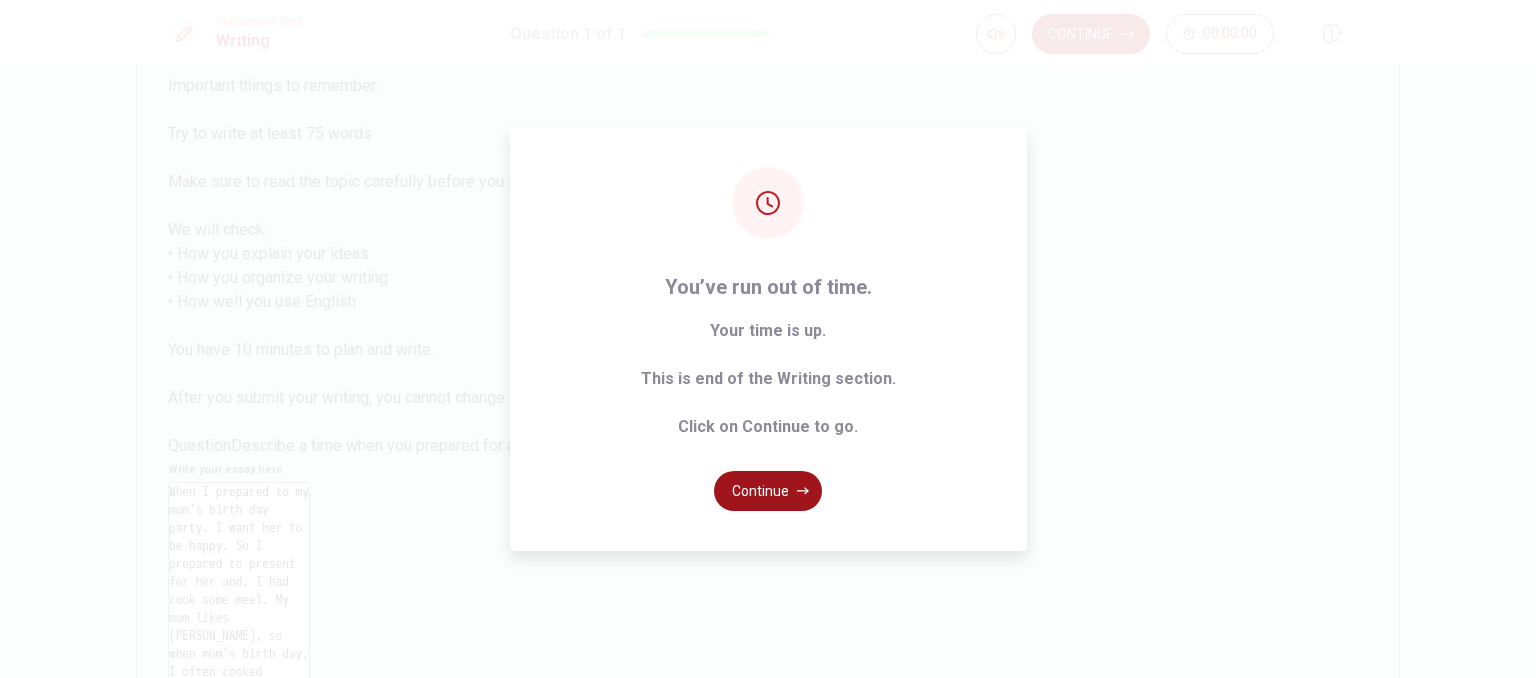 type on "When I prepared to my mum's birth day party. I want her to be happy. So I prepared to present for her and, I had cook some meel. My mum likes [PERSON_NAME], so when mum's birth day, I often cooked [PERSON_NAME]. And I like surprise for someone. However I had write letter for my mum at that time. She looks like so happy and I also feel so happy. Because I like prepared to some event." 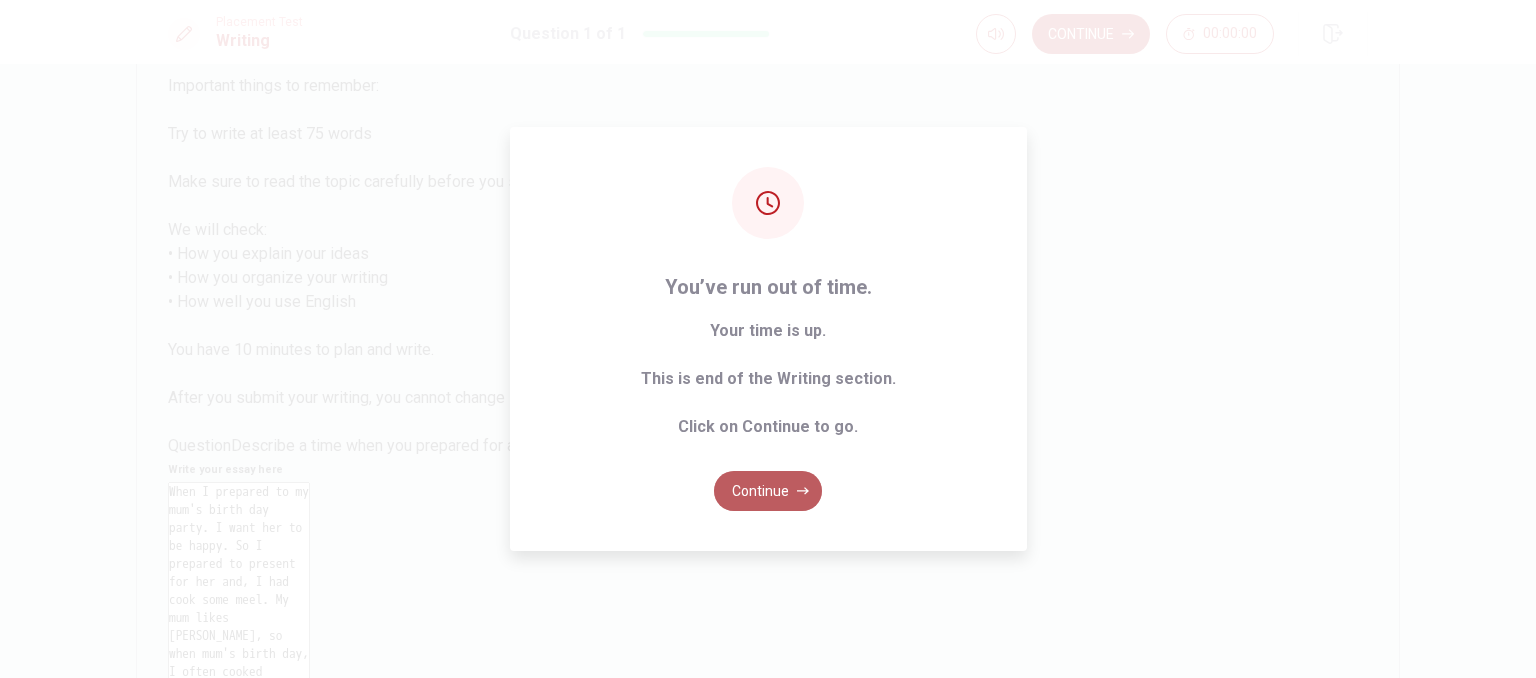 click on "Continue" at bounding box center (768, 491) 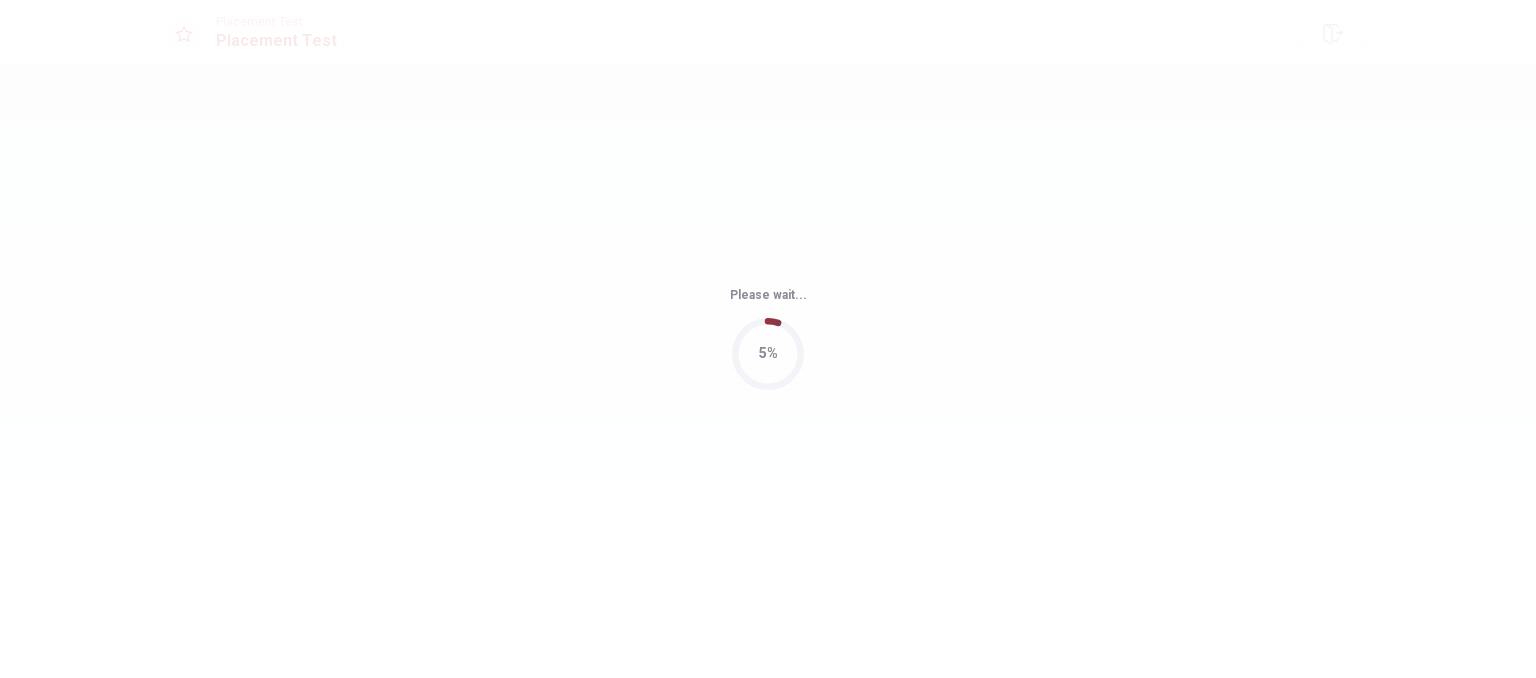 scroll, scrollTop: 0, scrollLeft: 0, axis: both 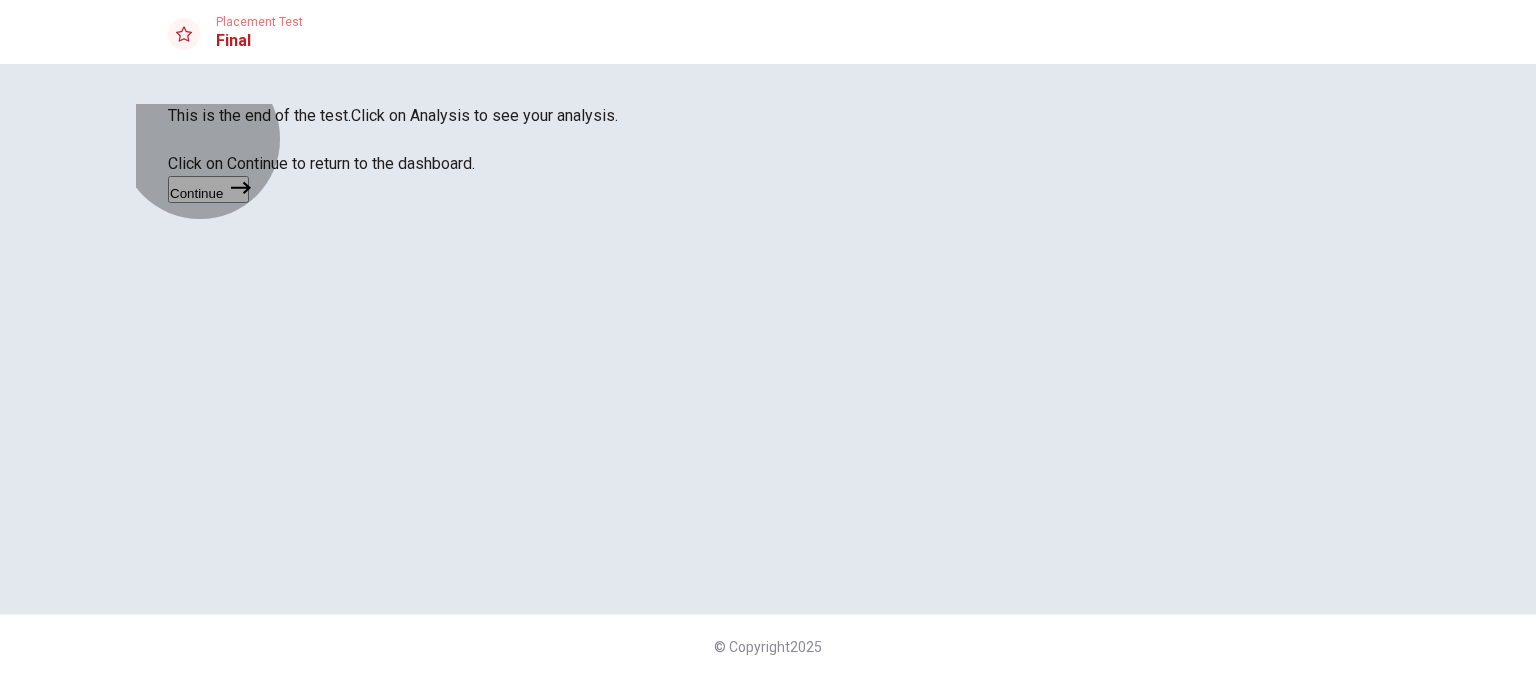 click on "Continue" at bounding box center [208, 189] 